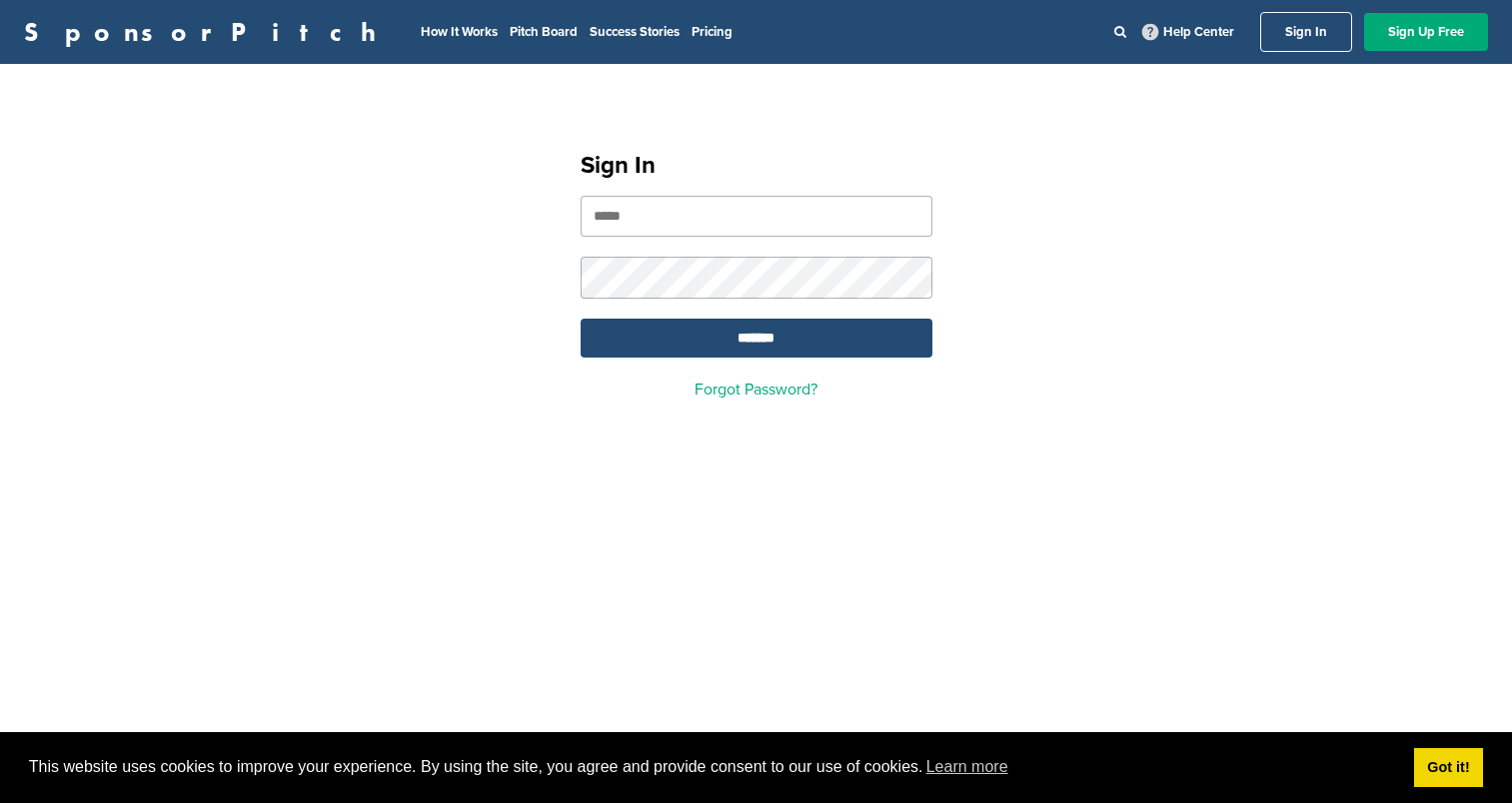 scroll, scrollTop: 0, scrollLeft: 0, axis: both 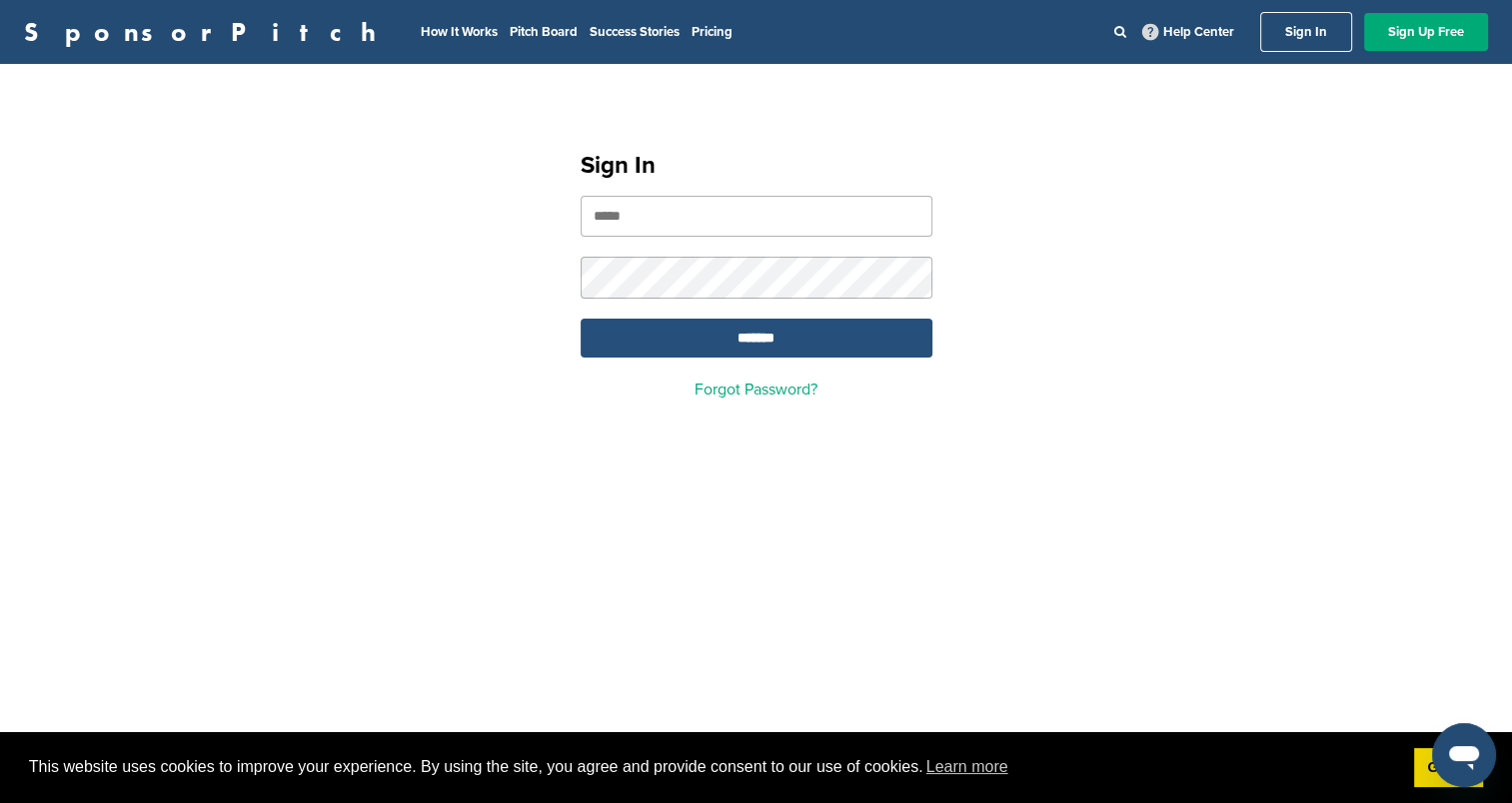 type on "**********" 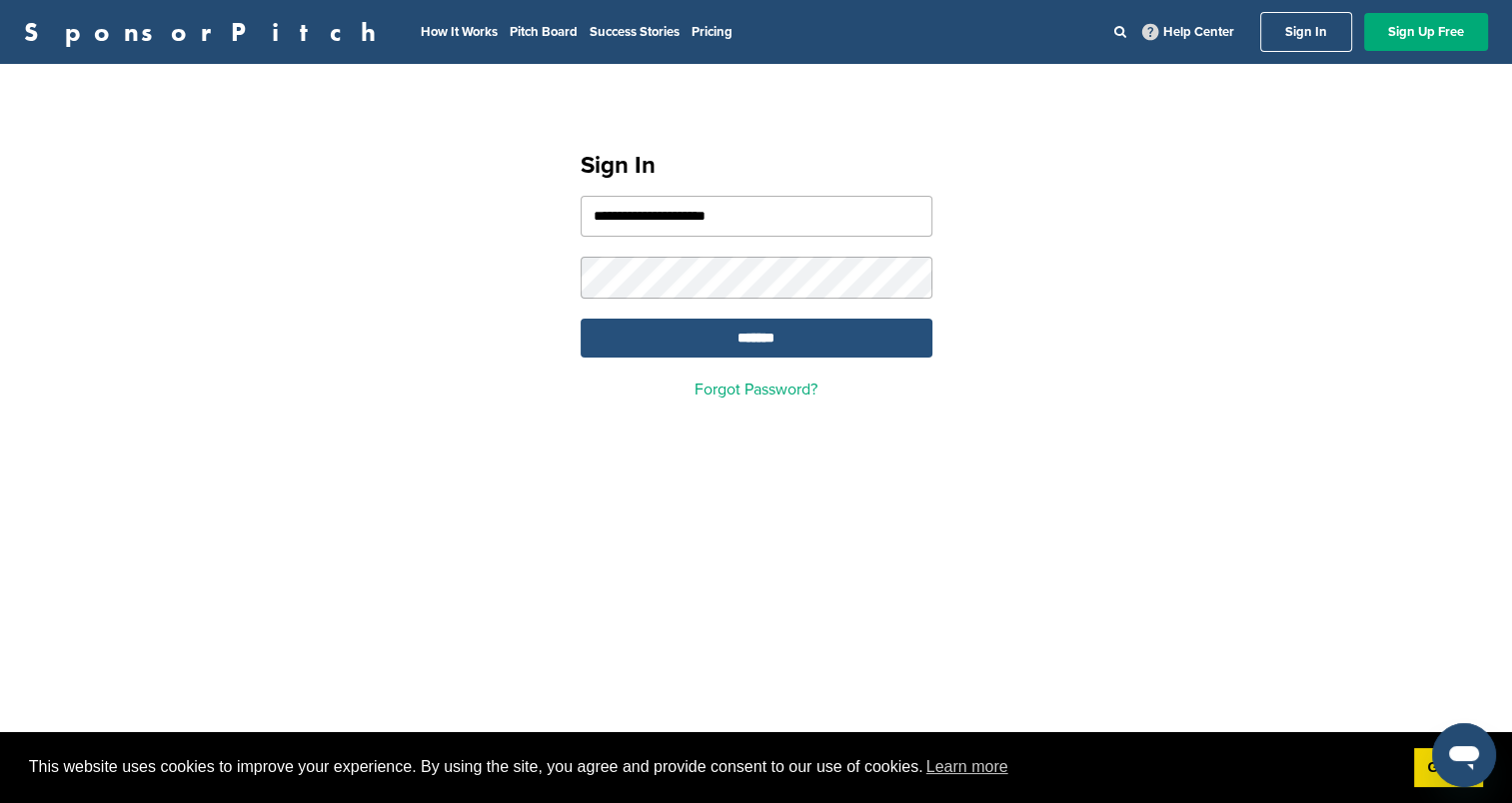 click on "*******" at bounding box center (756, 338) 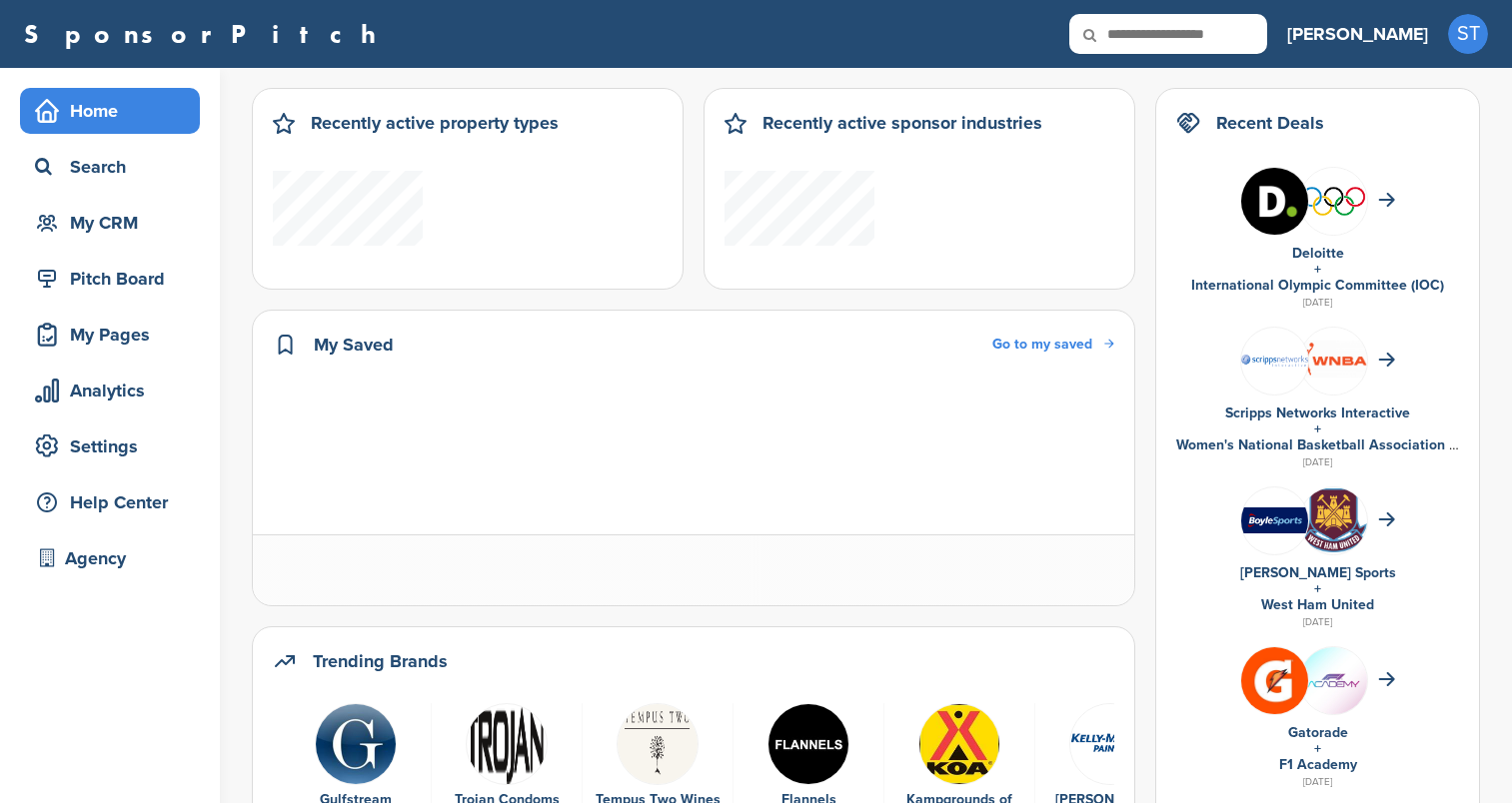 scroll, scrollTop: 0, scrollLeft: 0, axis: both 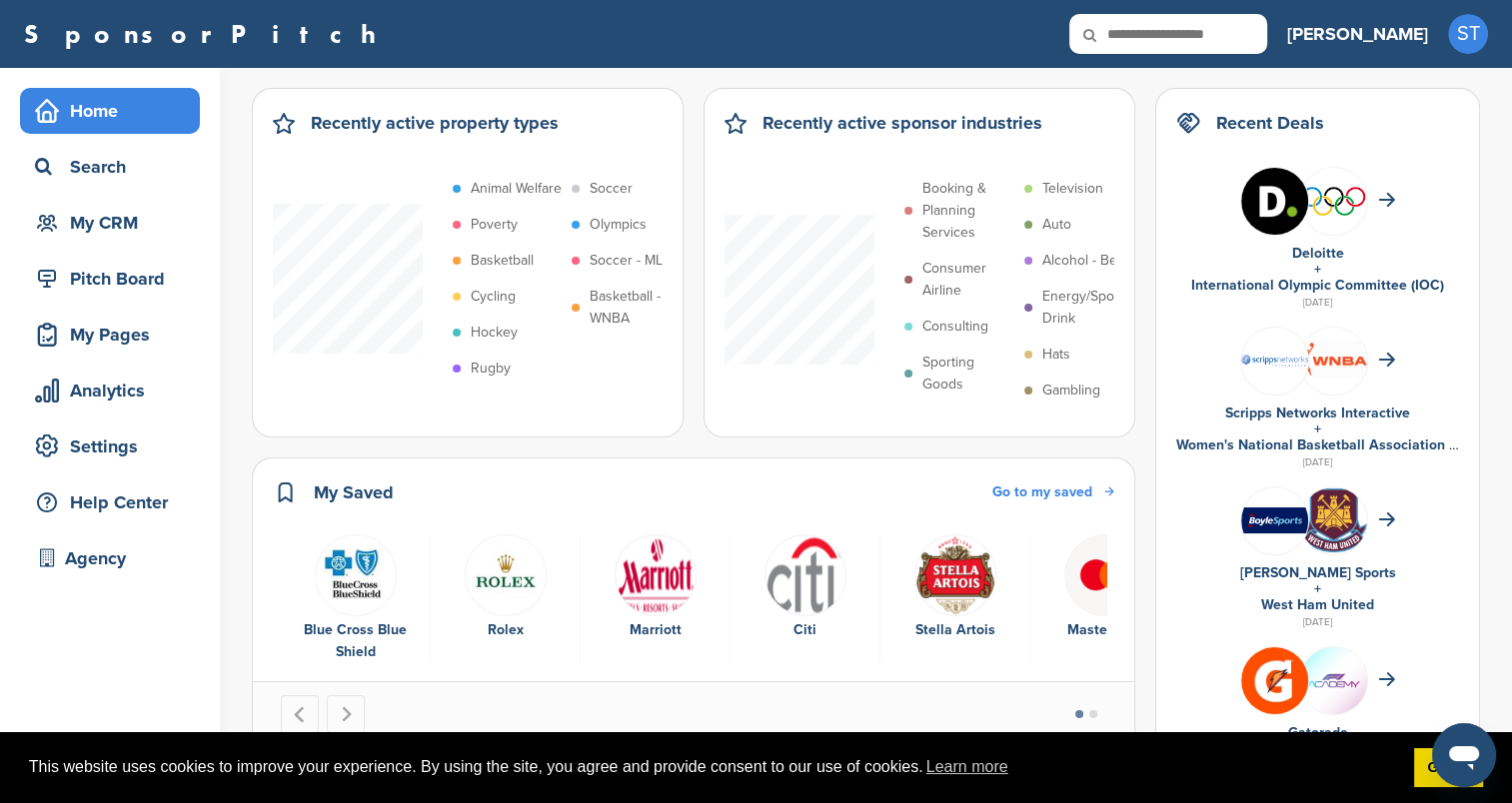 click at bounding box center (1168, 34) 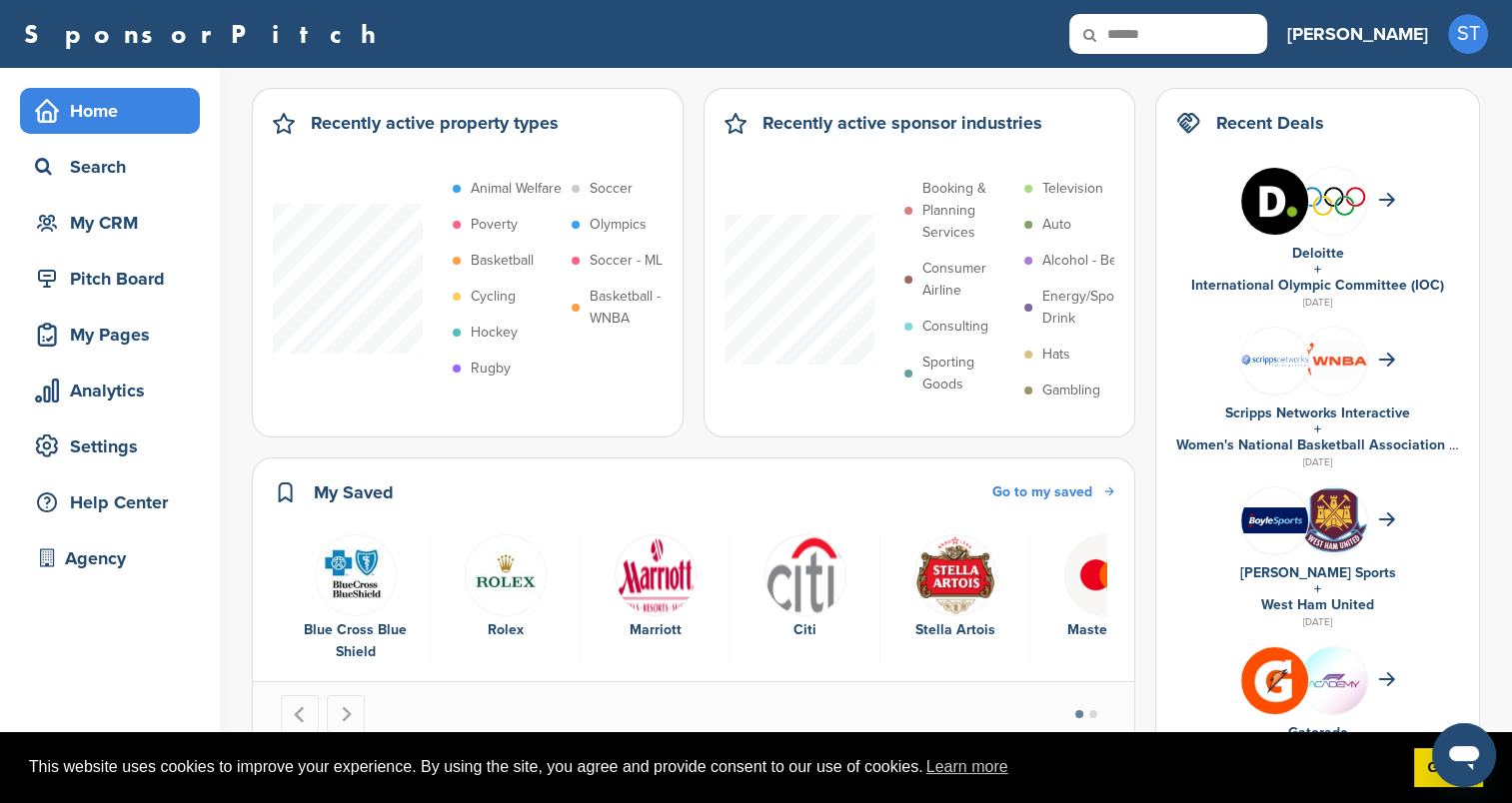 type on "******" 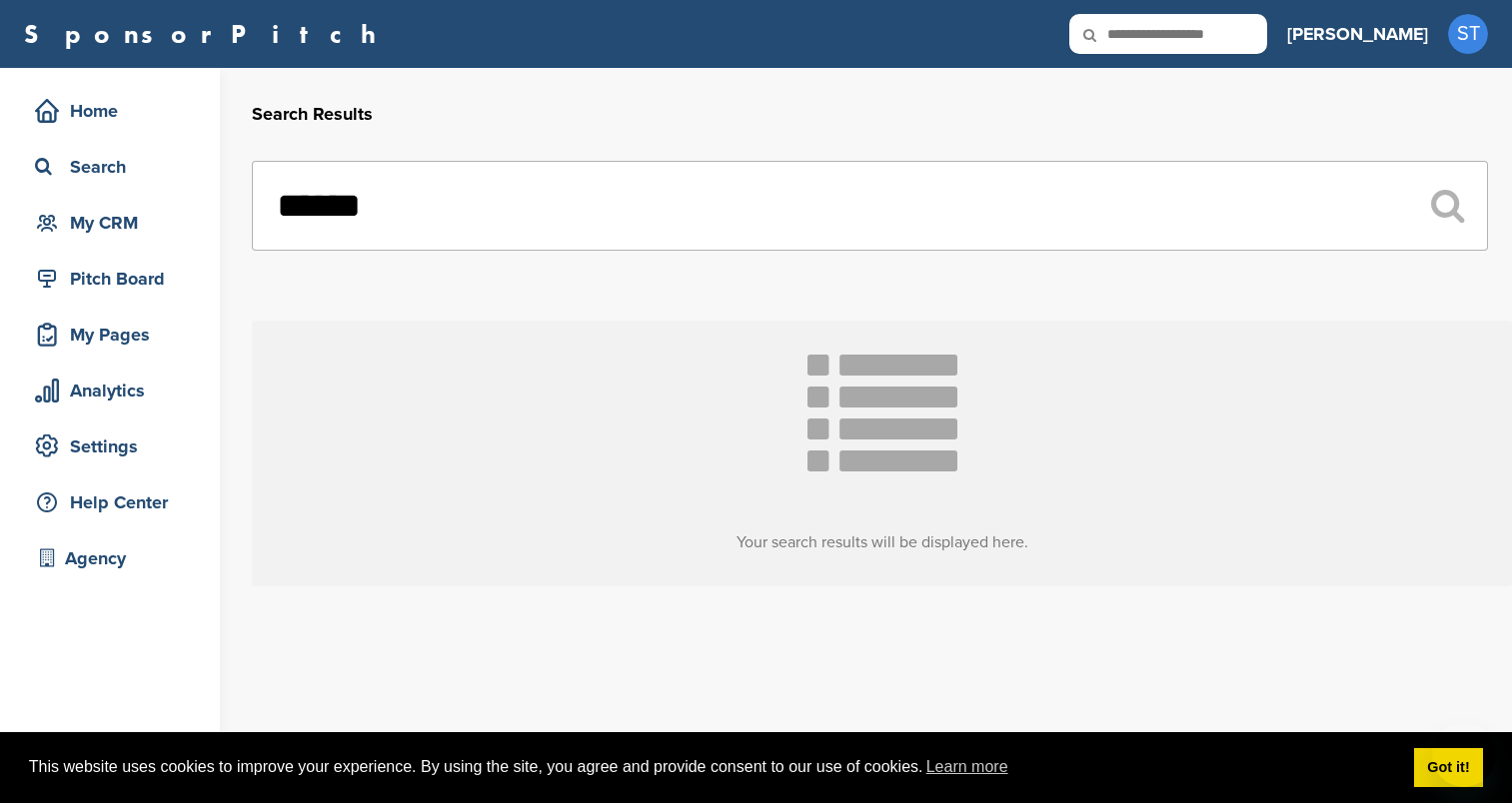 scroll, scrollTop: 0, scrollLeft: 0, axis: both 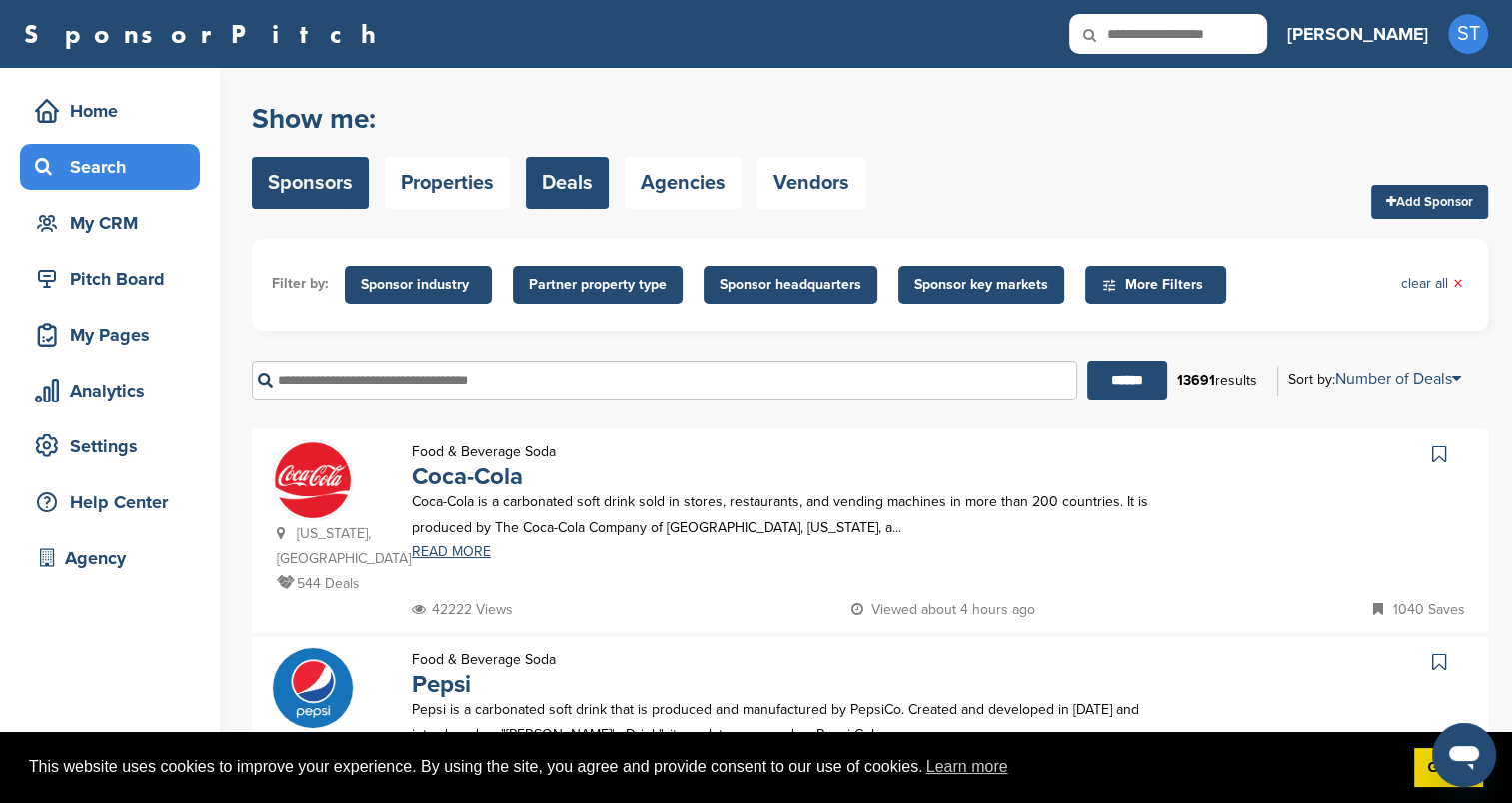 click on "Deals" at bounding box center [567, 183] 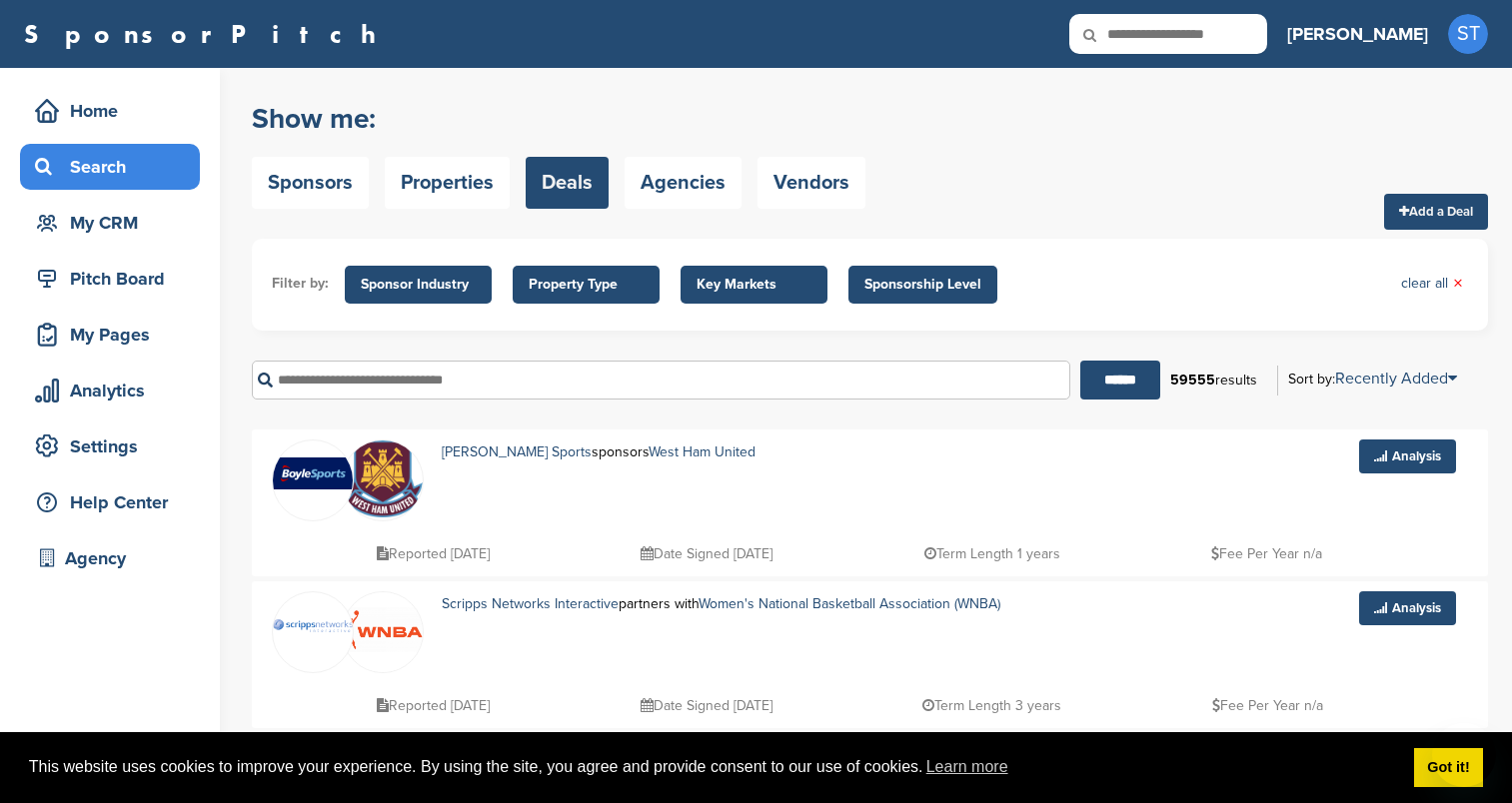 scroll, scrollTop: 0, scrollLeft: 0, axis: both 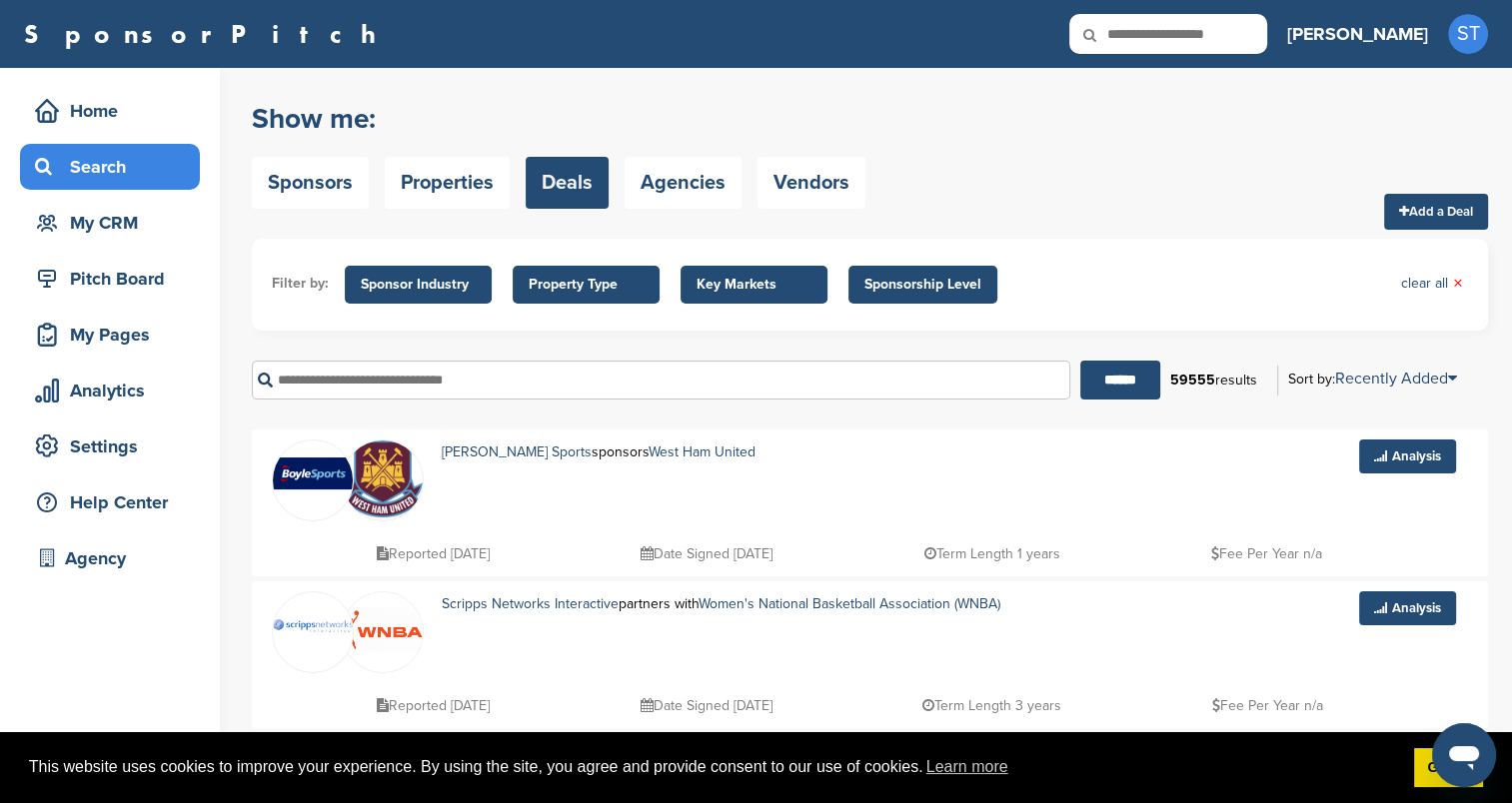 click on "Add a Deal" at bounding box center [1436, 212] 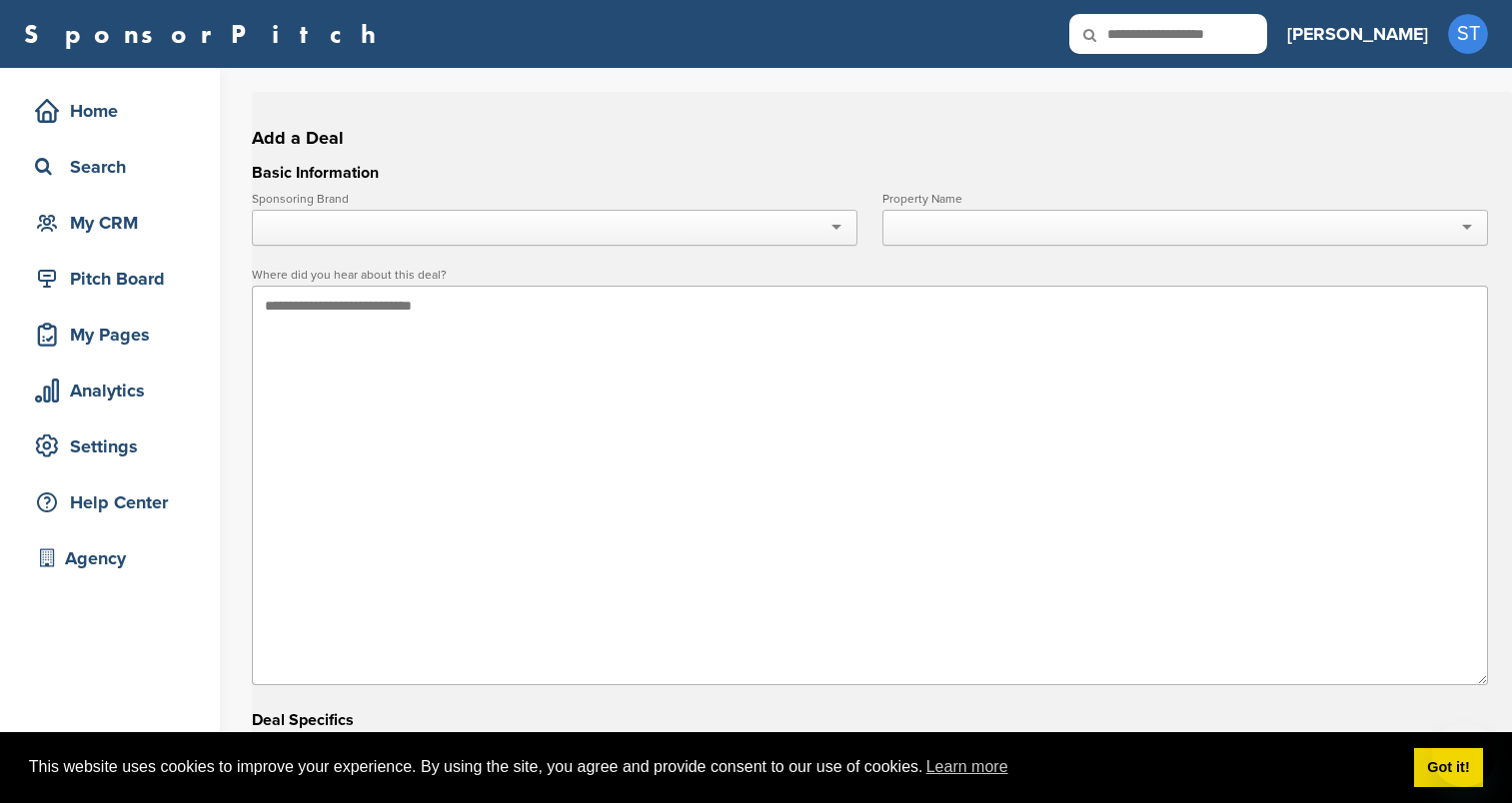 scroll, scrollTop: 0, scrollLeft: 0, axis: both 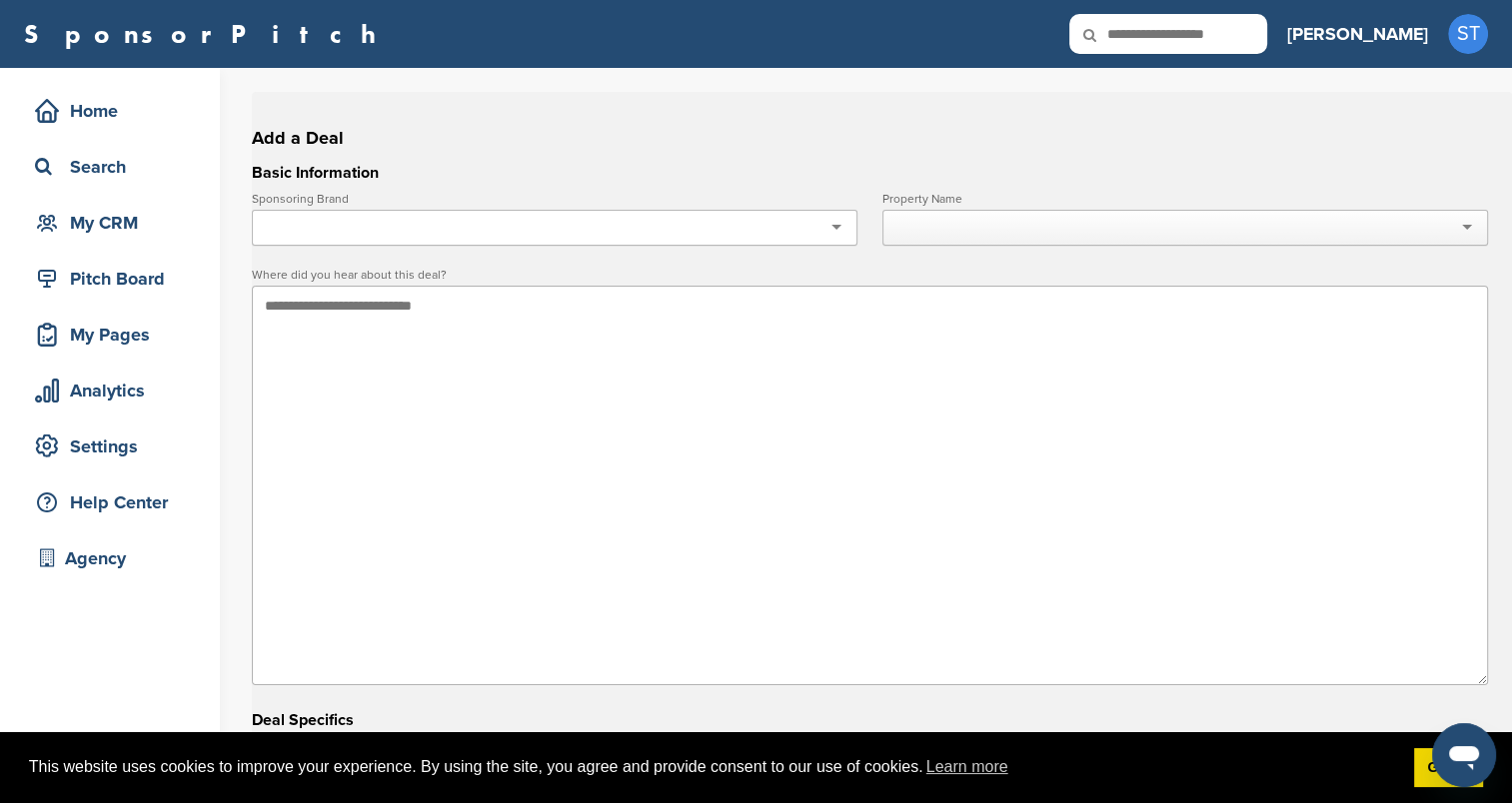 click at bounding box center (555, 228) 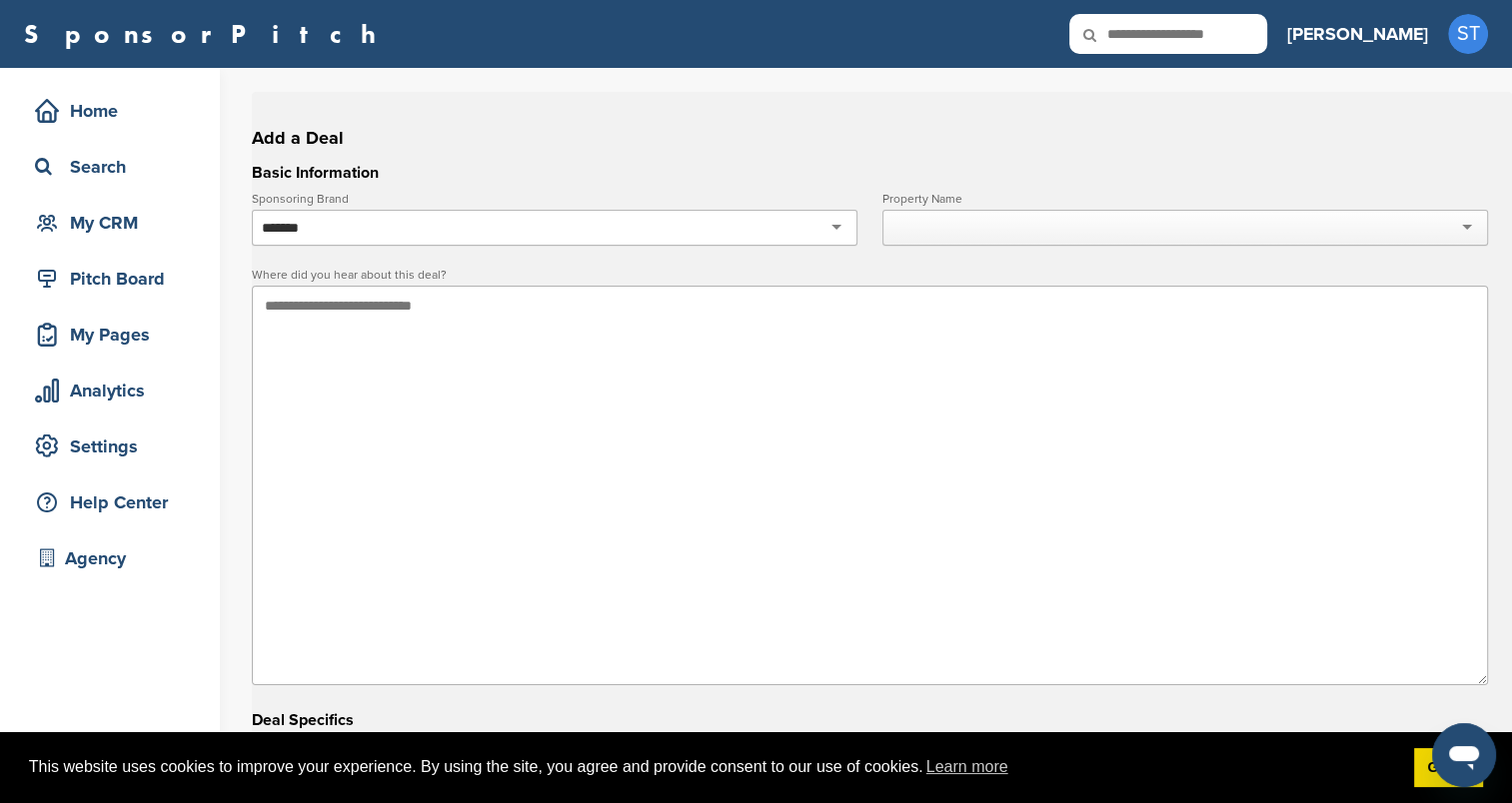 type on "*******" 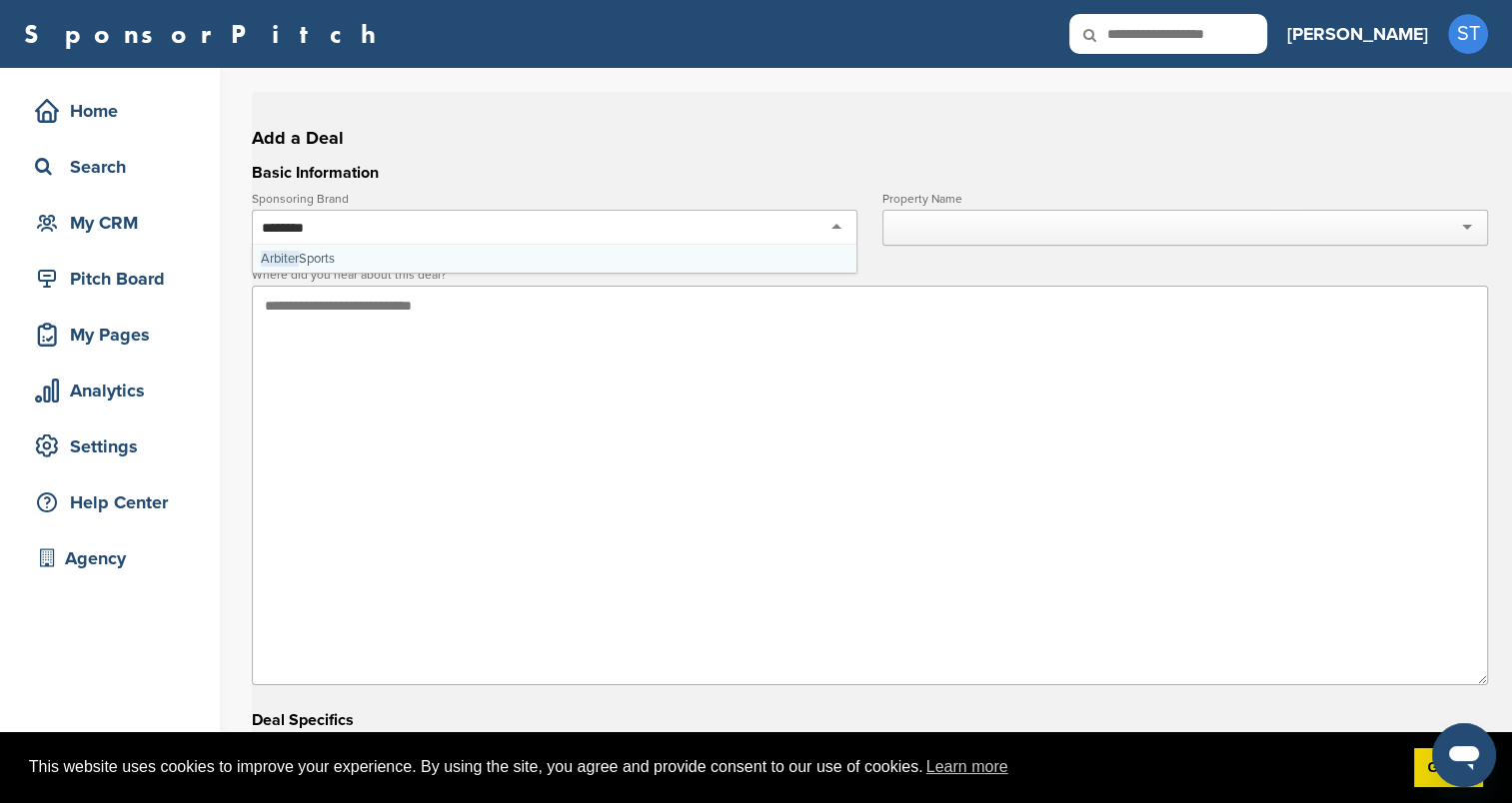 type 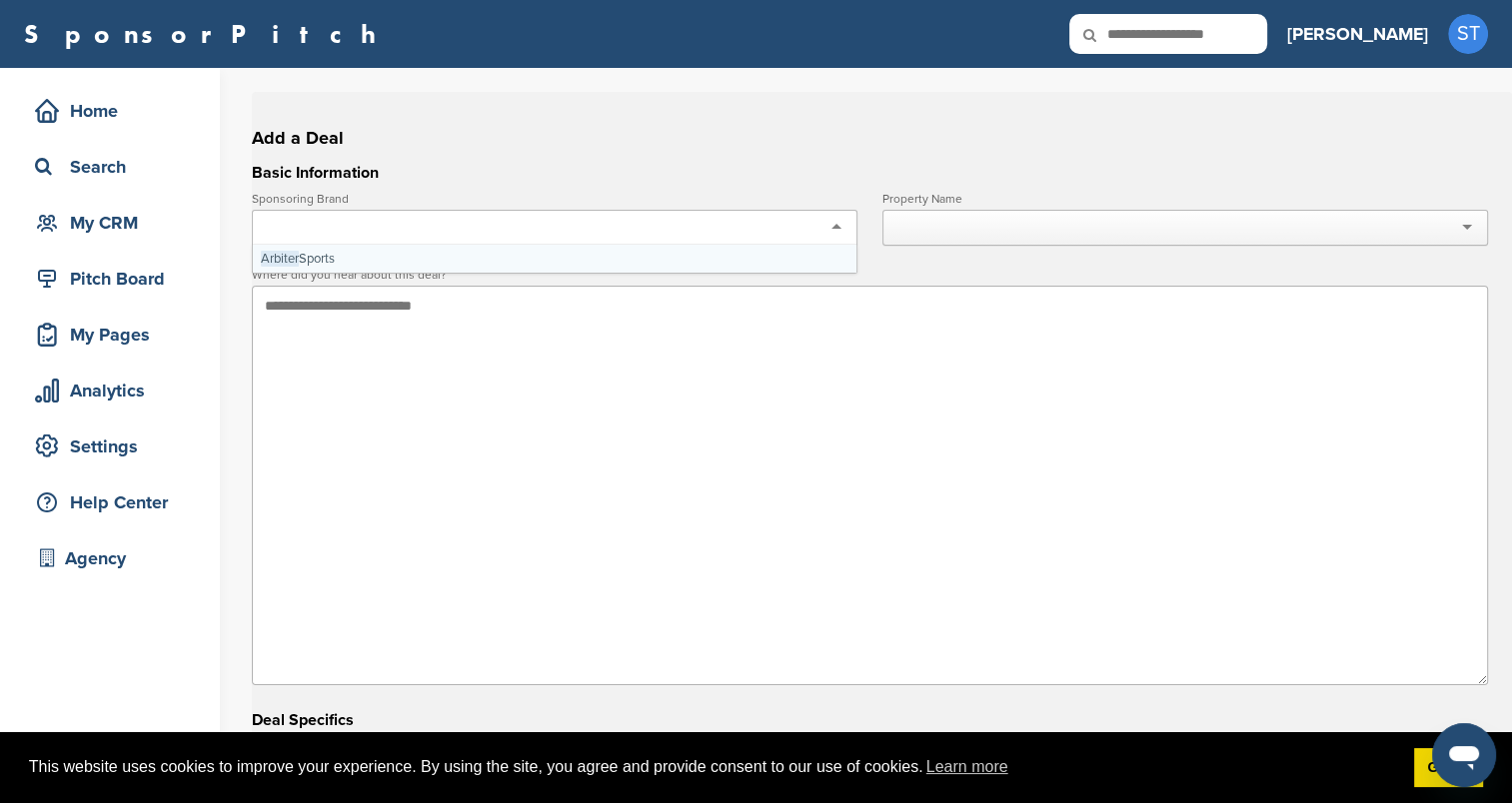scroll, scrollTop: 0, scrollLeft: 0, axis: both 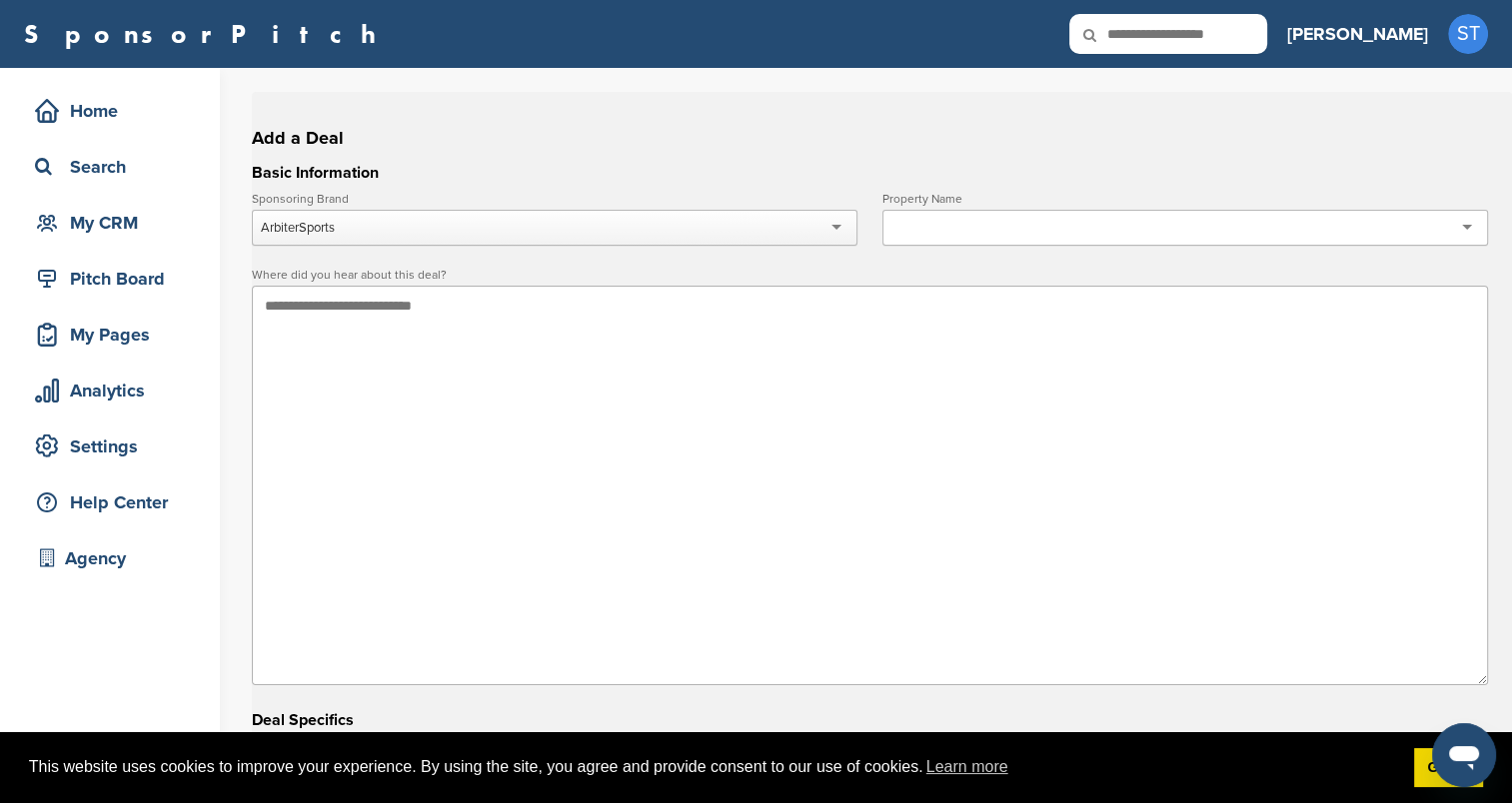 click at bounding box center (1185, 228) 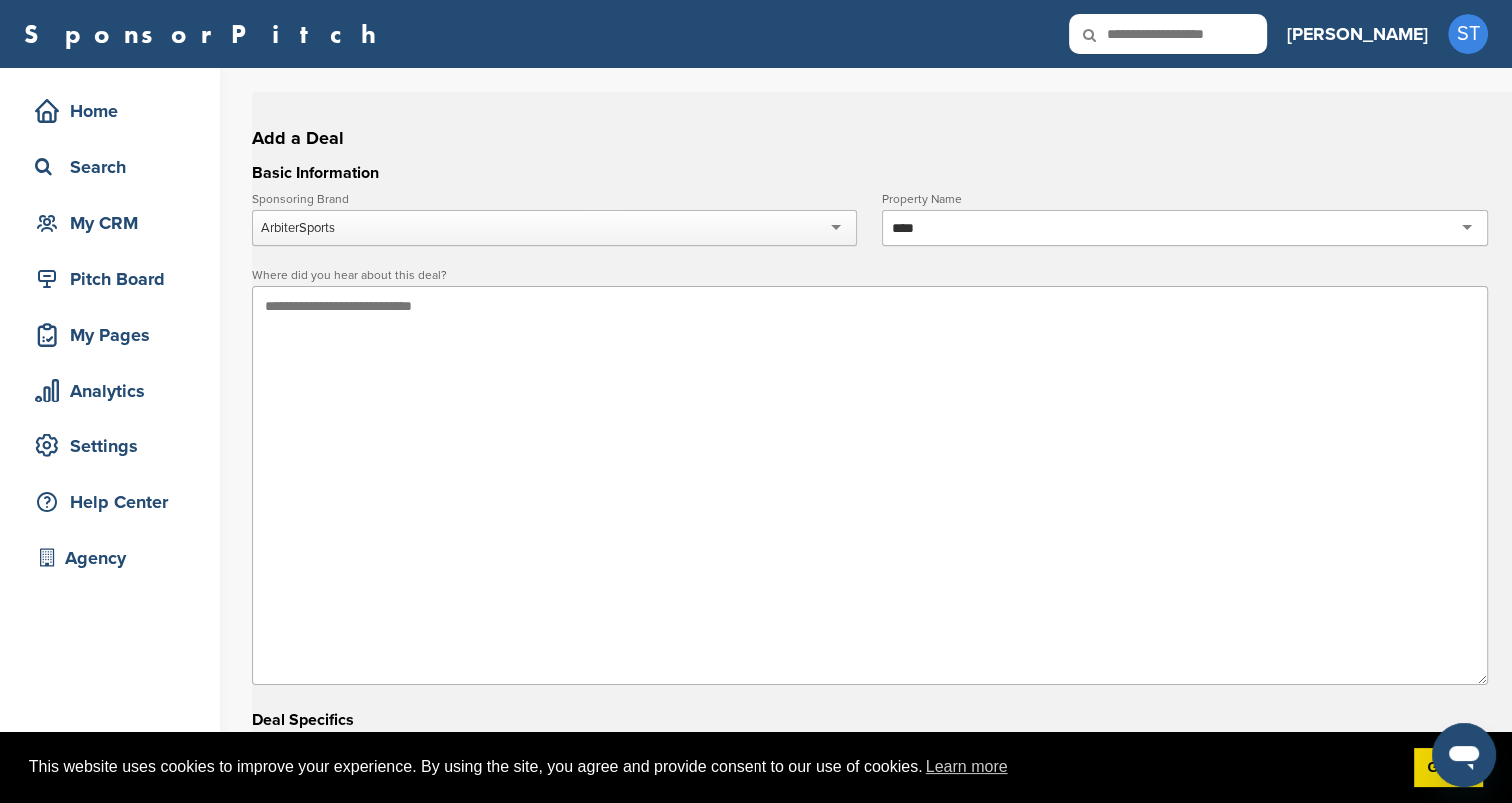 type on "****" 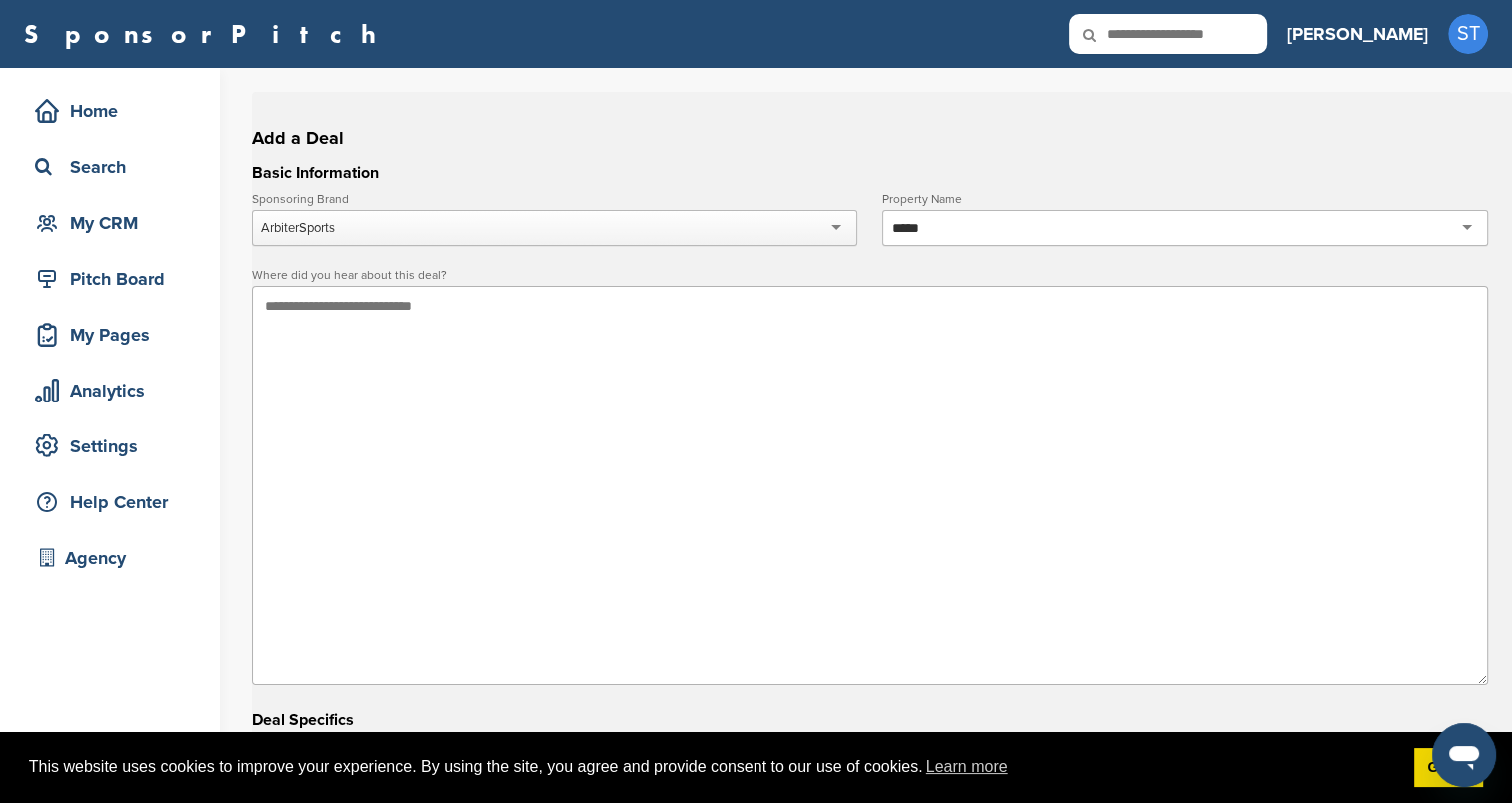 scroll, scrollTop: 0, scrollLeft: 0, axis: both 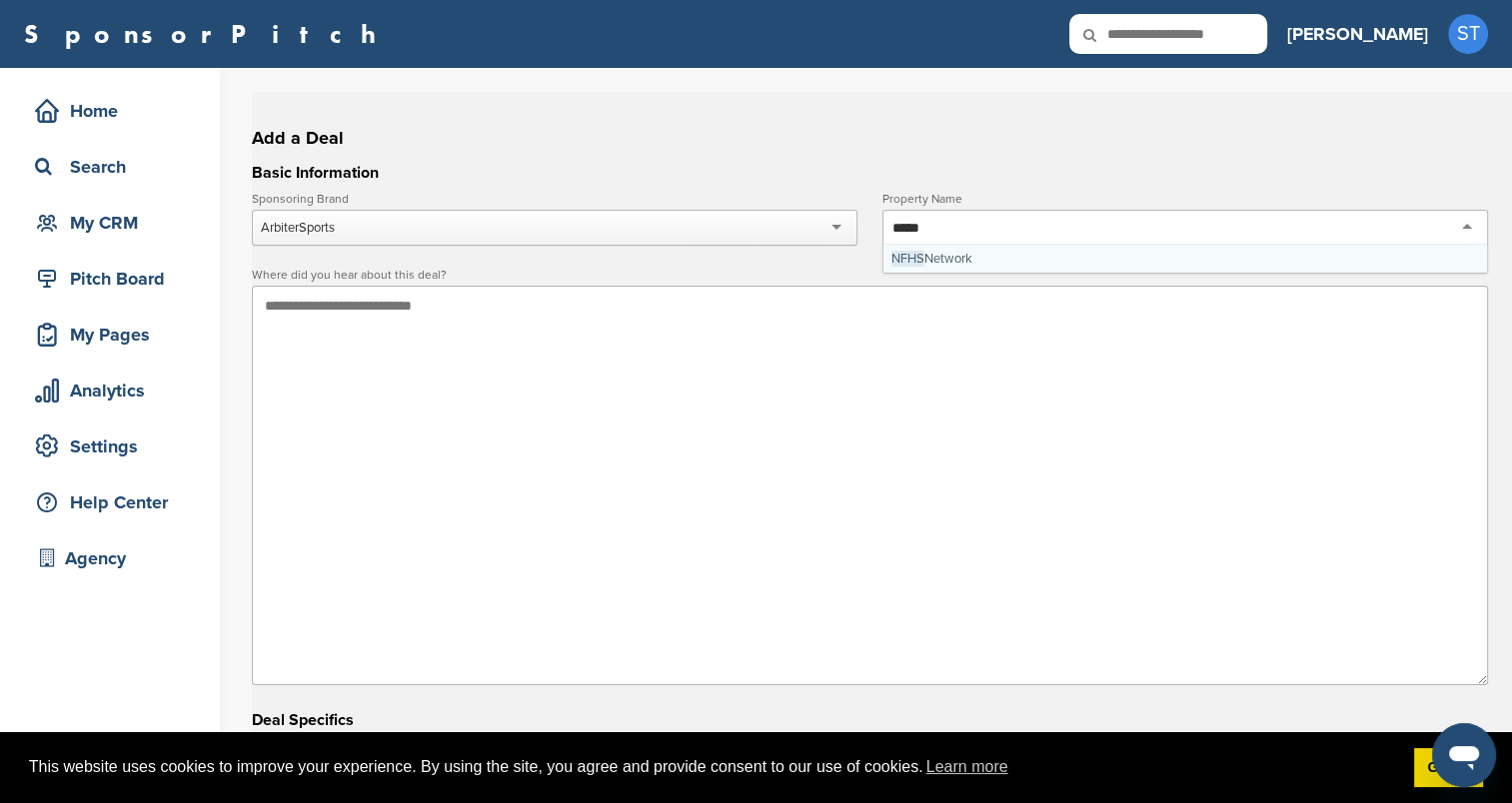 type on "****" 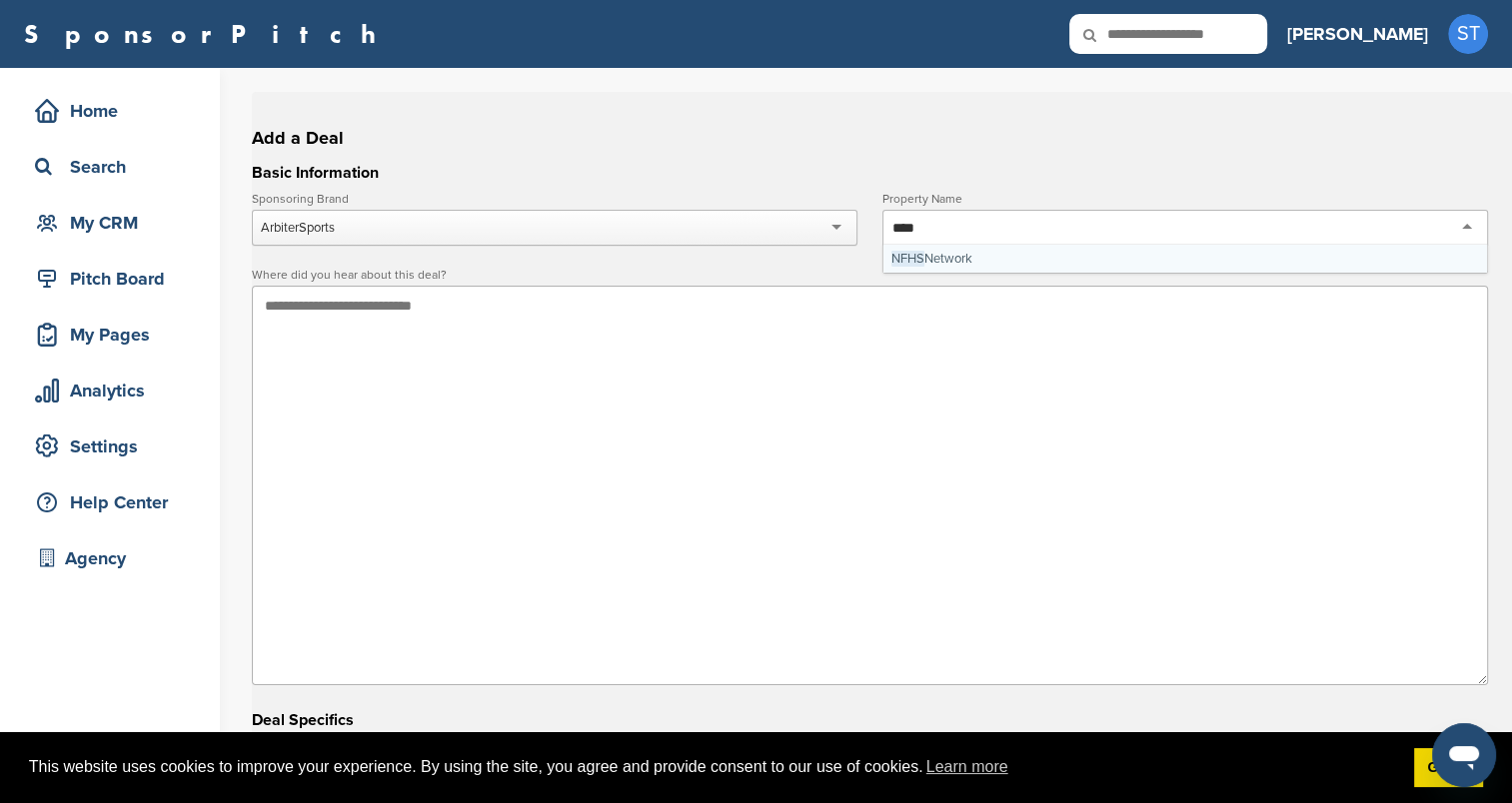 type 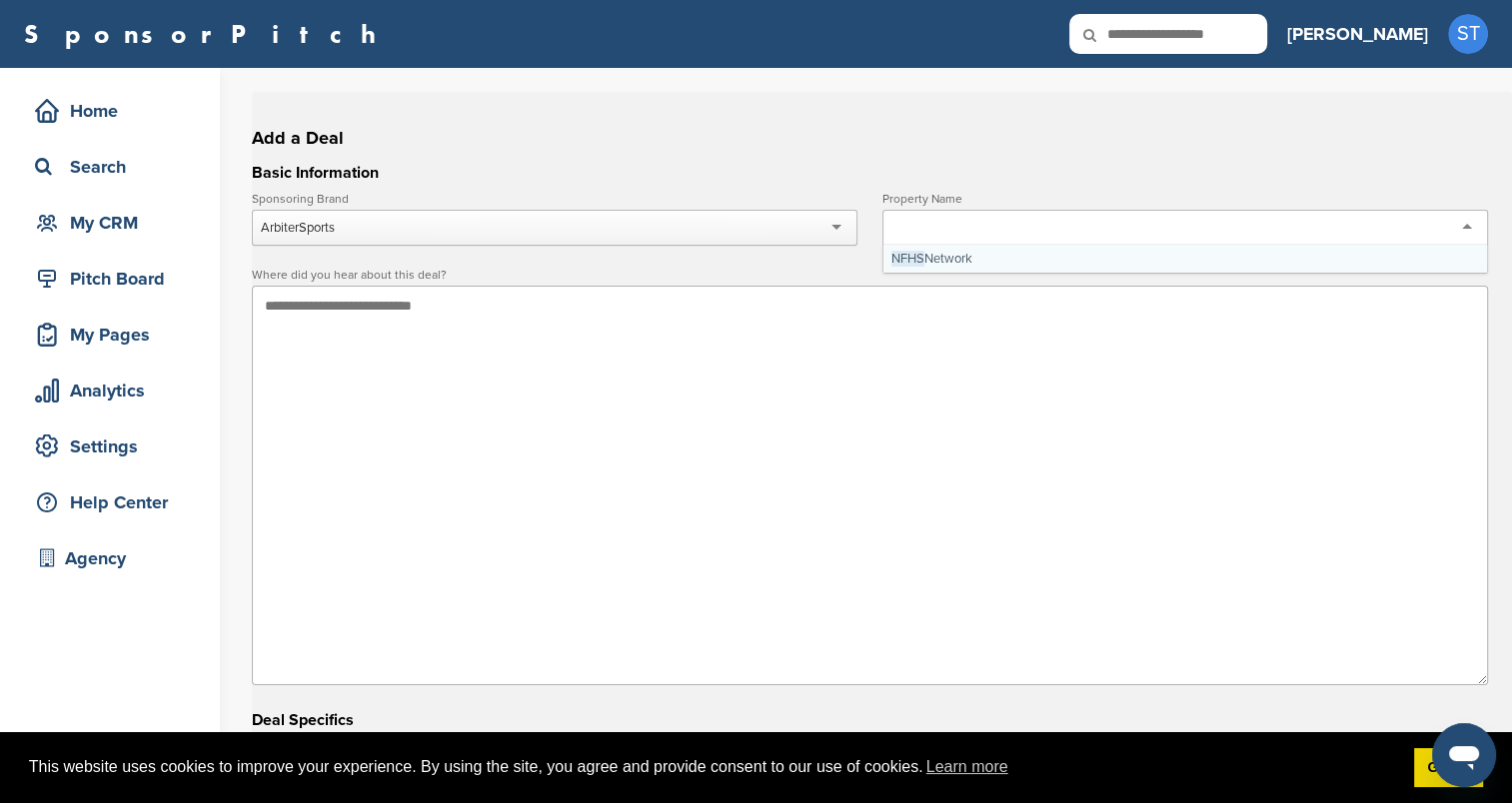 scroll, scrollTop: 0, scrollLeft: 0, axis: both 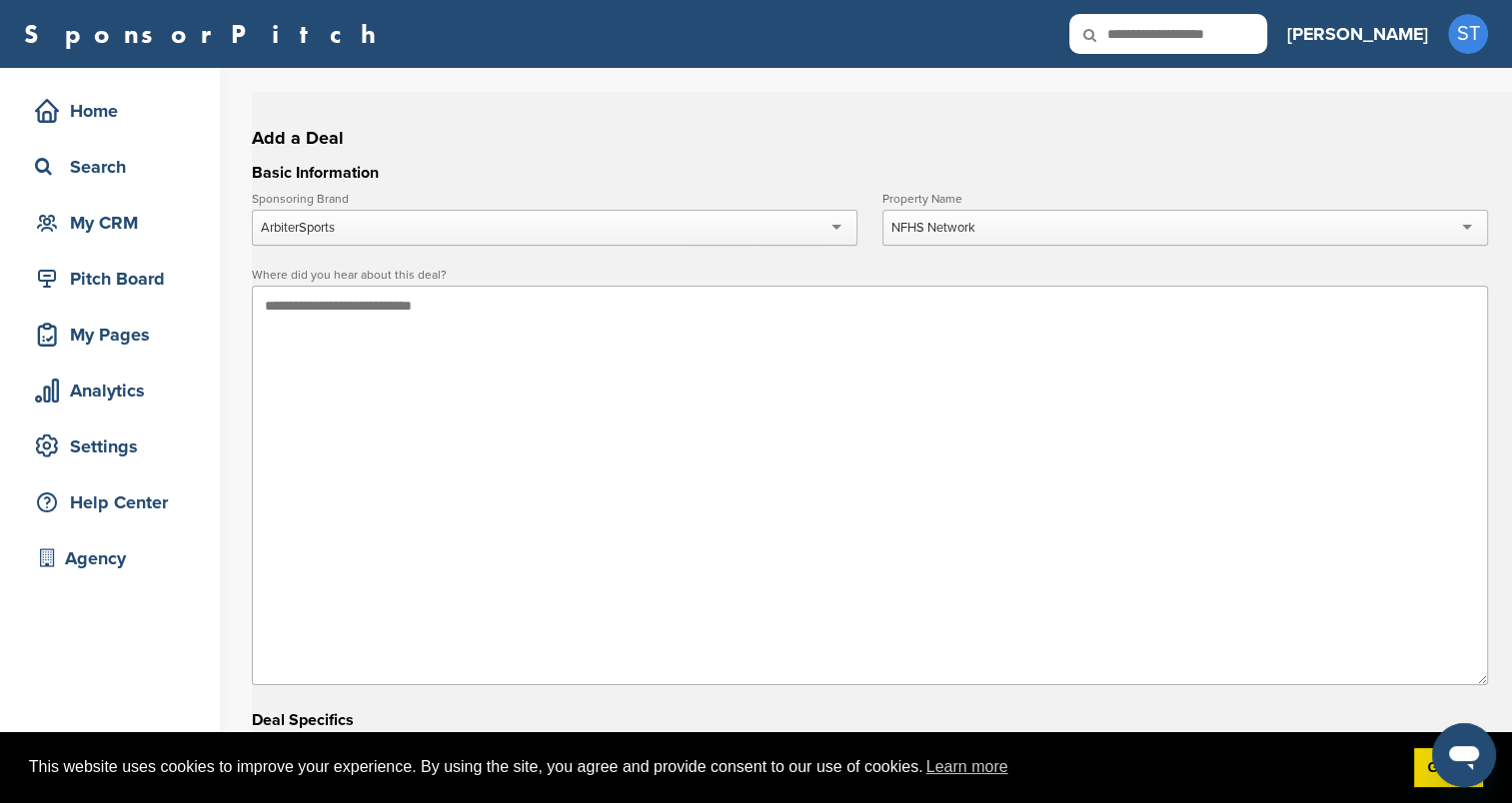 click at bounding box center [869, 485] 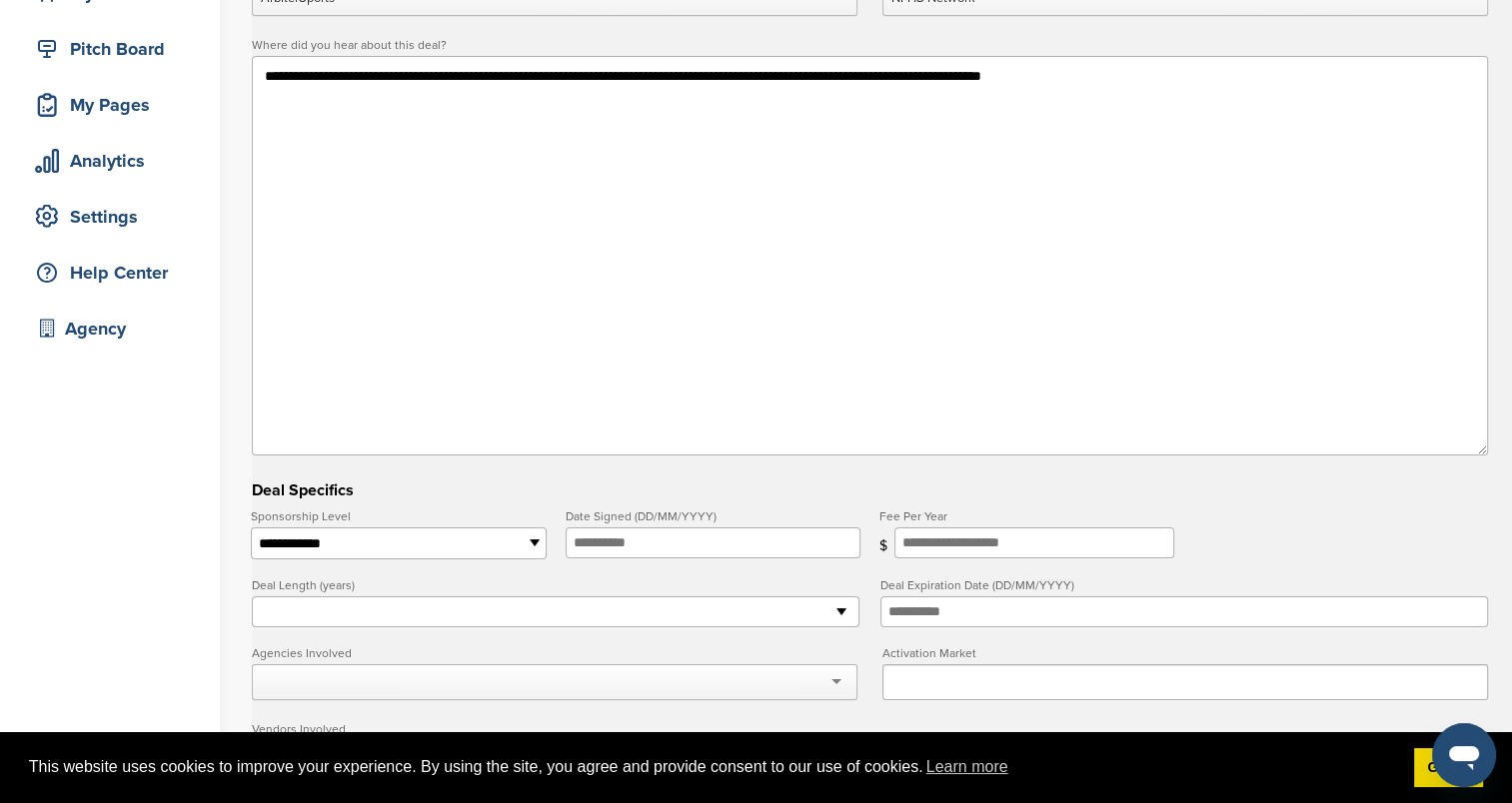 scroll, scrollTop: 400, scrollLeft: 0, axis: vertical 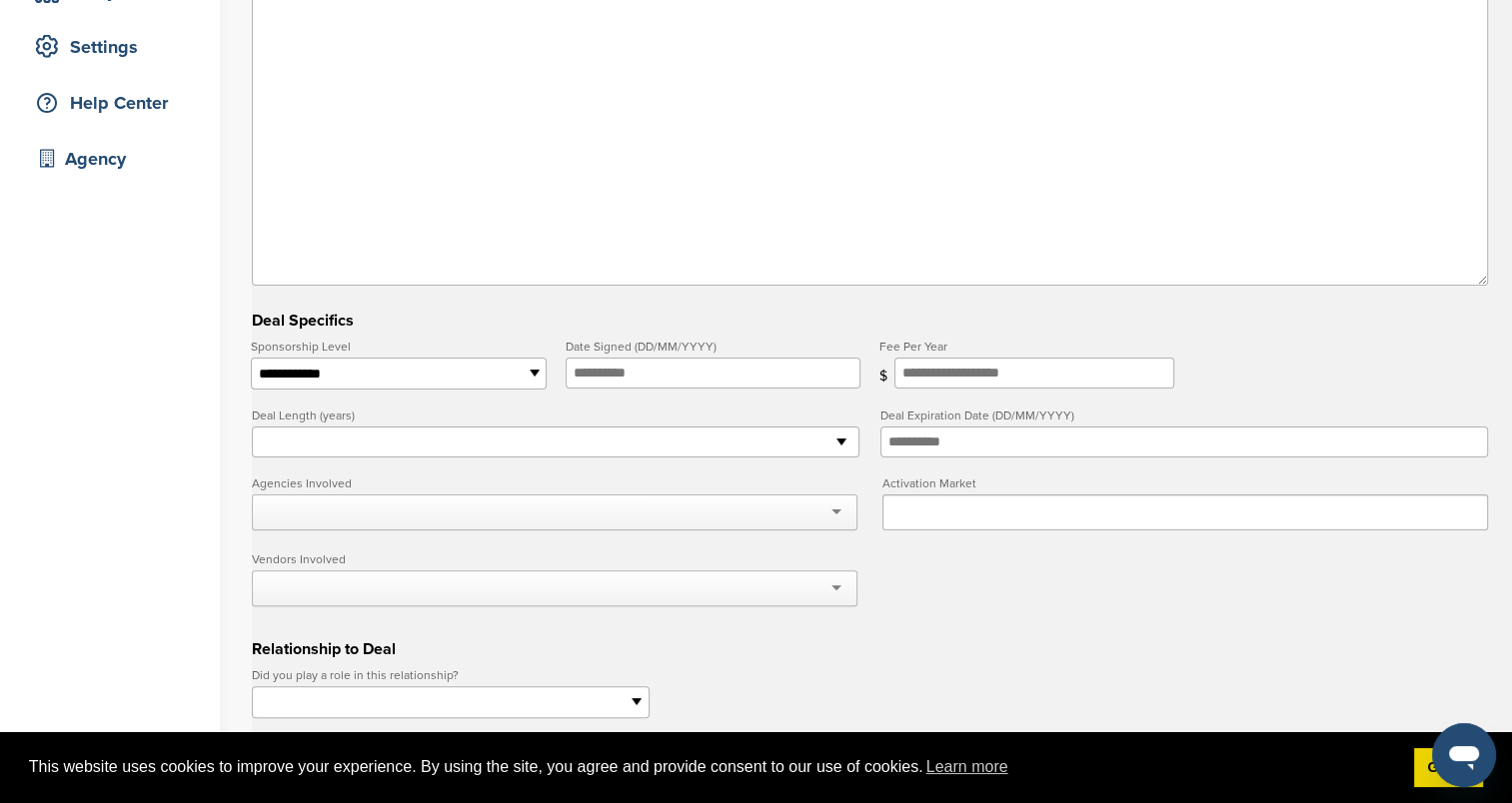 type on "**********" 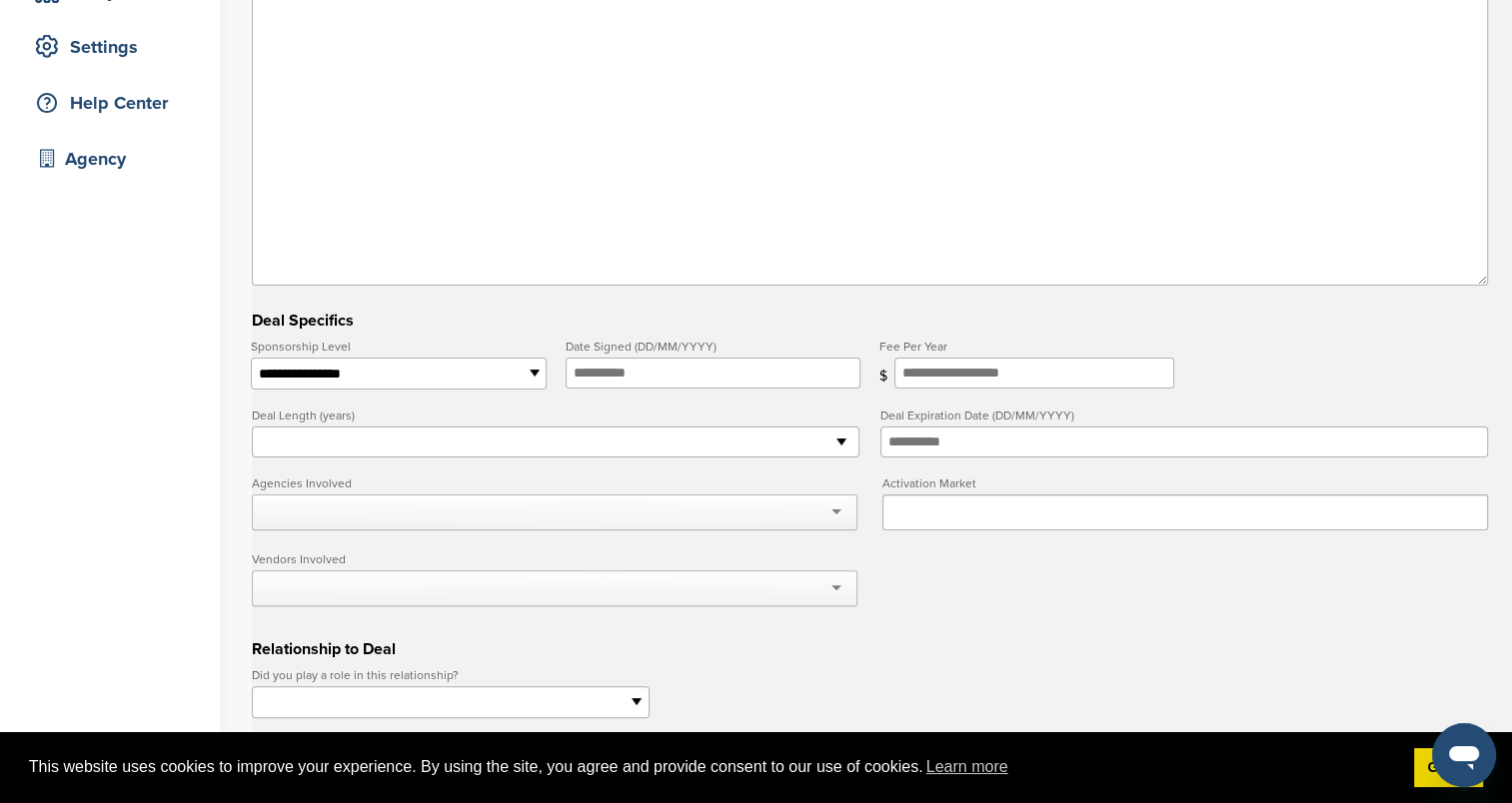 click on "**********" at bounding box center (398, 374) 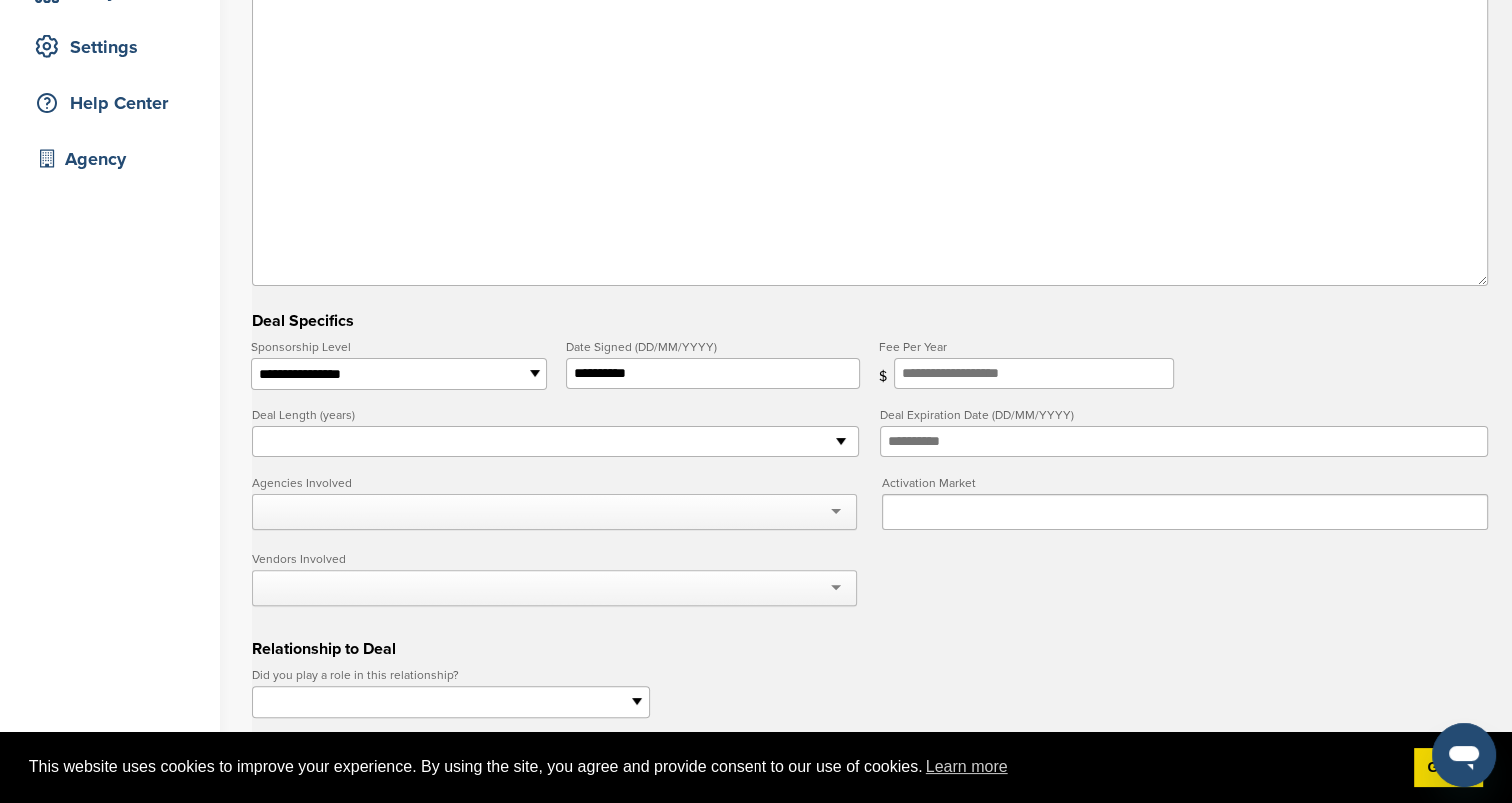 type on "**********" 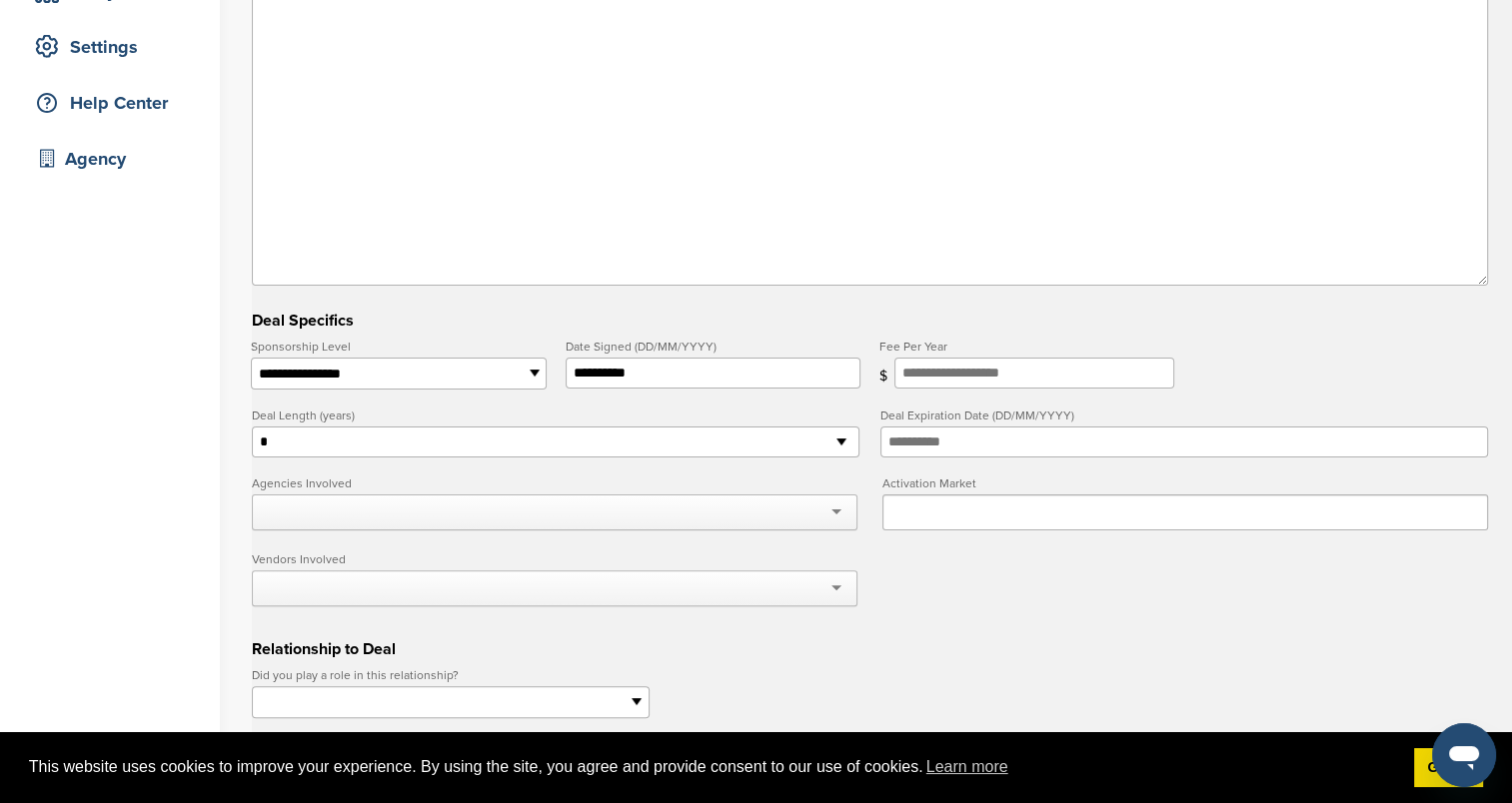 click on "*
*
*
*
*
*
*
*
*
**
**
**
**
**
**
**
**
**
**
**
**
**
**
**
**
**
**
**
**
**
**
**
**
**
**
**
**
**
**
**
**
**
**
**
**
**
**
**
**
**
**
**
**
**
**
**
**
**
**
**
**
**
**
**
**
**
**
**
**
**
**
**
**
**
**
**
**
**
**
**
**
**
**
**
**
**
**
**
**
**
**
**
**
**
**
**
**
**
**
***" at bounding box center [556, 442] 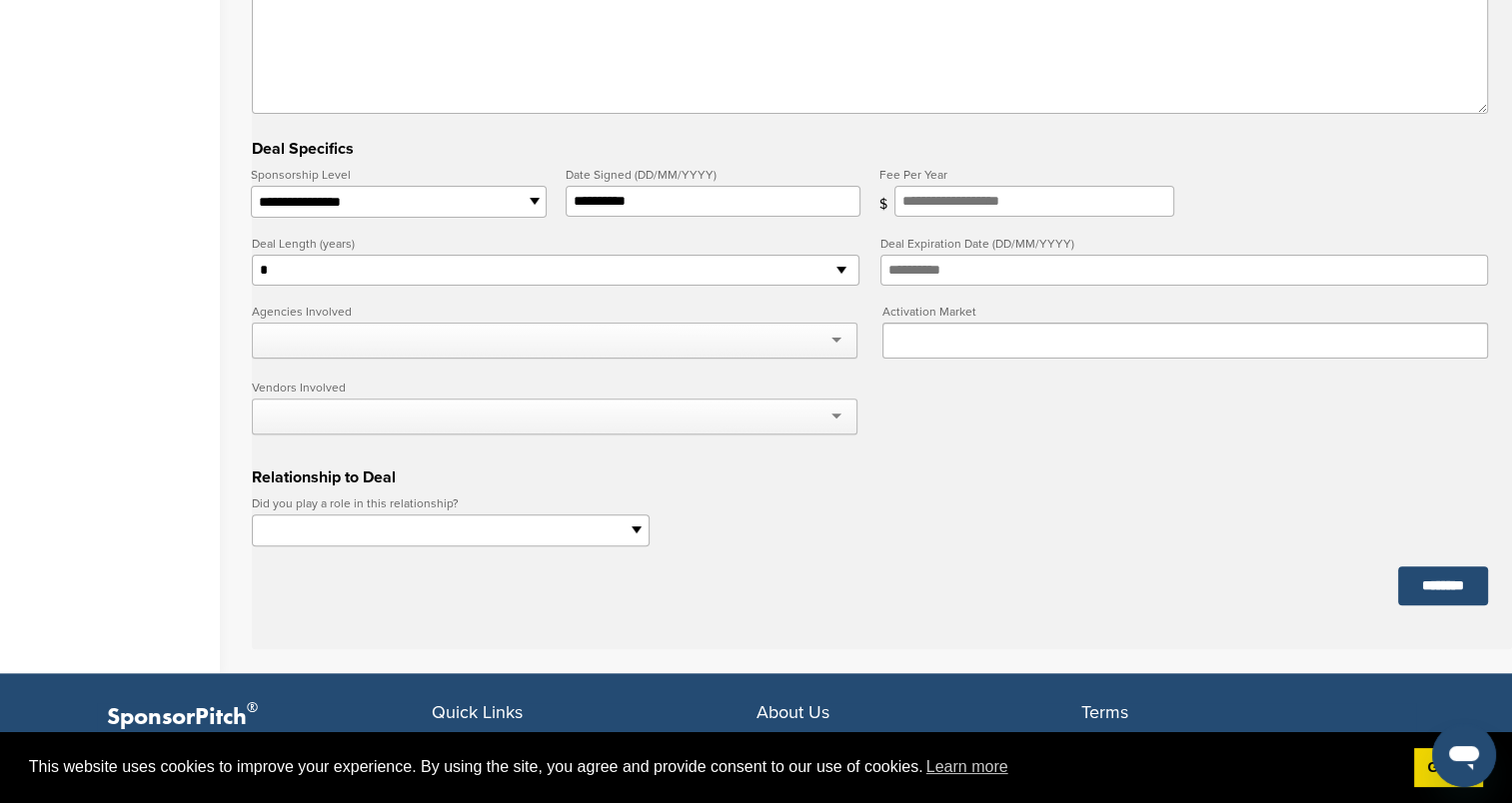 scroll, scrollTop: 599, scrollLeft: 0, axis: vertical 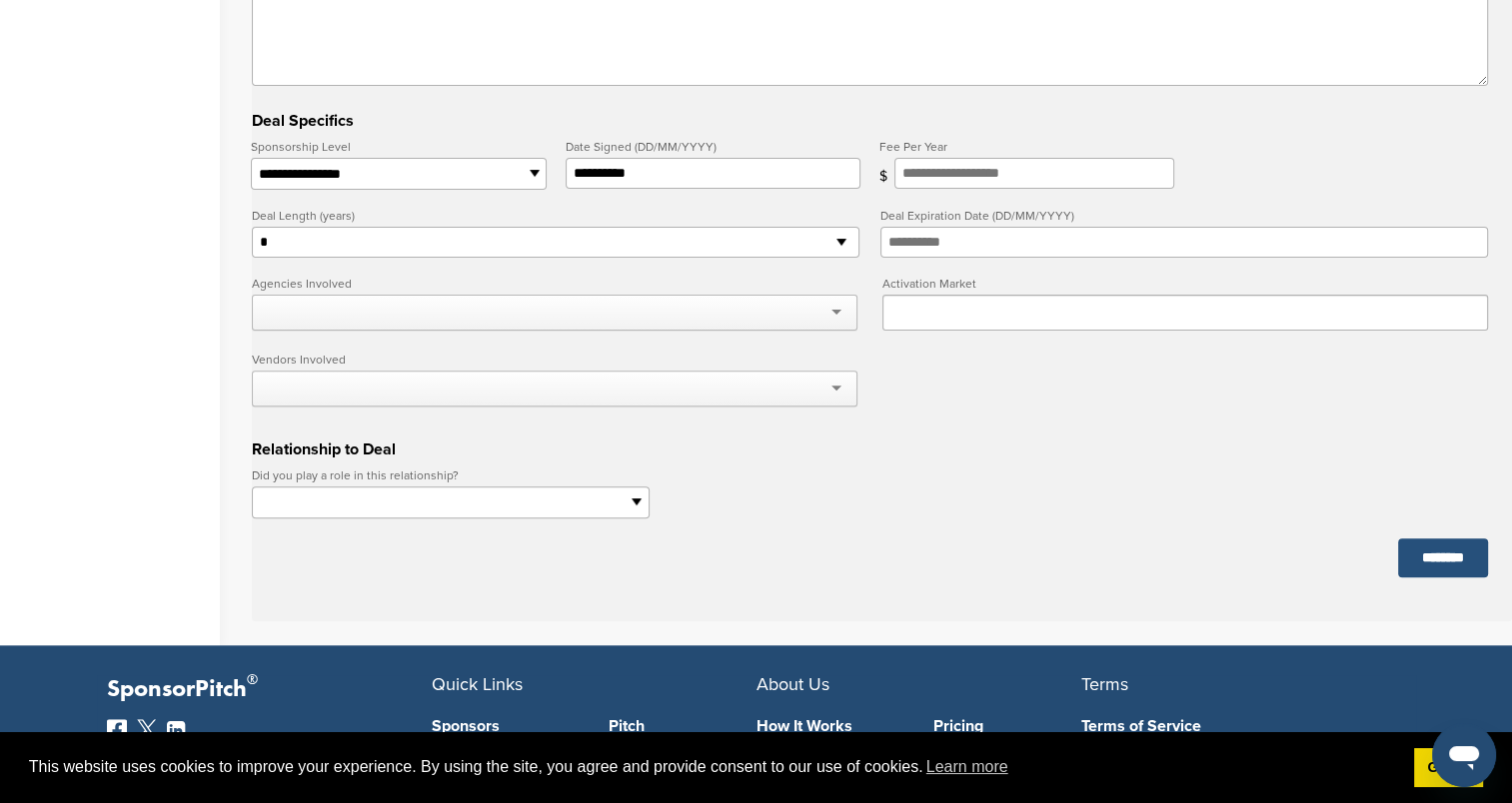 click on "********" at bounding box center (1443, 557) 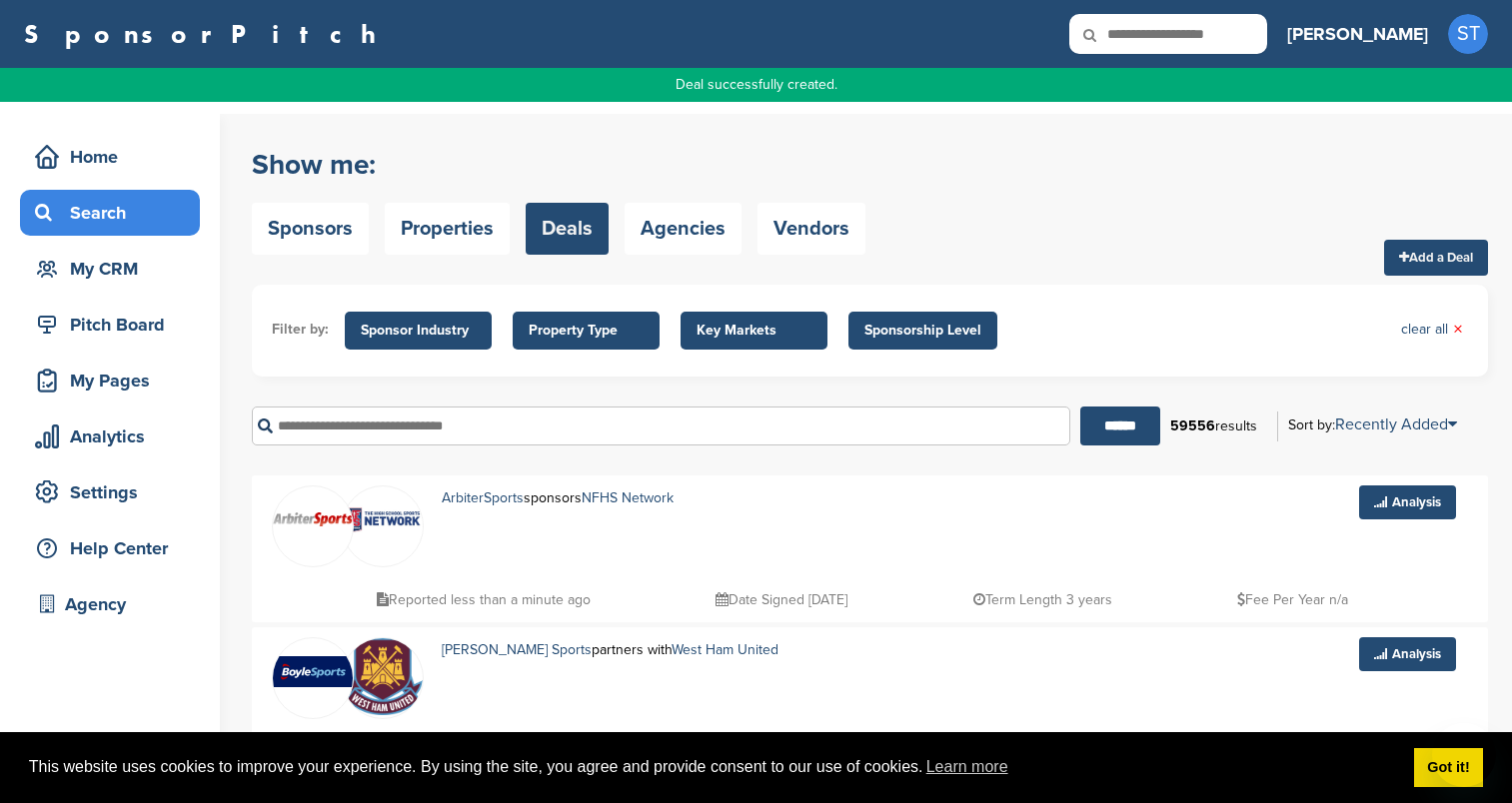 scroll, scrollTop: 0, scrollLeft: 0, axis: both 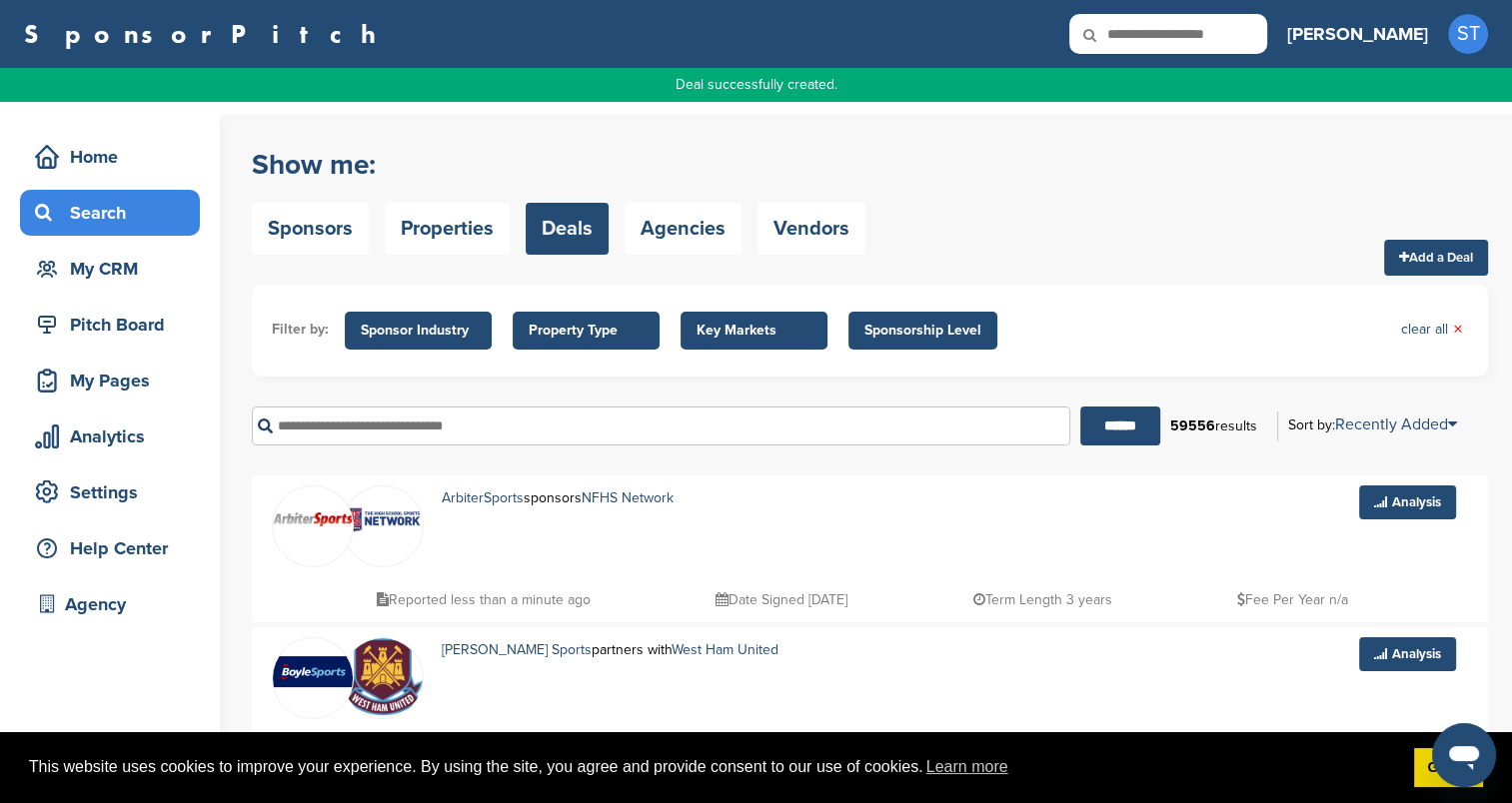 click at bounding box center (1168, 34) 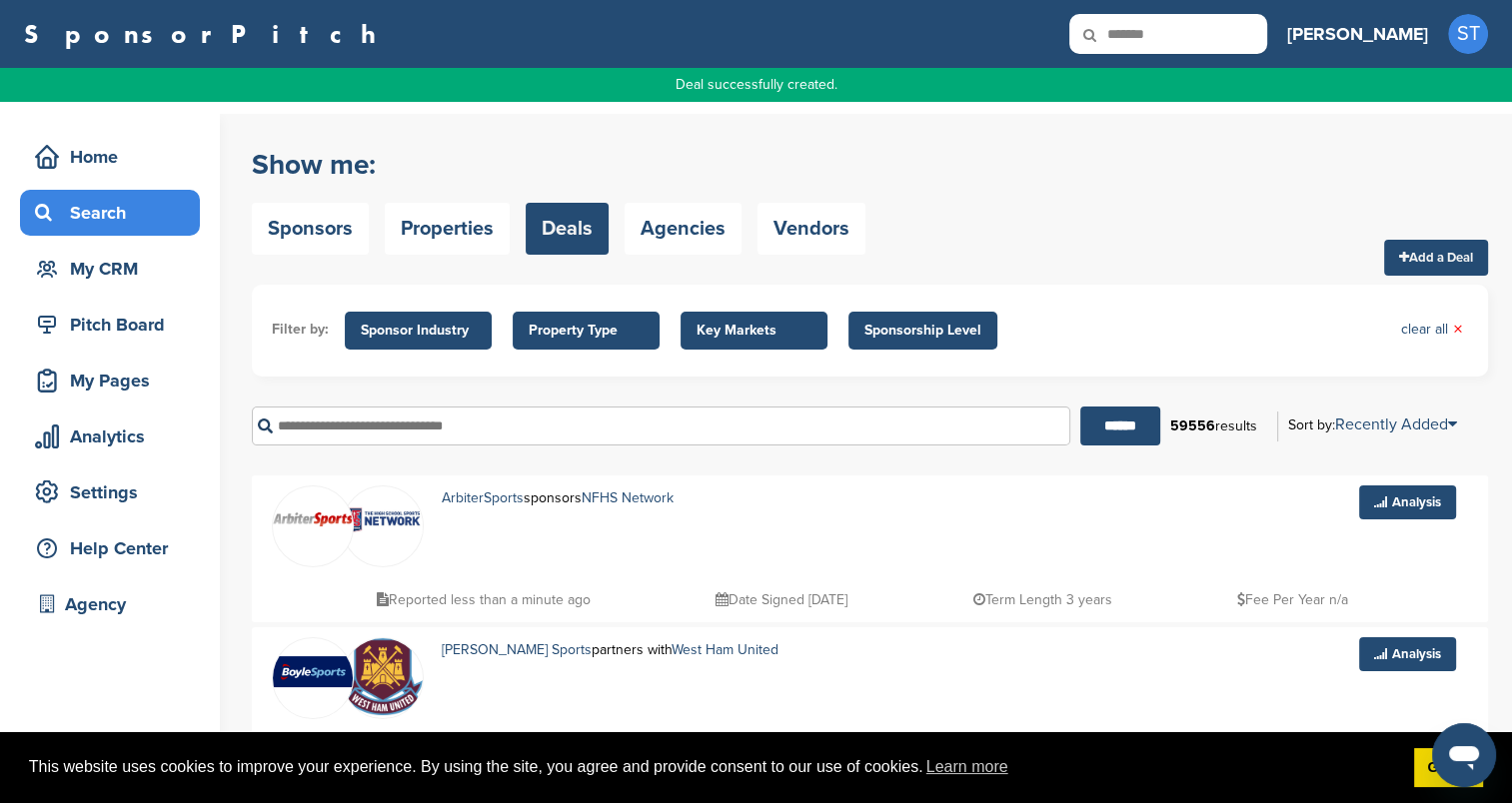 type on "*******" 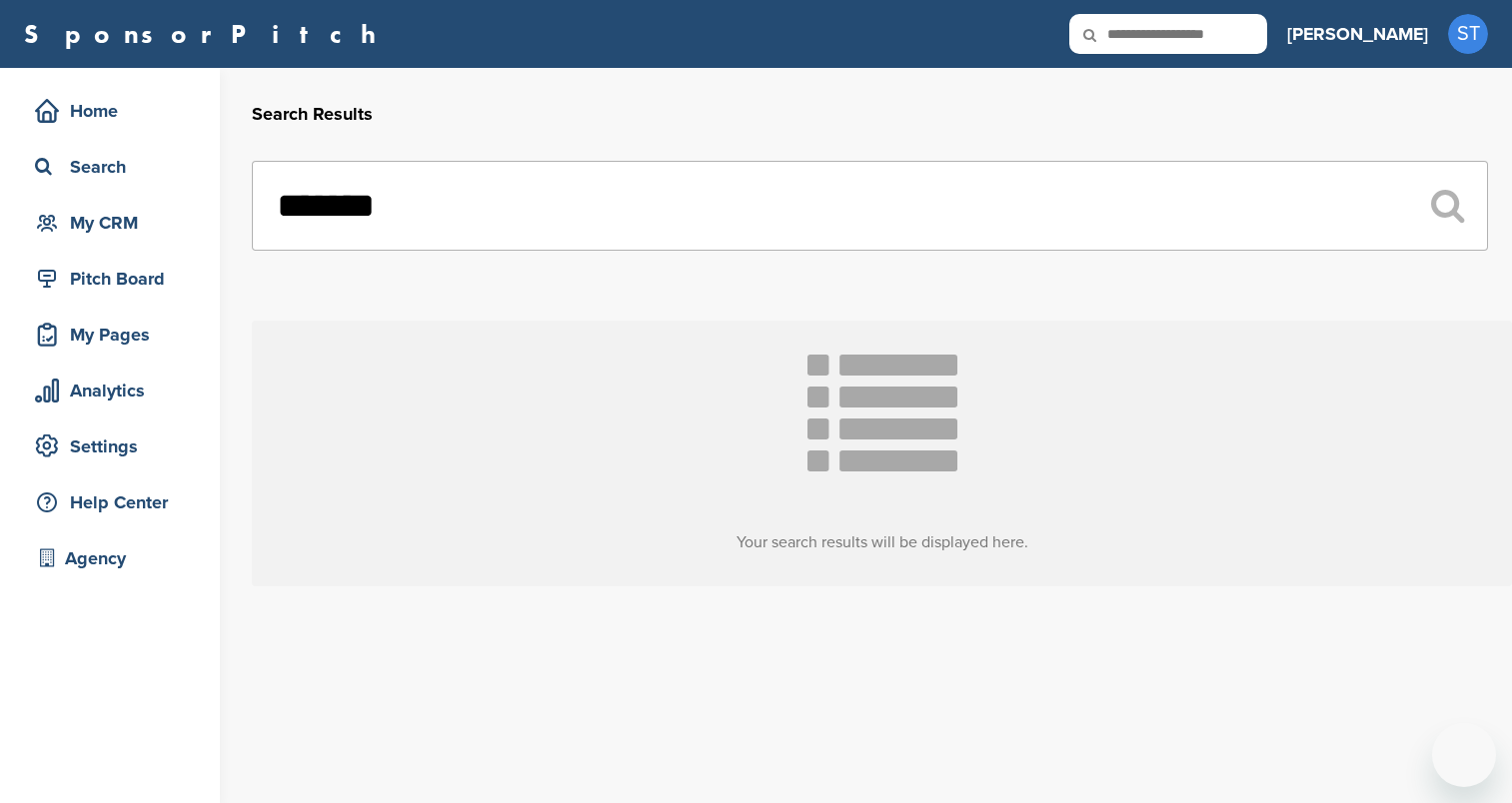 scroll, scrollTop: 0, scrollLeft: 0, axis: both 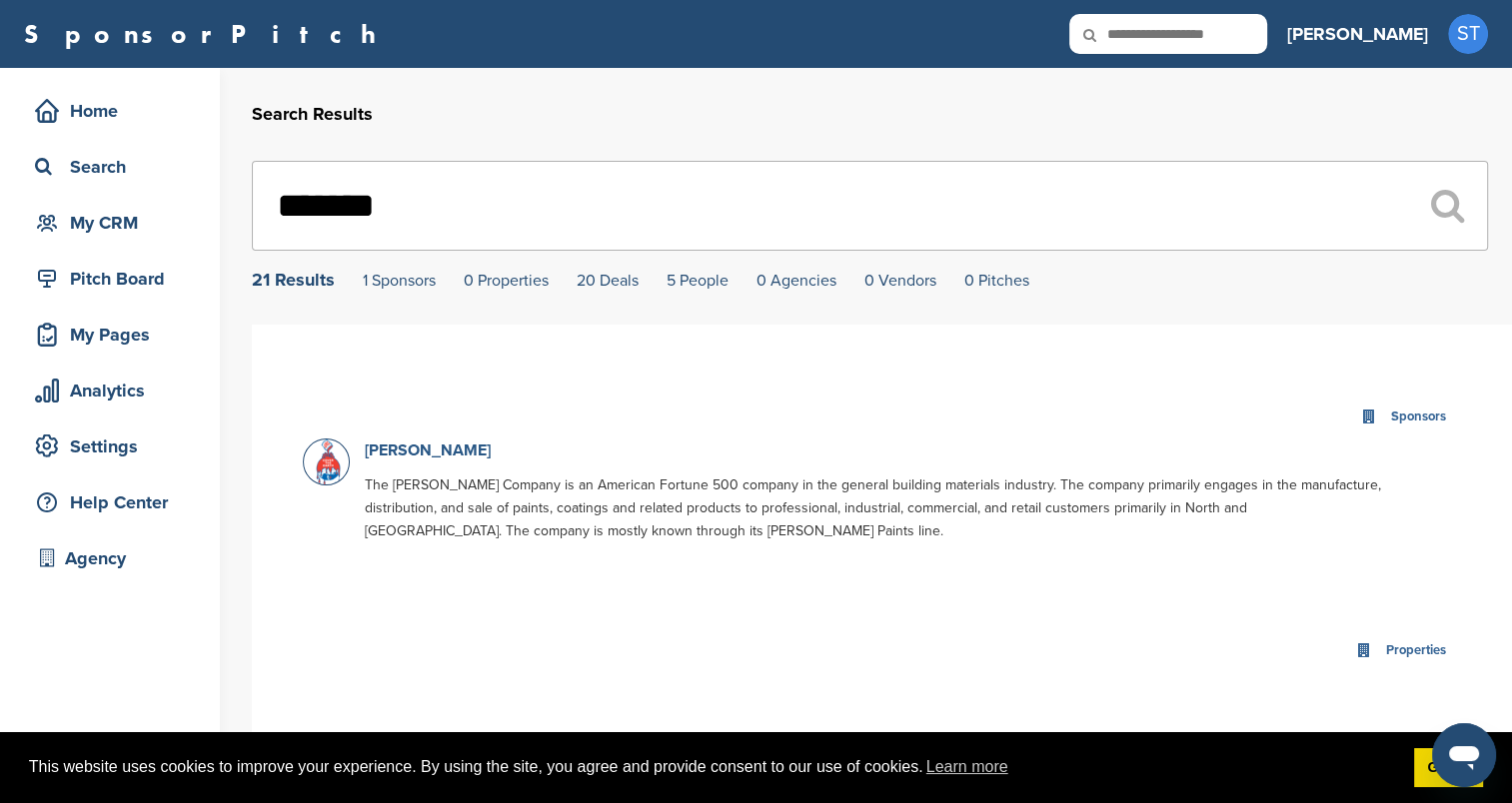 click on "[PERSON_NAME]" at bounding box center (428, 450) 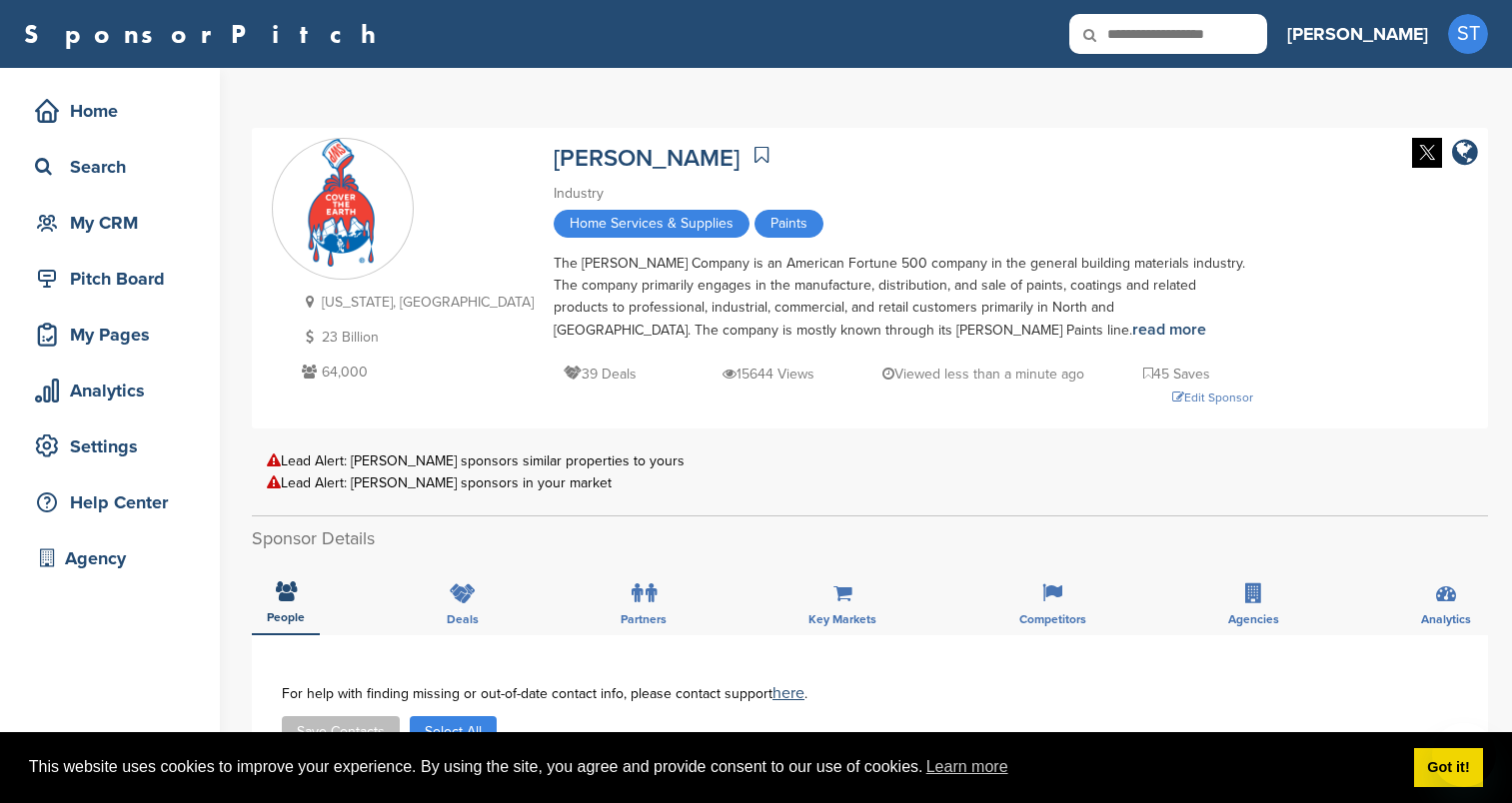 scroll, scrollTop: 0, scrollLeft: 0, axis: both 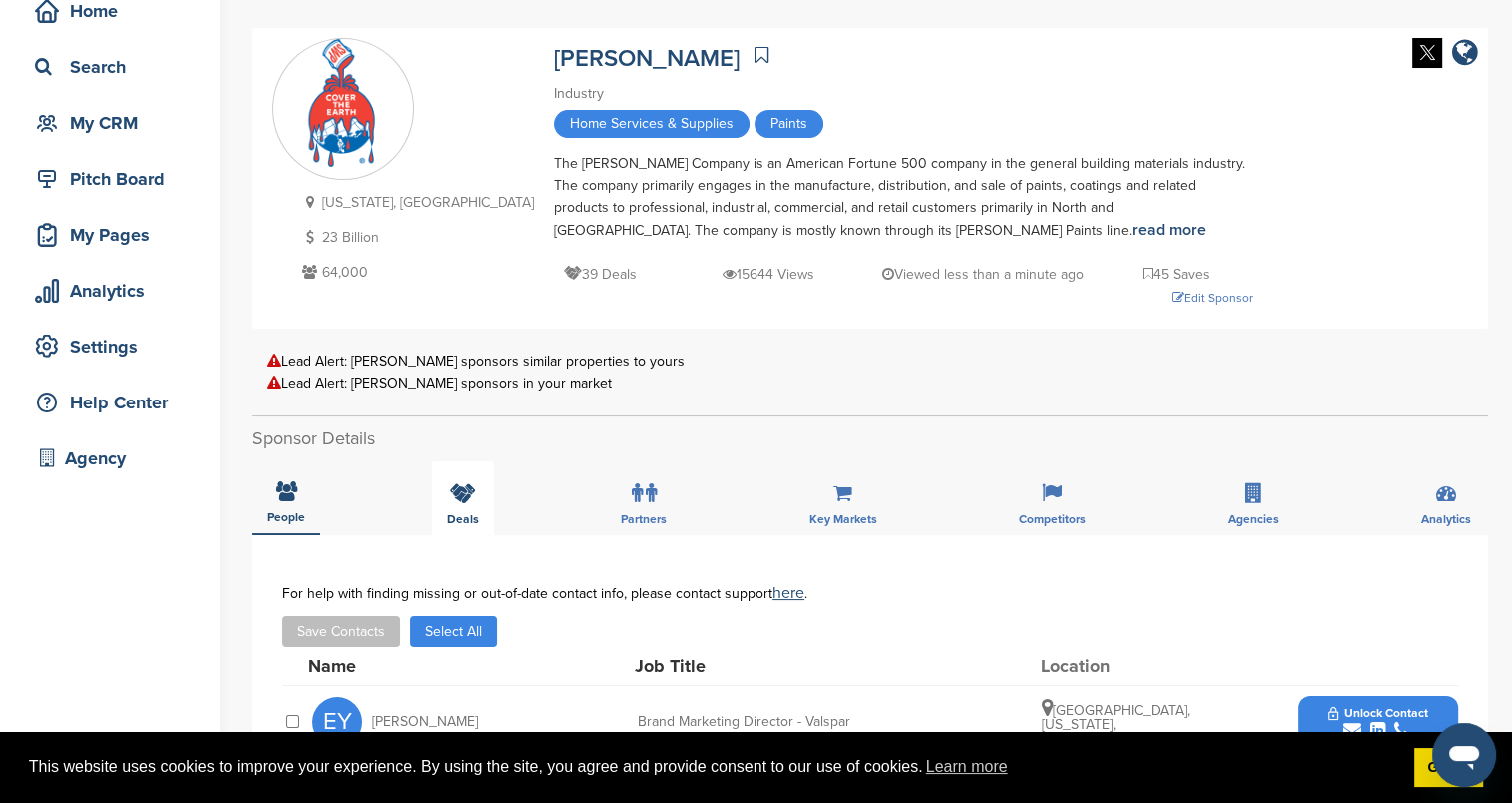 click at bounding box center (463, 493) 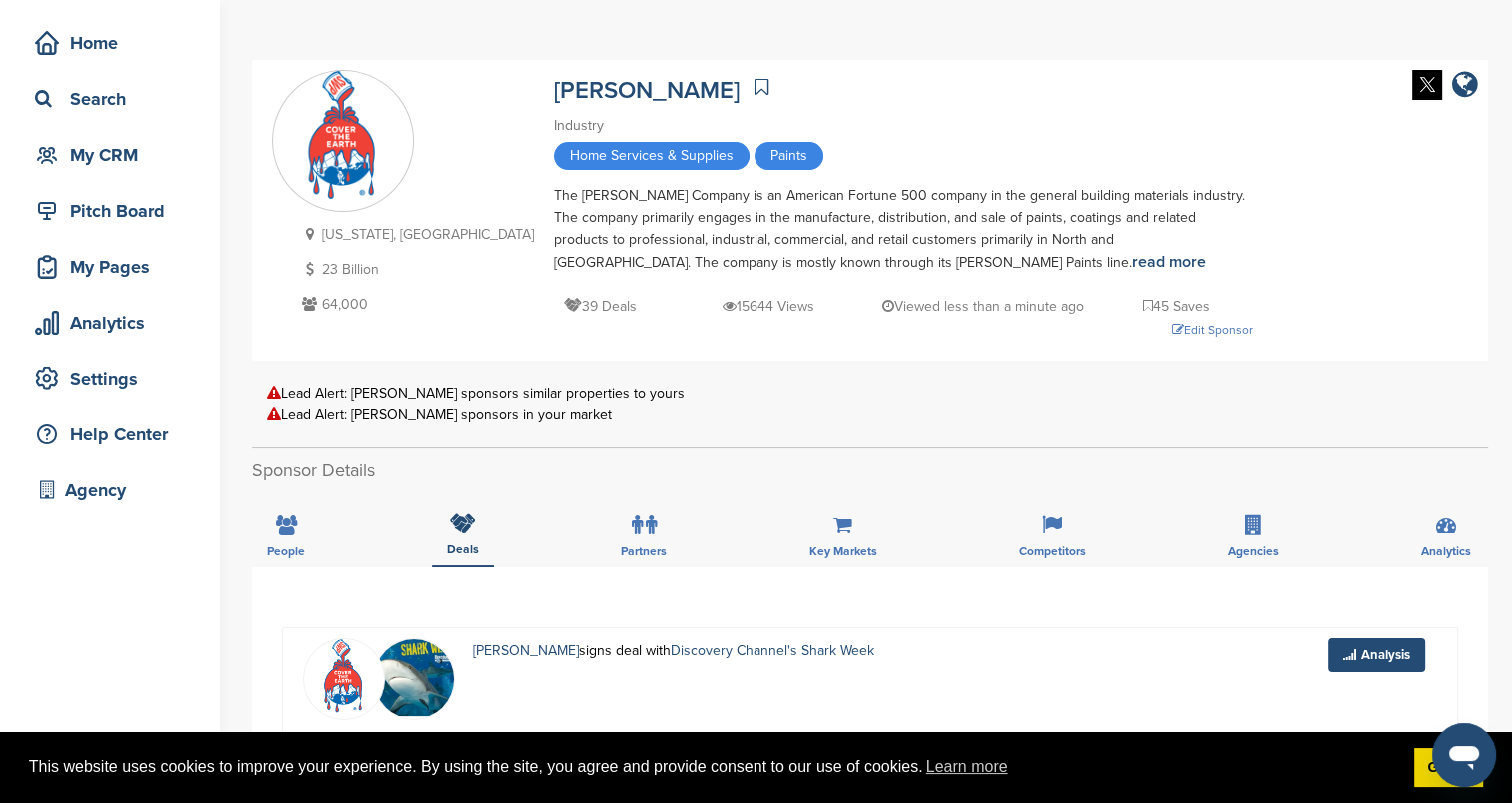 scroll, scrollTop: 0, scrollLeft: 0, axis: both 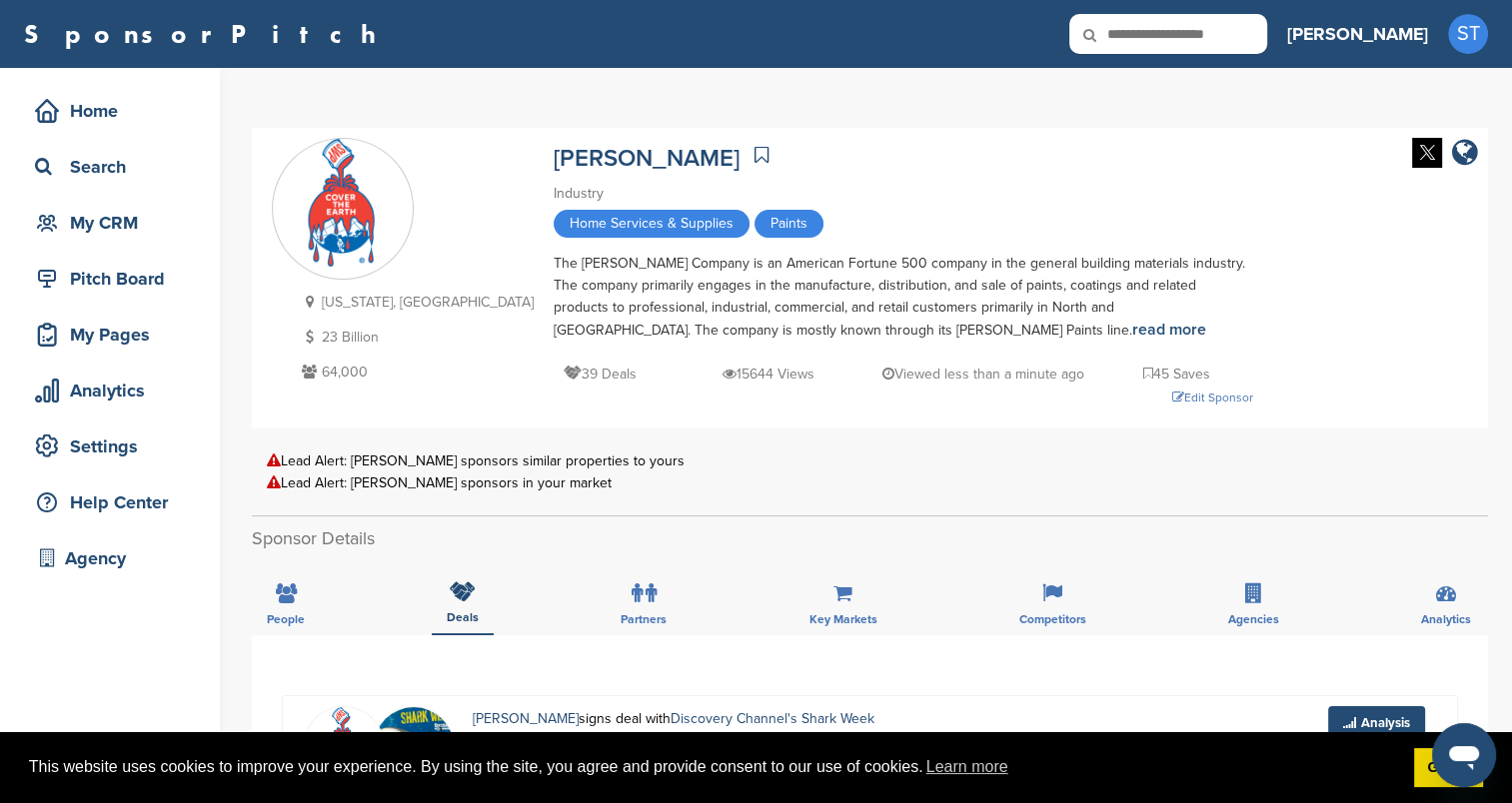 click at bounding box center (1168, 34) 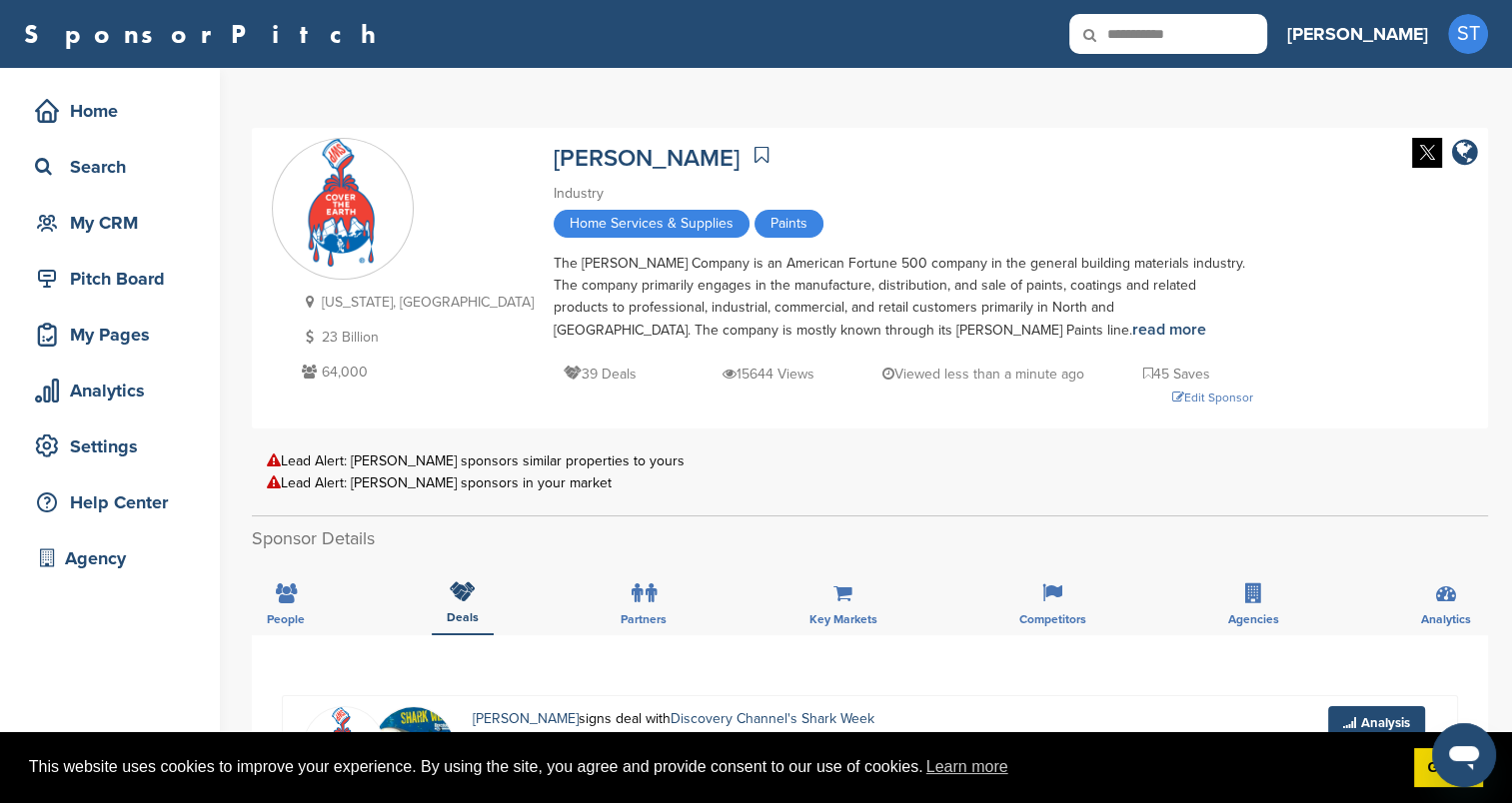 type on "**********" 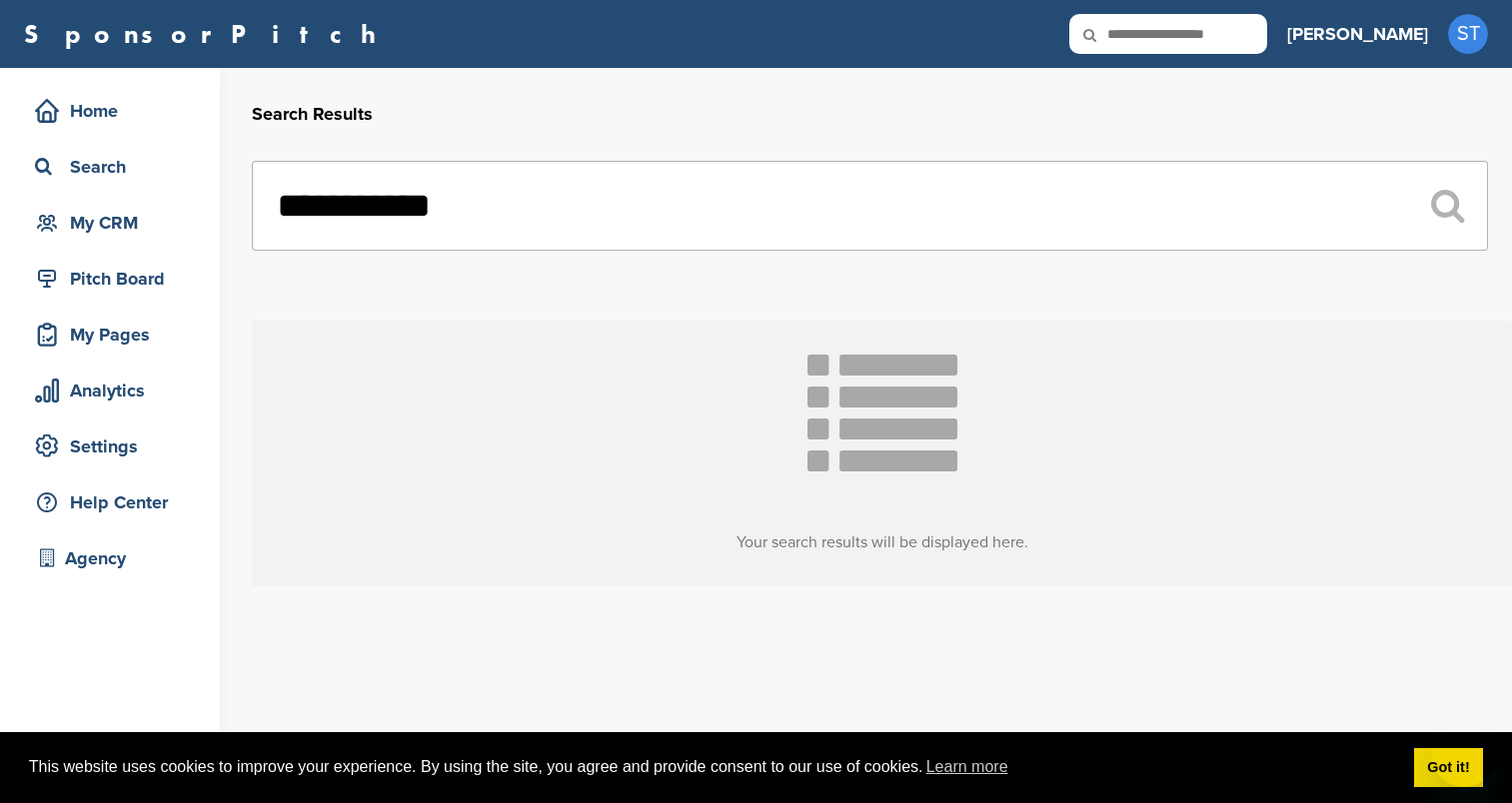 scroll, scrollTop: 0, scrollLeft: 0, axis: both 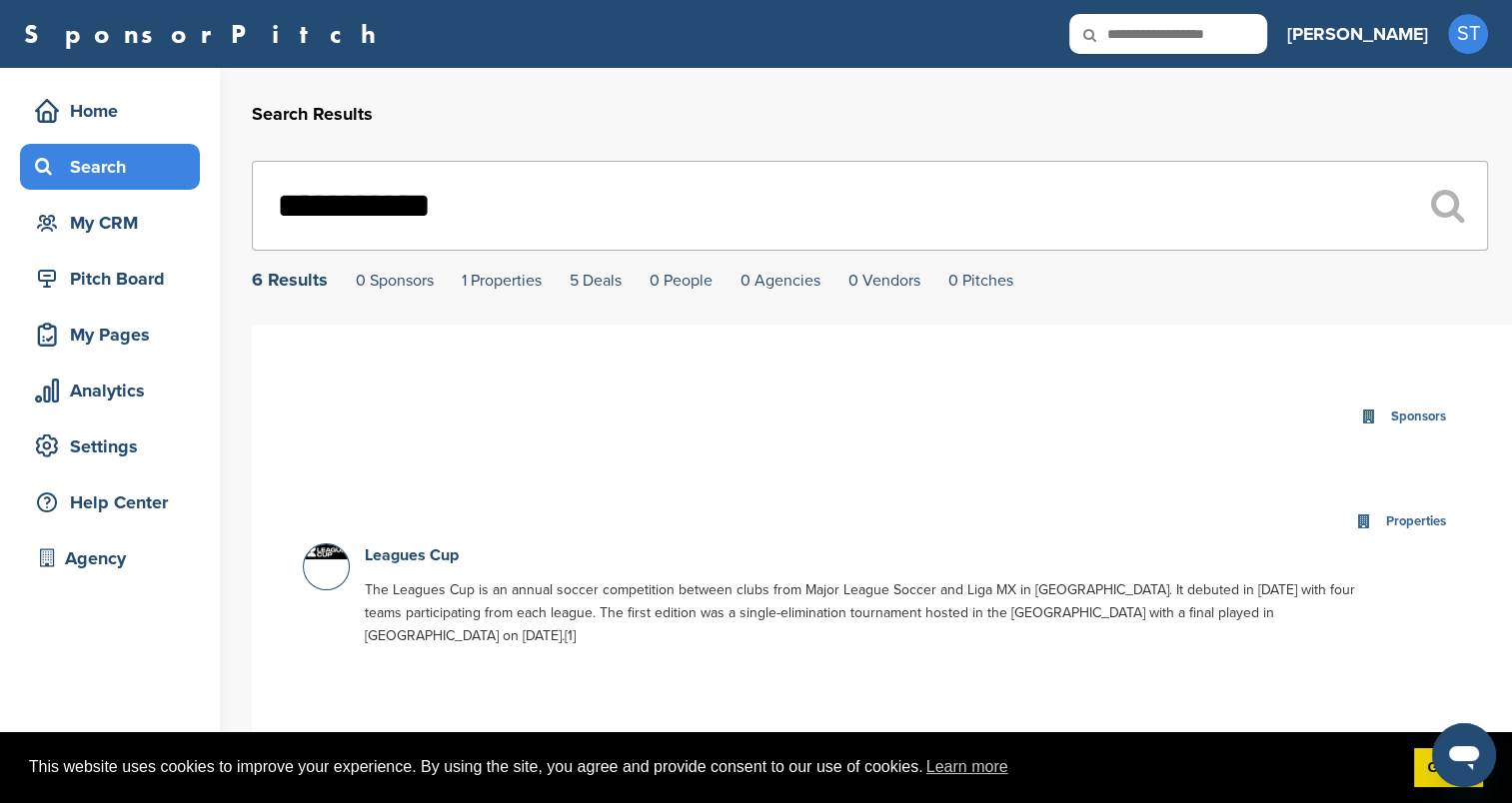 click on "Search" at bounding box center [115, 167] 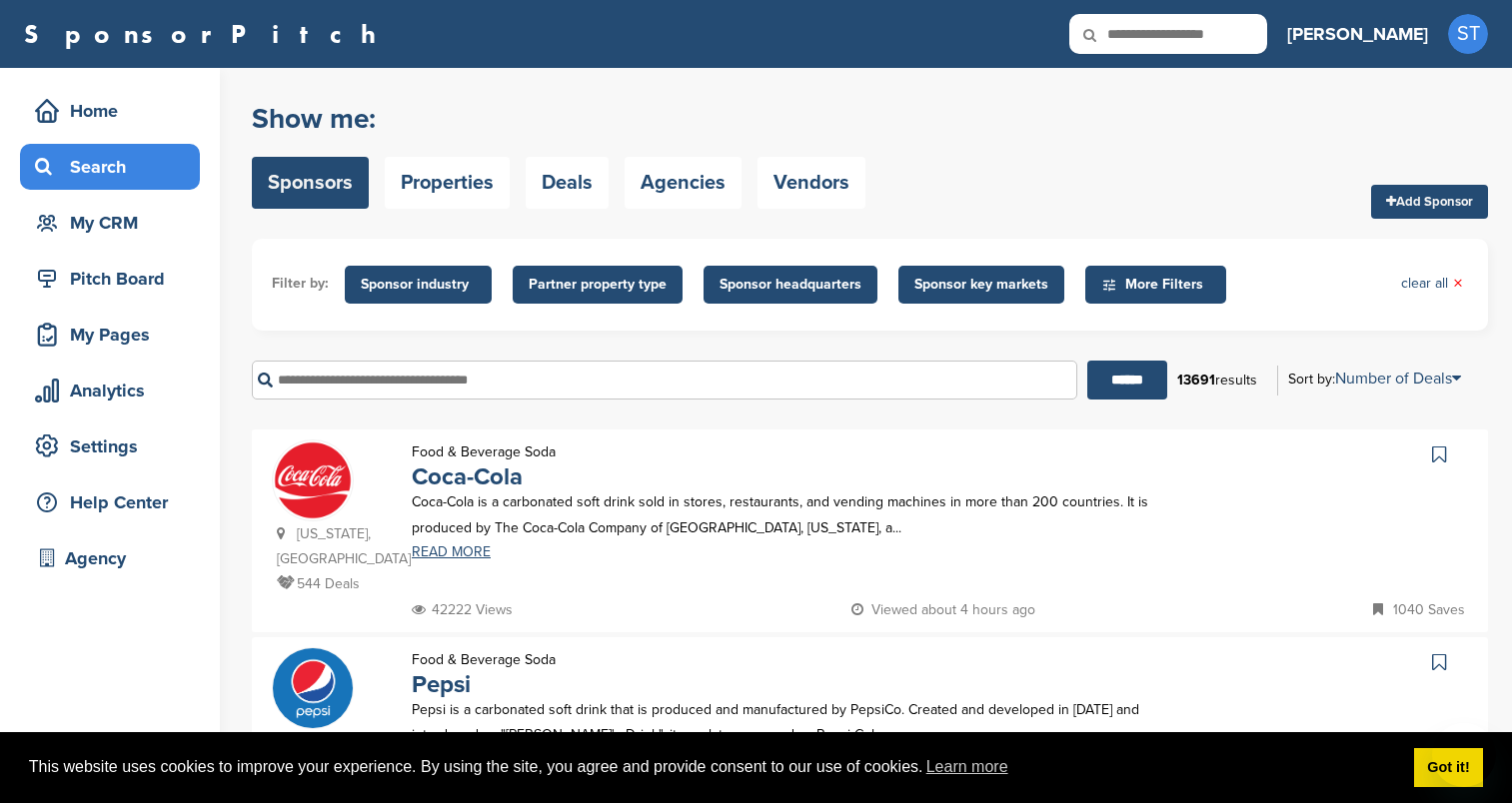 scroll, scrollTop: 0, scrollLeft: 0, axis: both 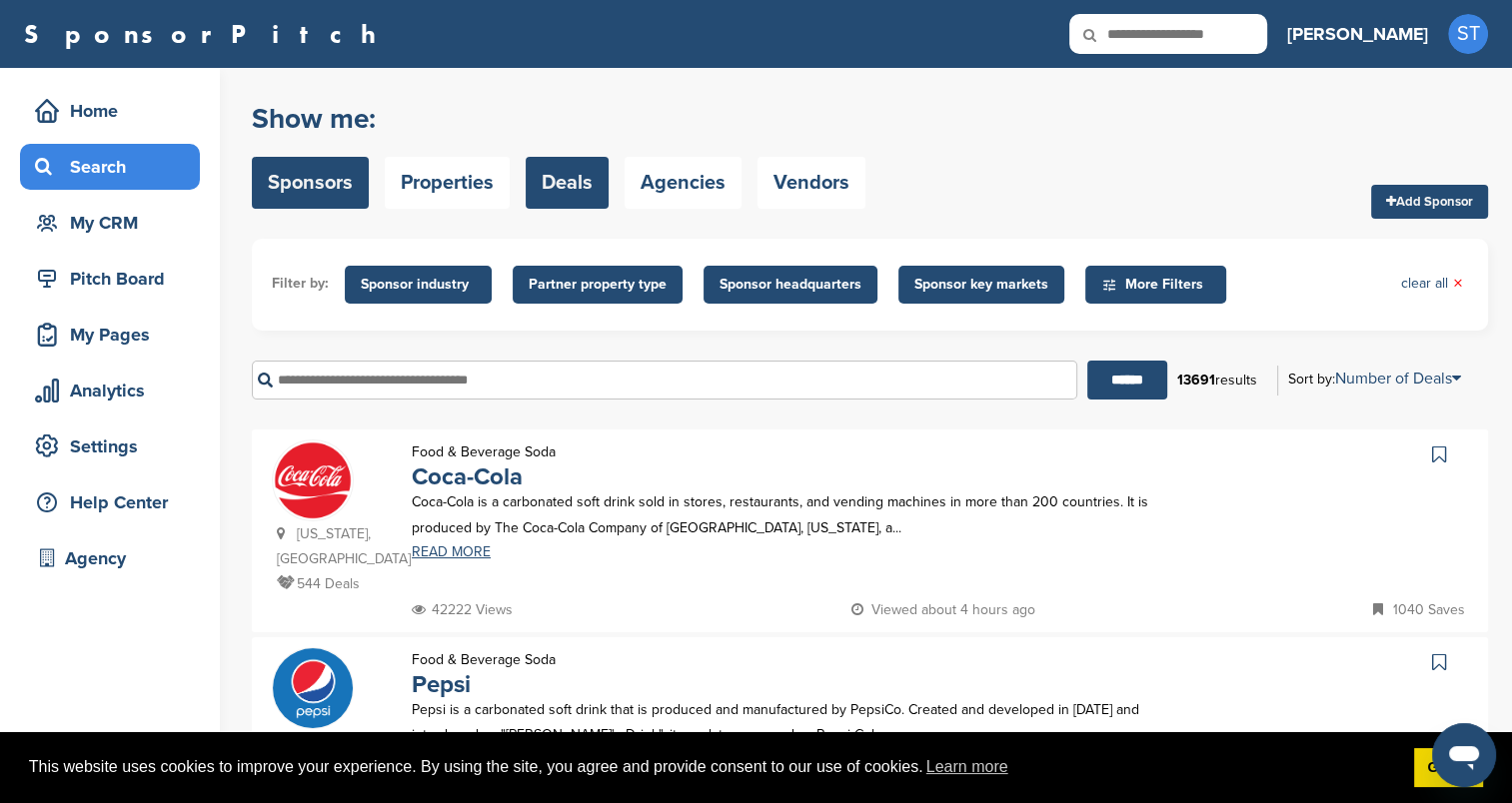 click on "Deals" at bounding box center (567, 183) 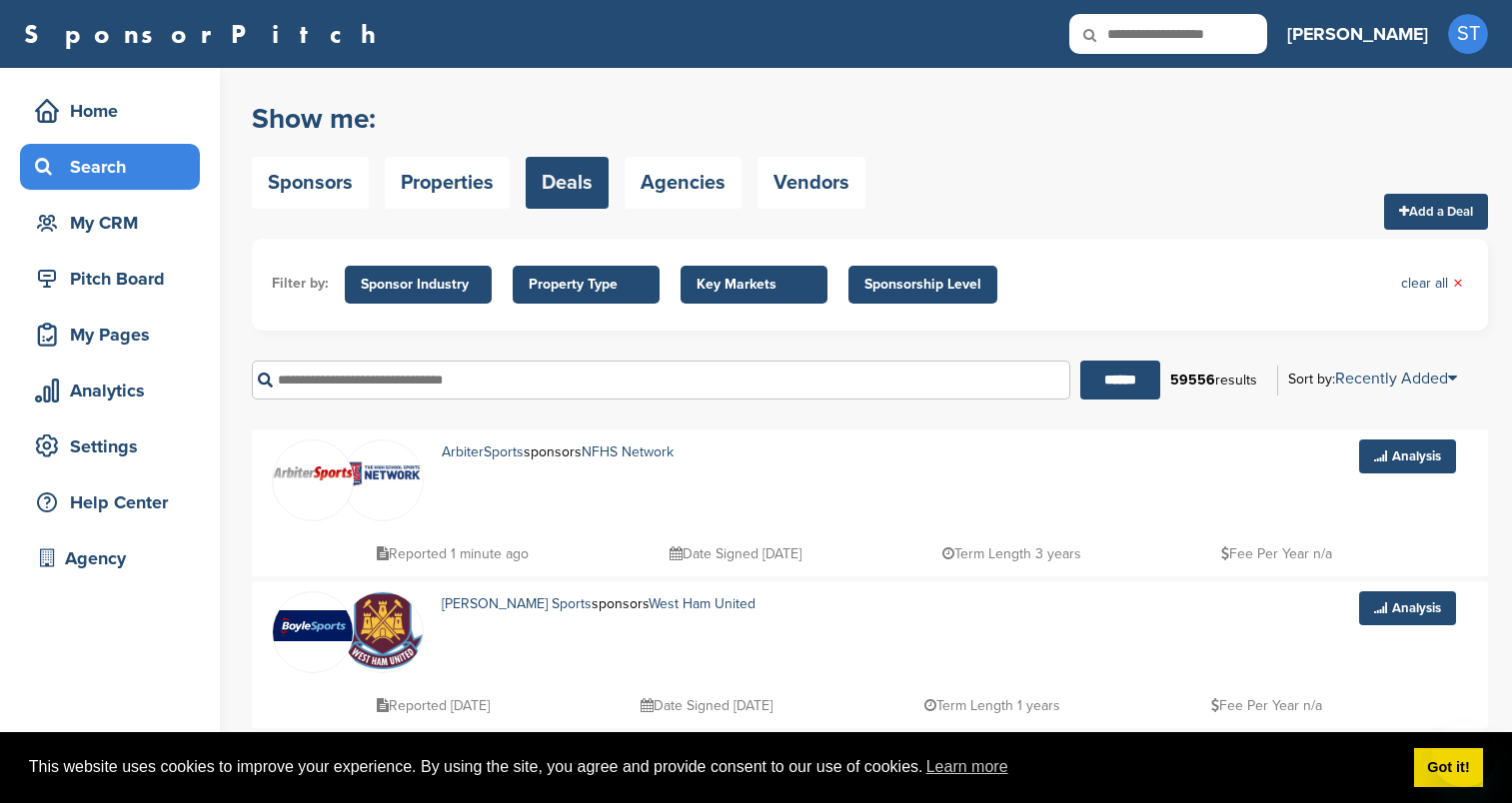 scroll, scrollTop: 0, scrollLeft: 0, axis: both 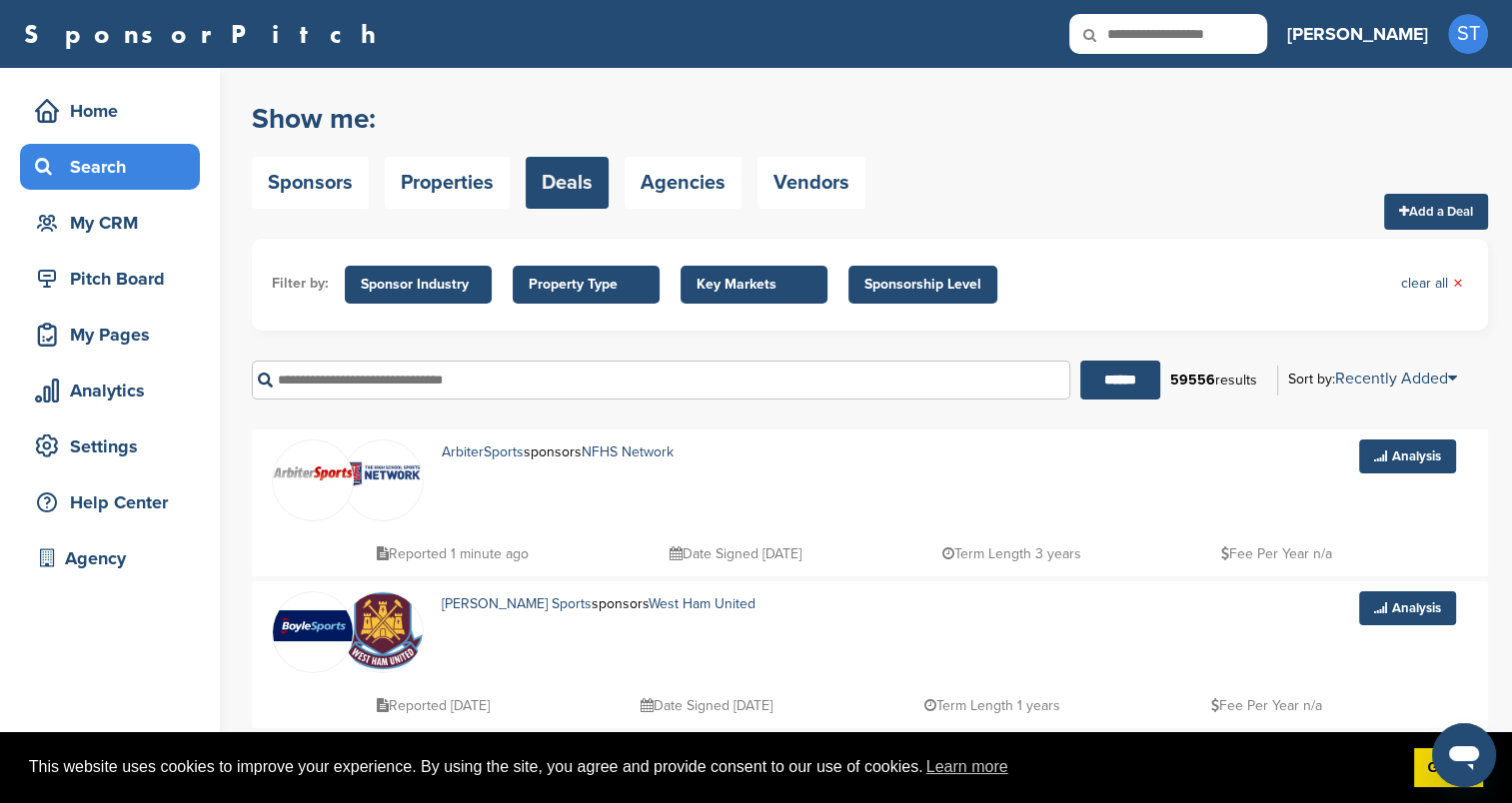 click on "Add a Deal" at bounding box center (1436, 212) 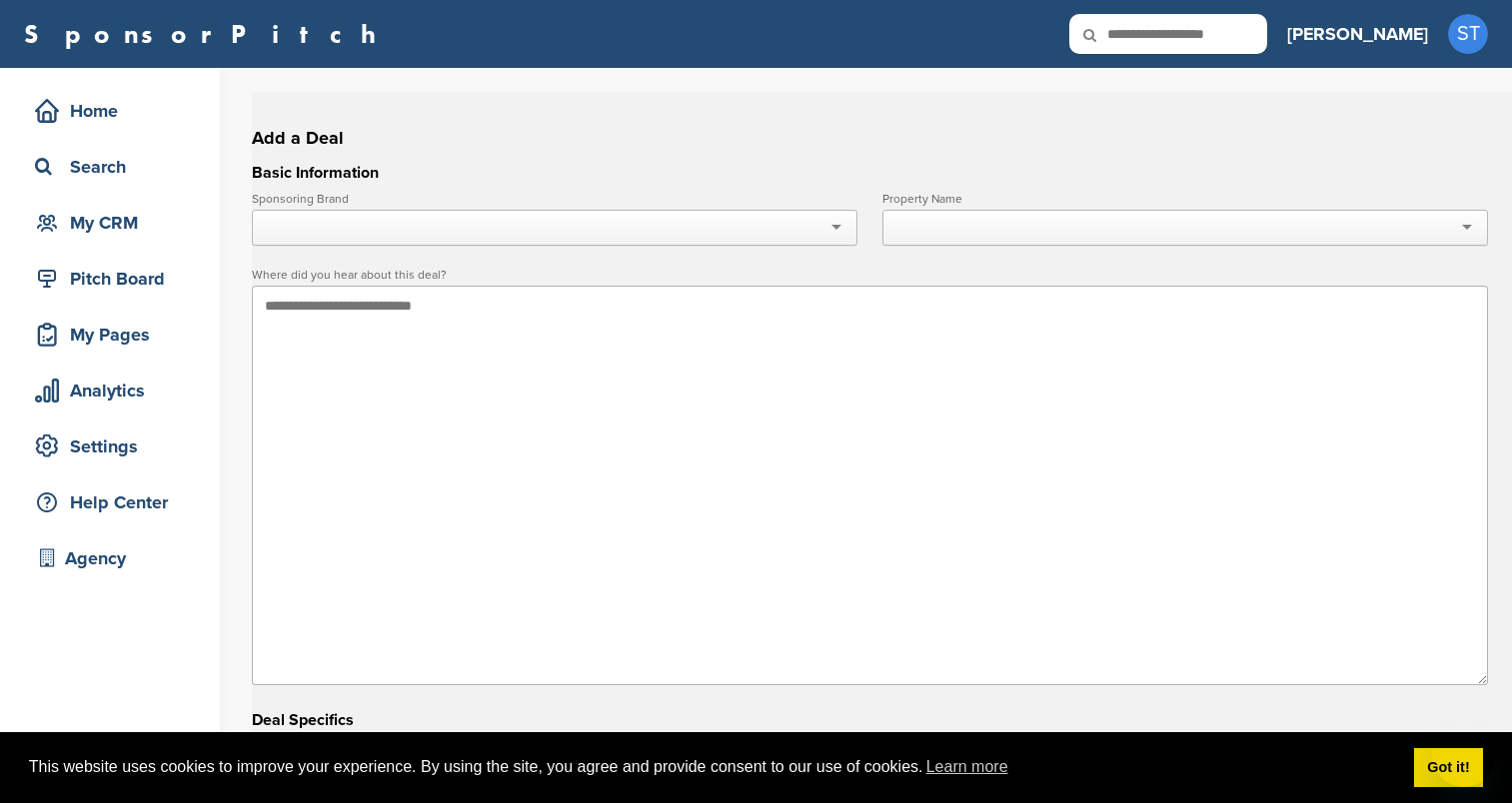 scroll, scrollTop: 0, scrollLeft: 0, axis: both 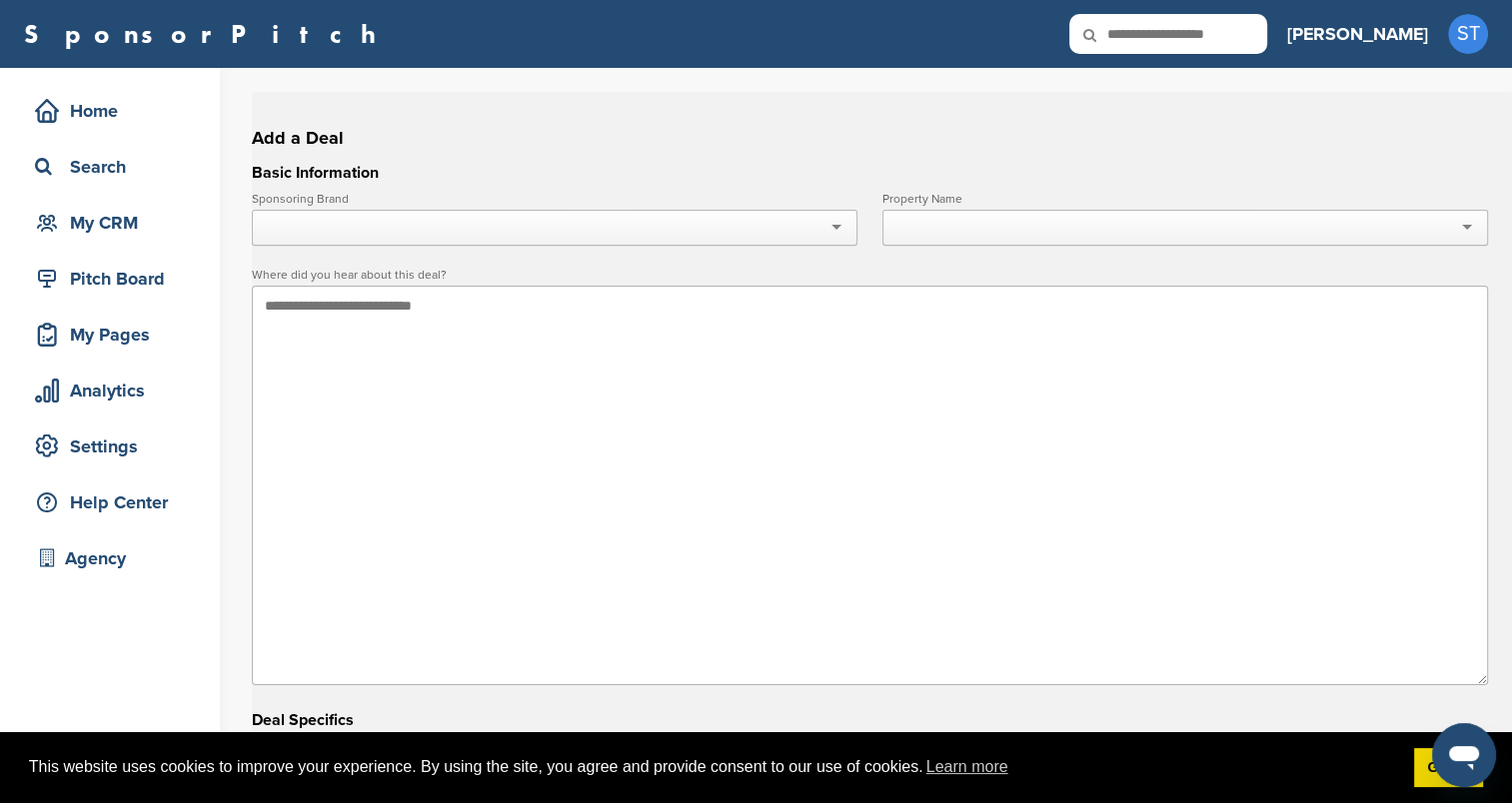 drag, startPoint x: 371, startPoint y: 224, endPoint x: 381, endPoint y: 220, distance: 10.77033 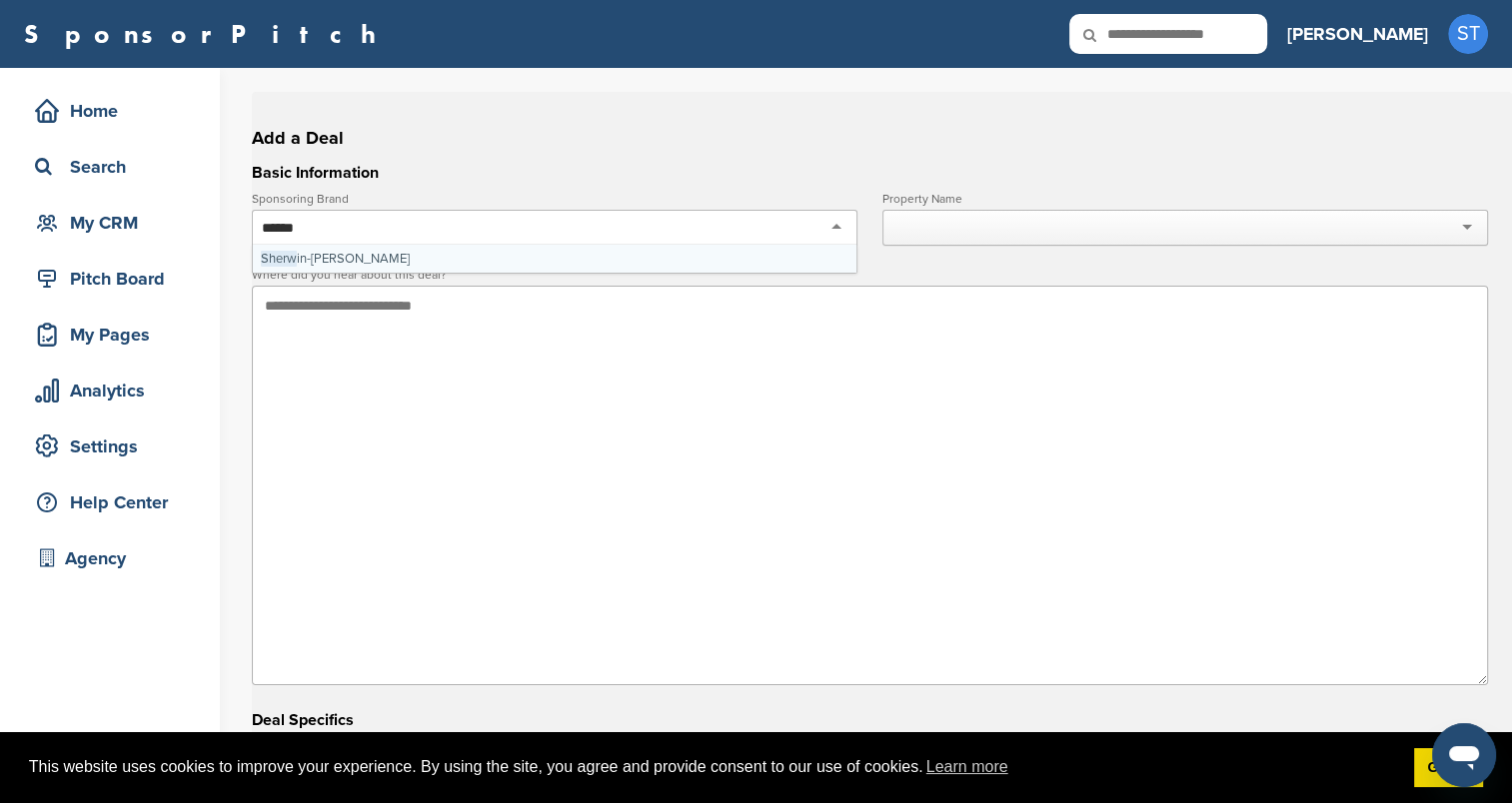 type on "*******" 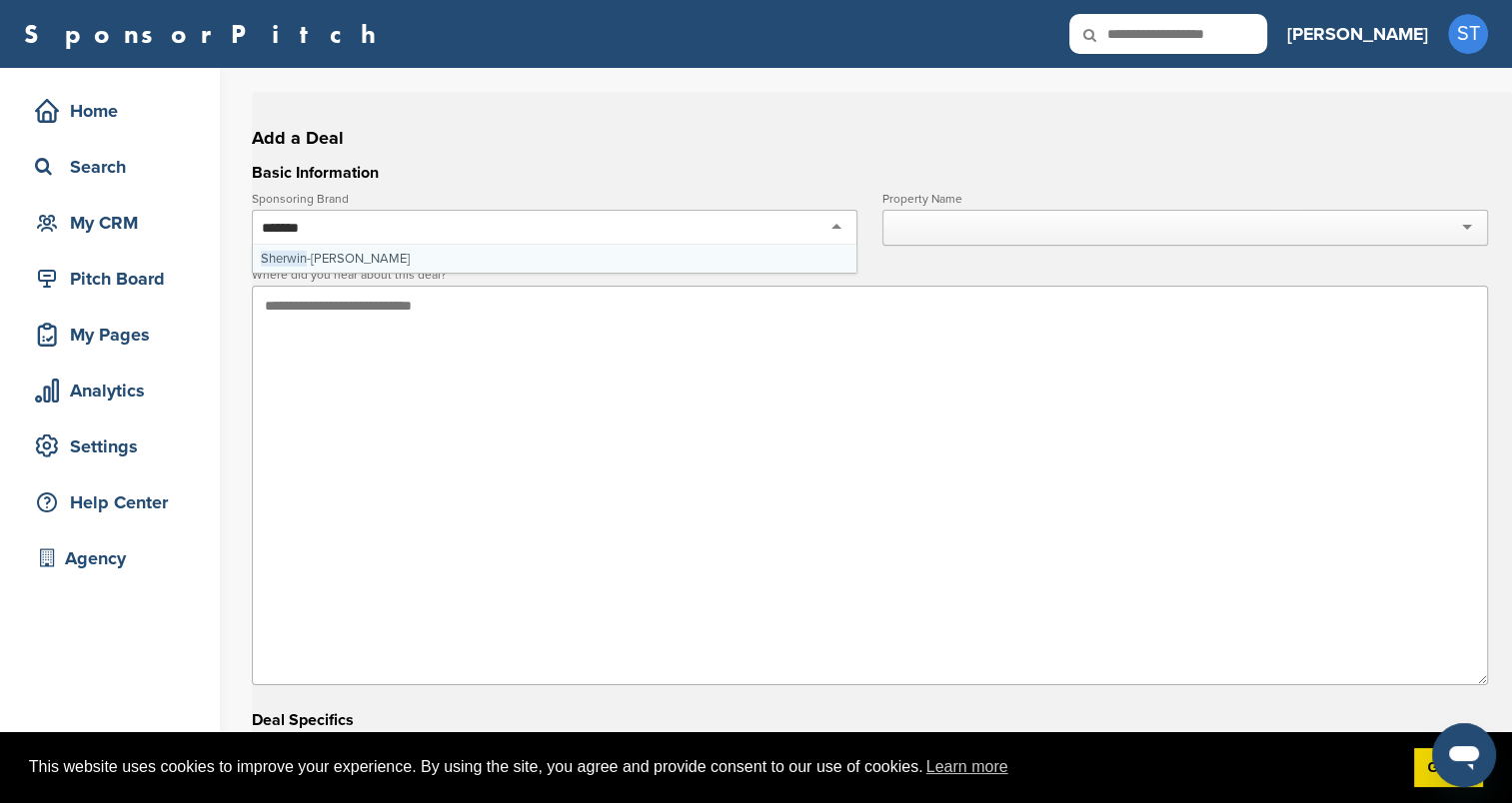 type 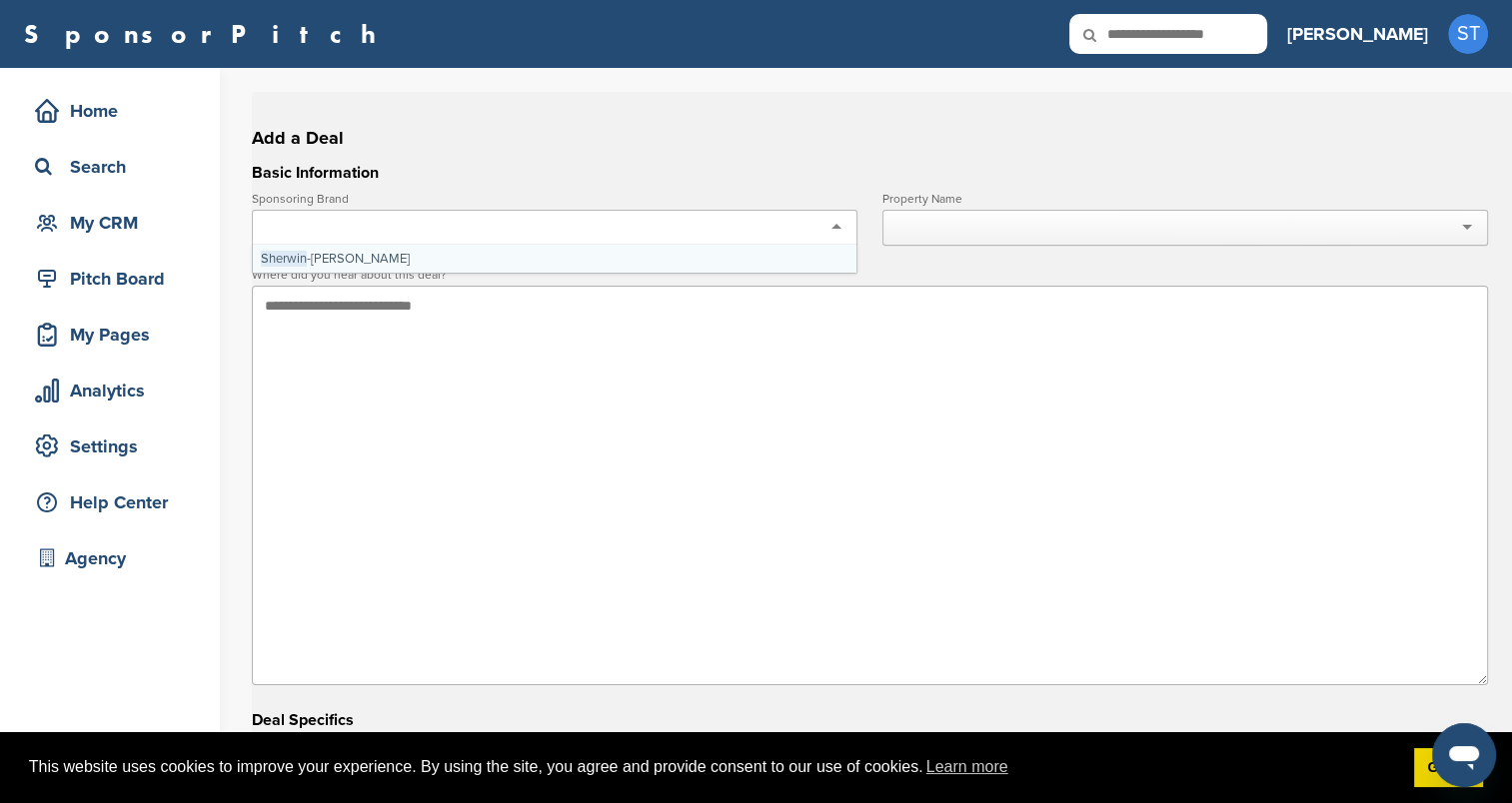 scroll, scrollTop: 0, scrollLeft: 0, axis: both 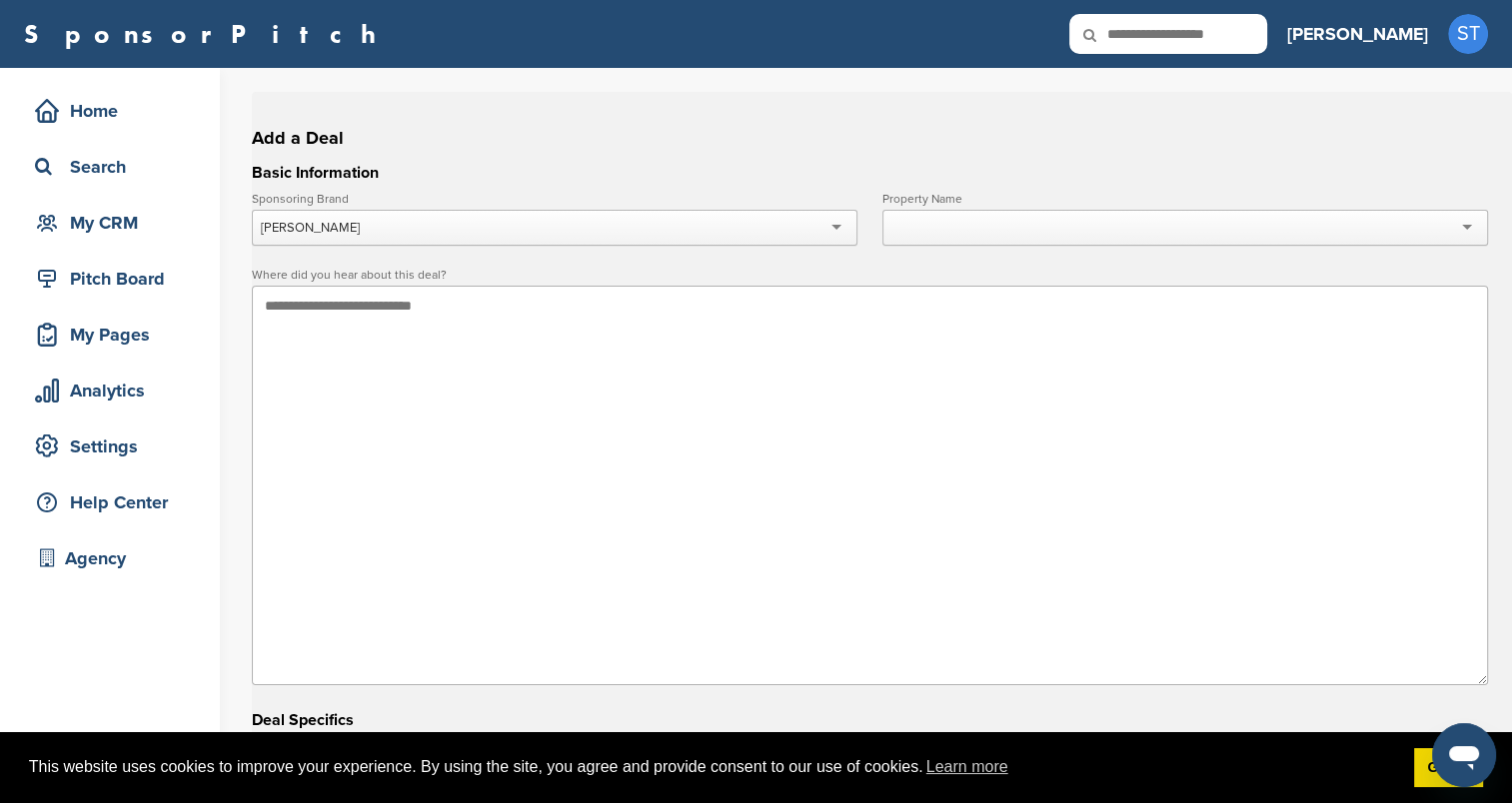 click at bounding box center [1185, 228] 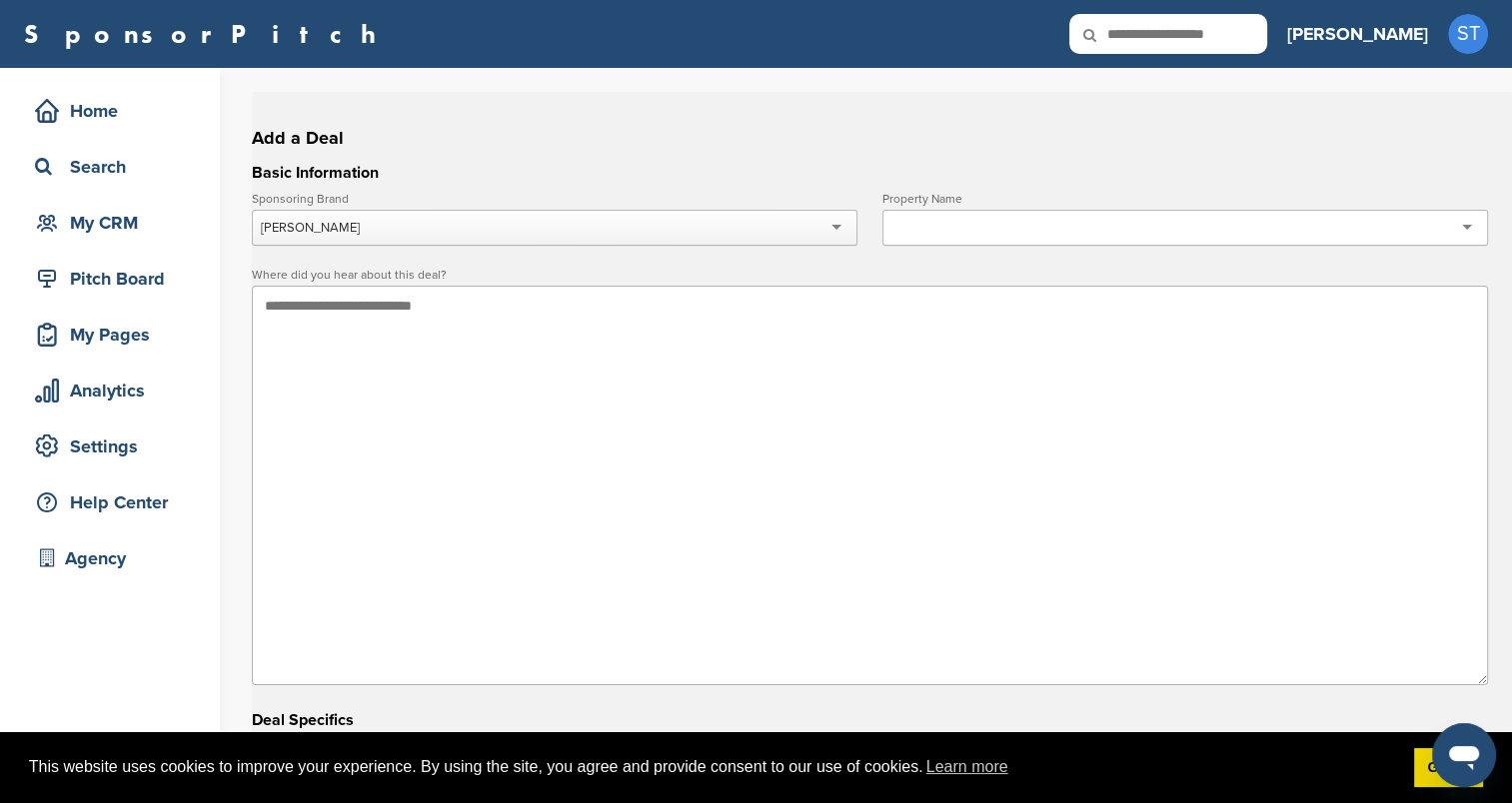 click at bounding box center (1185, 228) 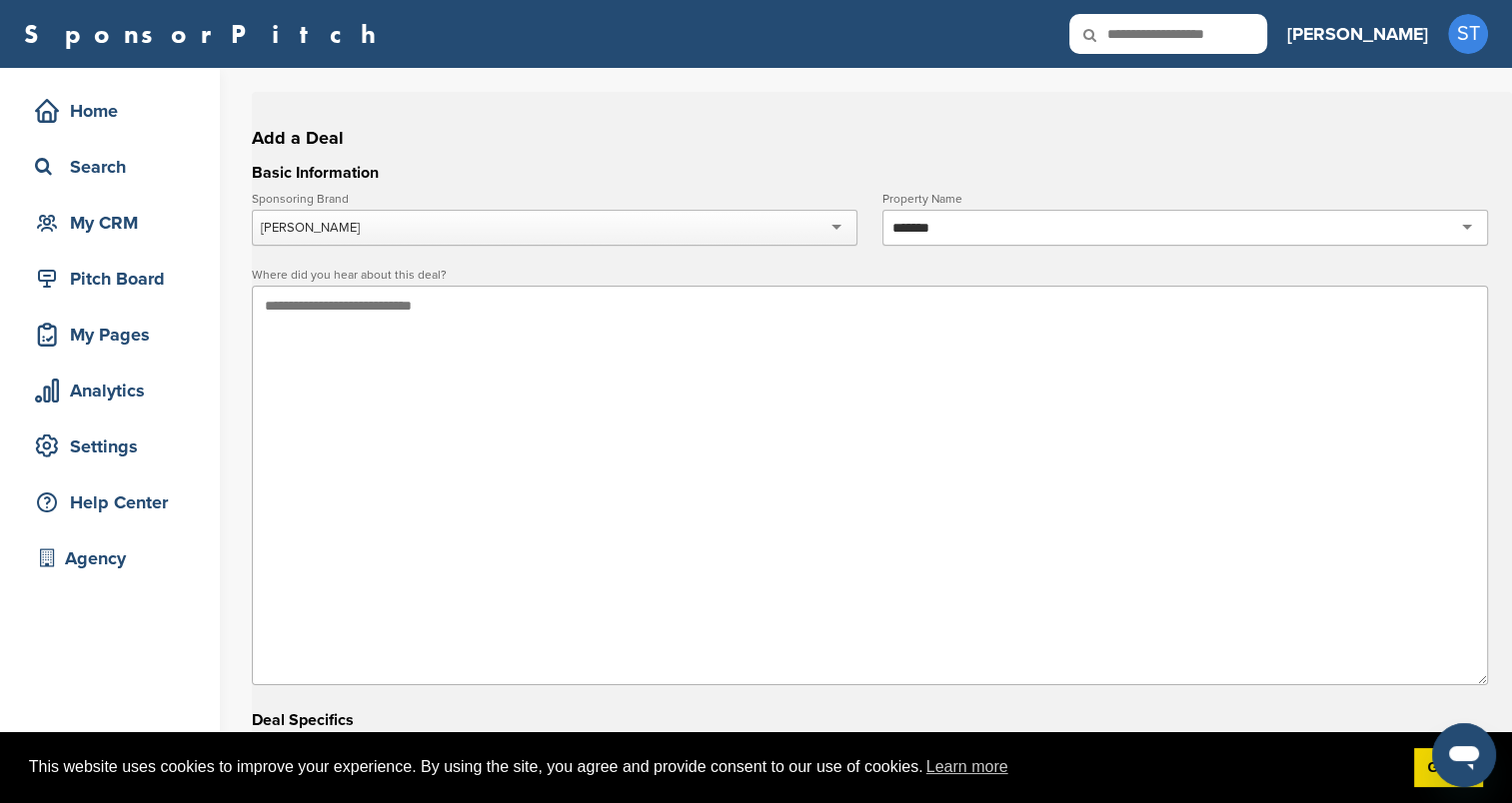 type on "*******" 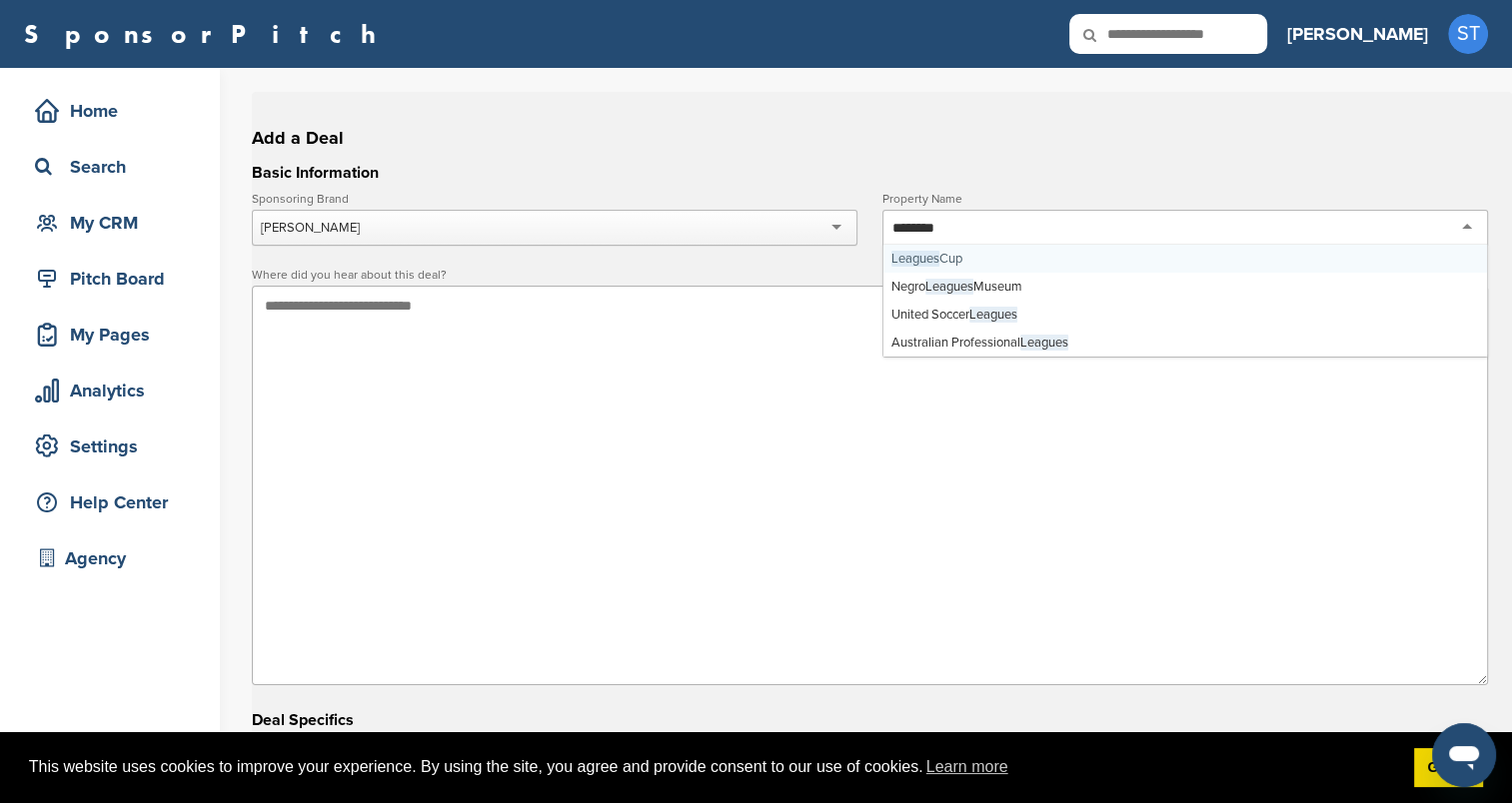 type 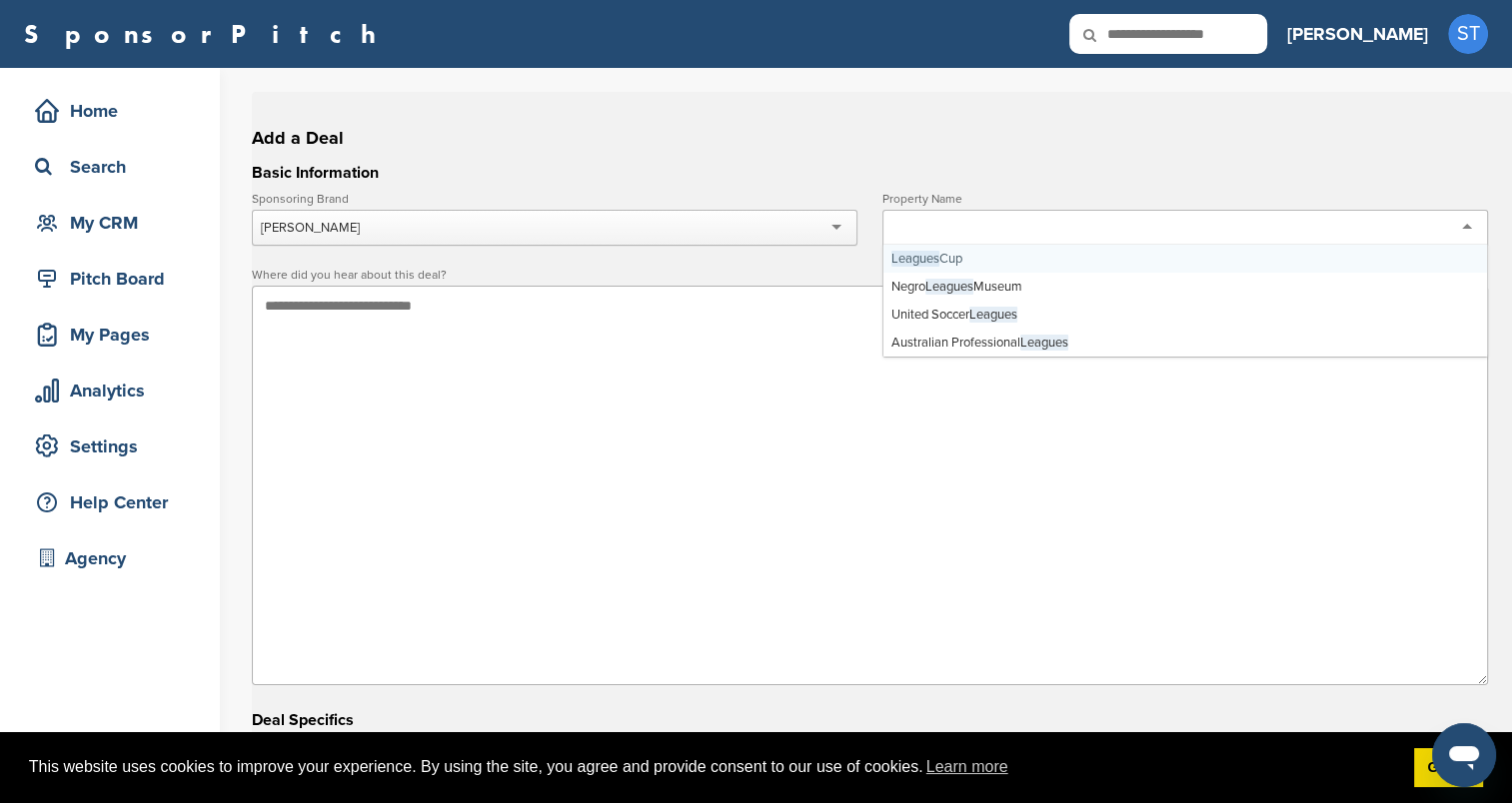 scroll, scrollTop: 0, scrollLeft: 0, axis: both 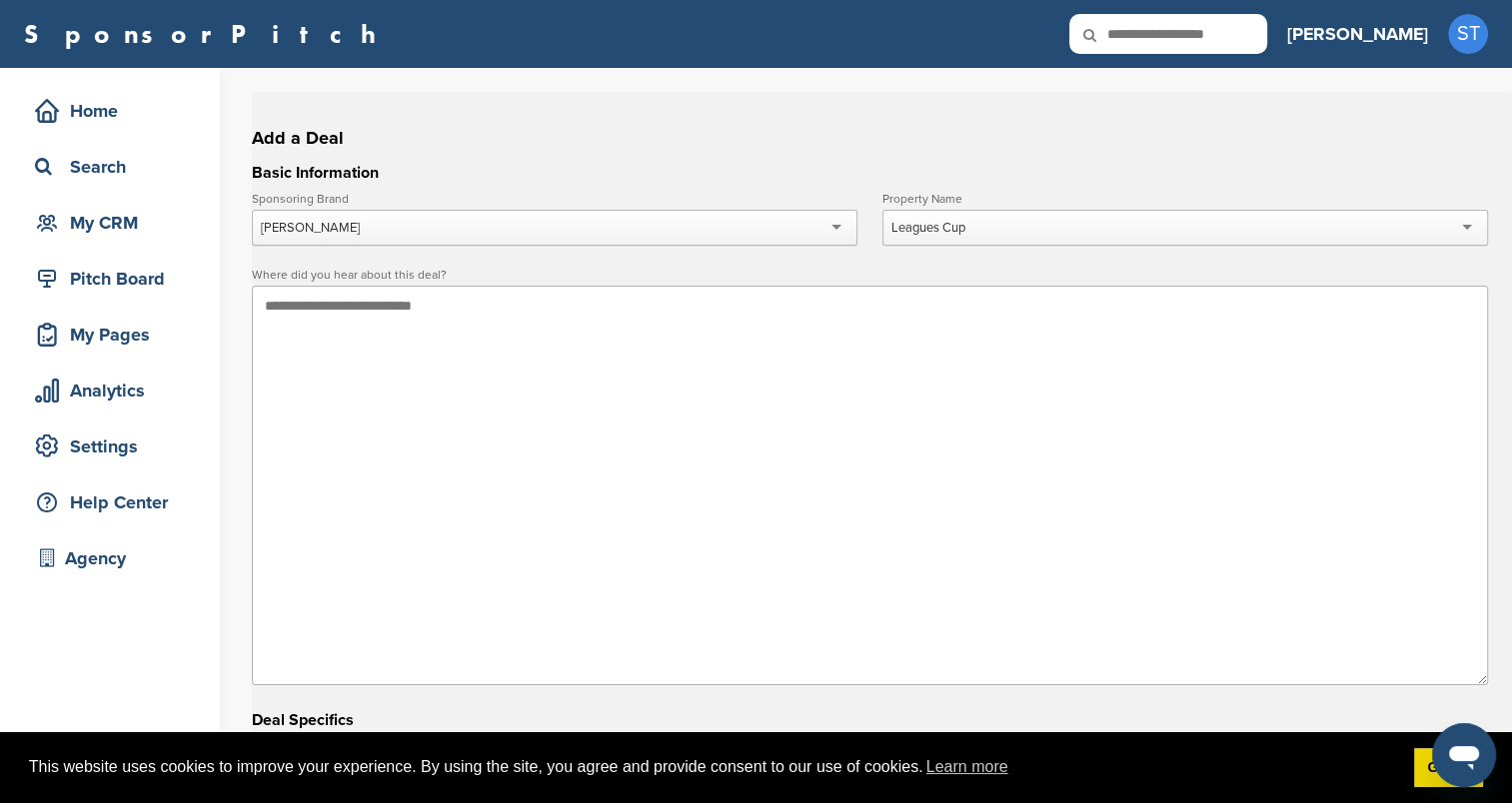 click at bounding box center (869, 485) 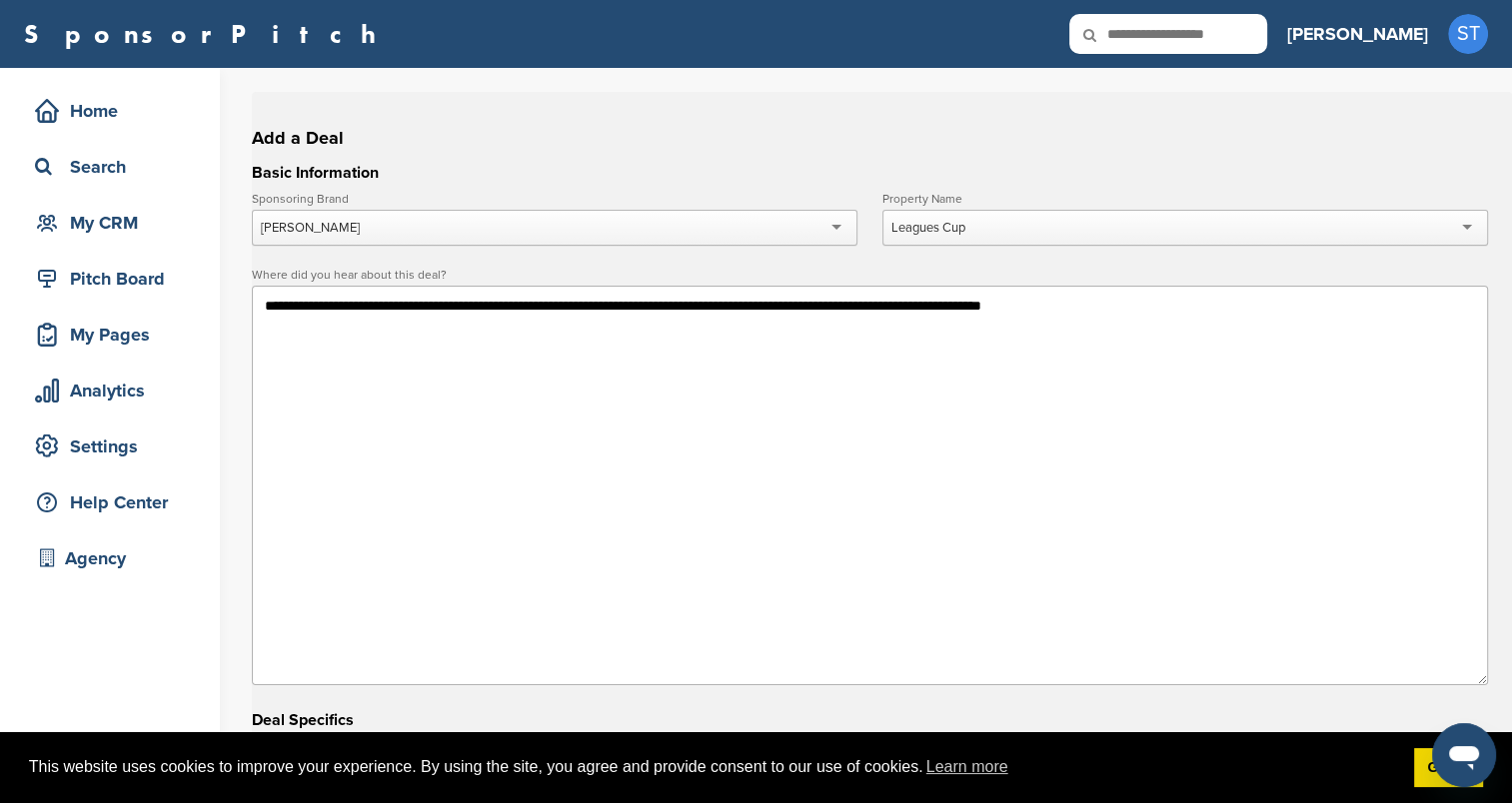 drag, startPoint x: 1223, startPoint y: 312, endPoint x: 251, endPoint y: 332, distance: 972.2057 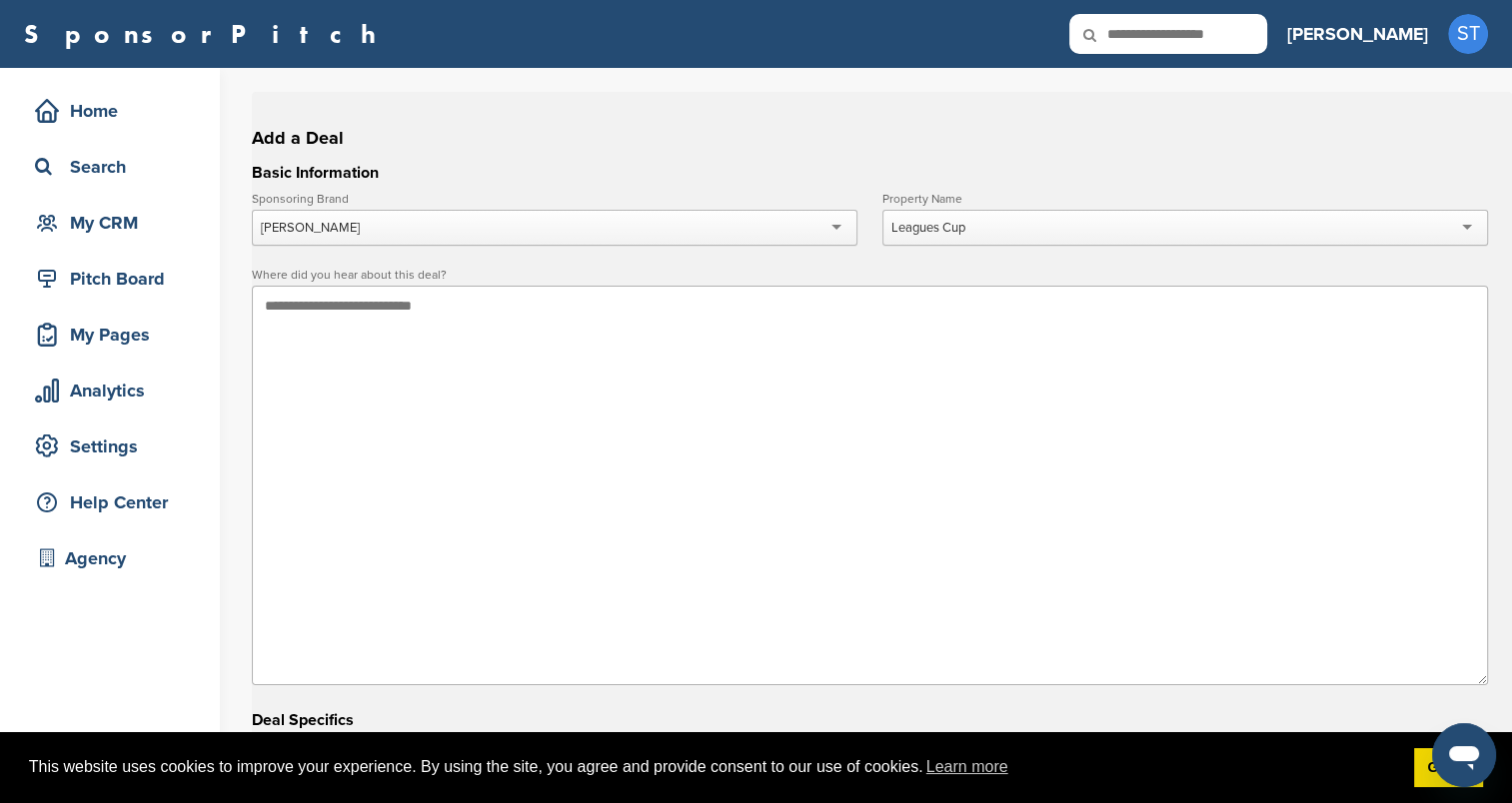 paste on "**********" 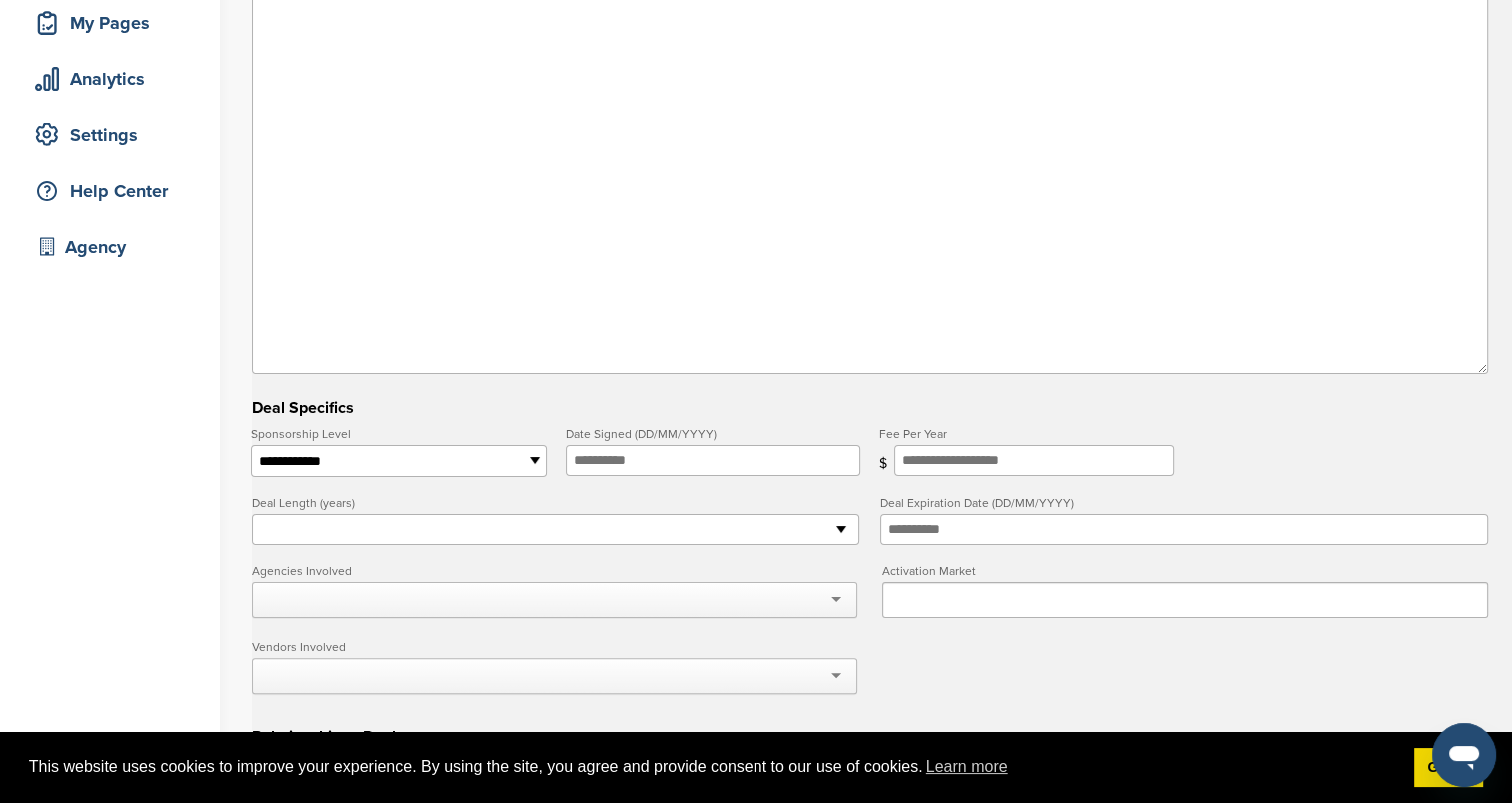 scroll, scrollTop: 400, scrollLeft: 0, axis: vertical 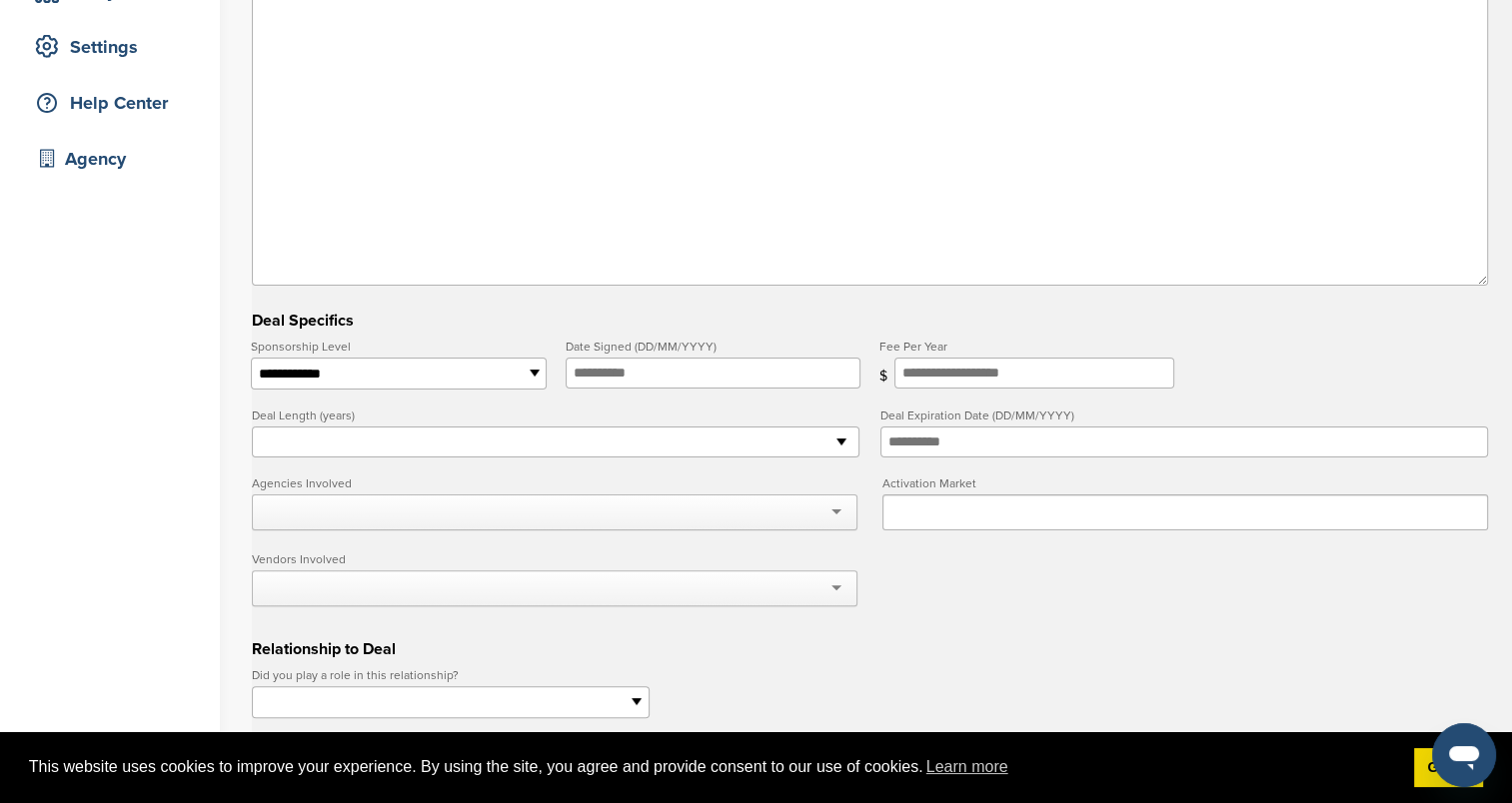 type on "**********" 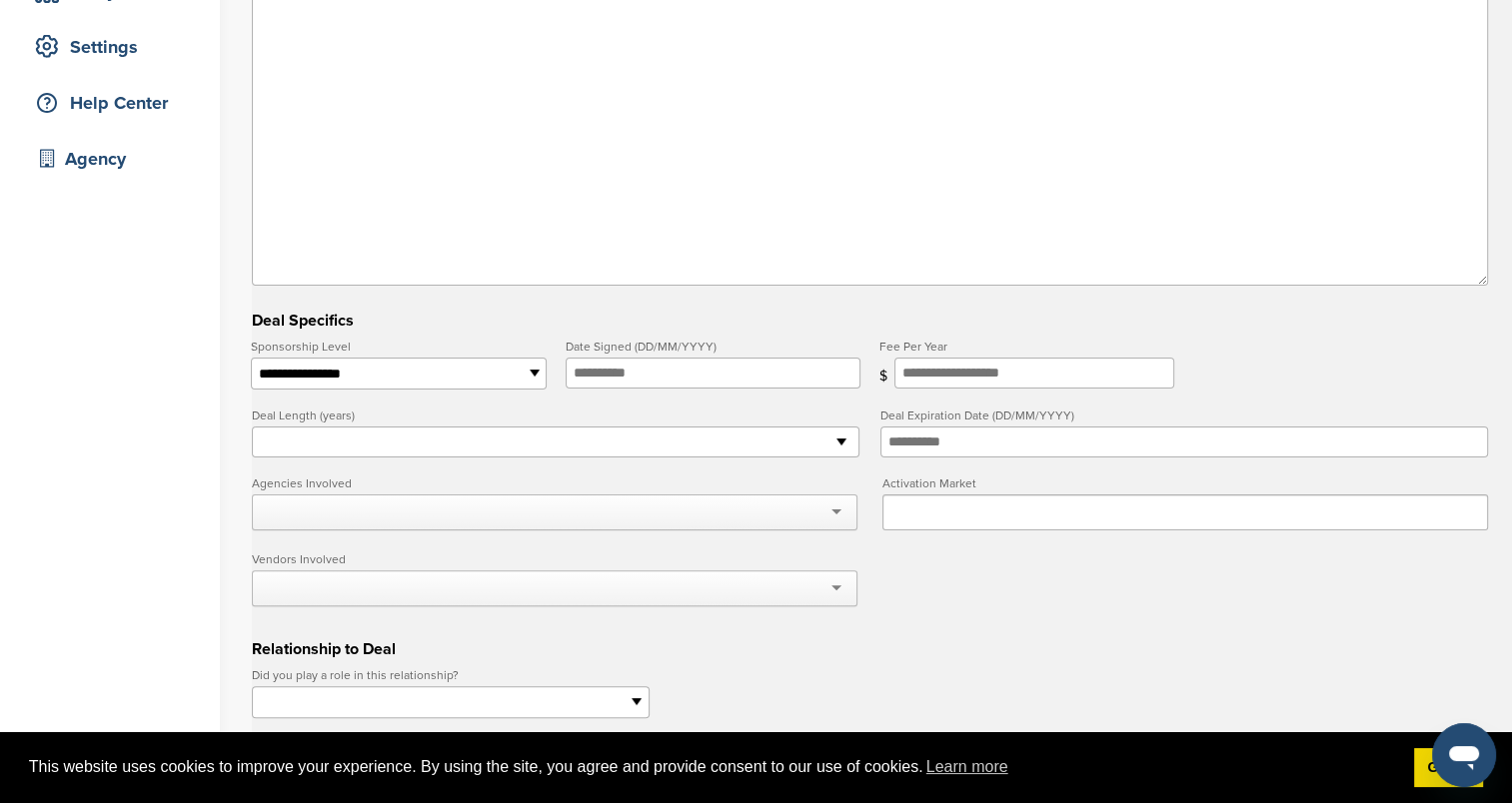 click on "**********" at bounding box center [398, 374] 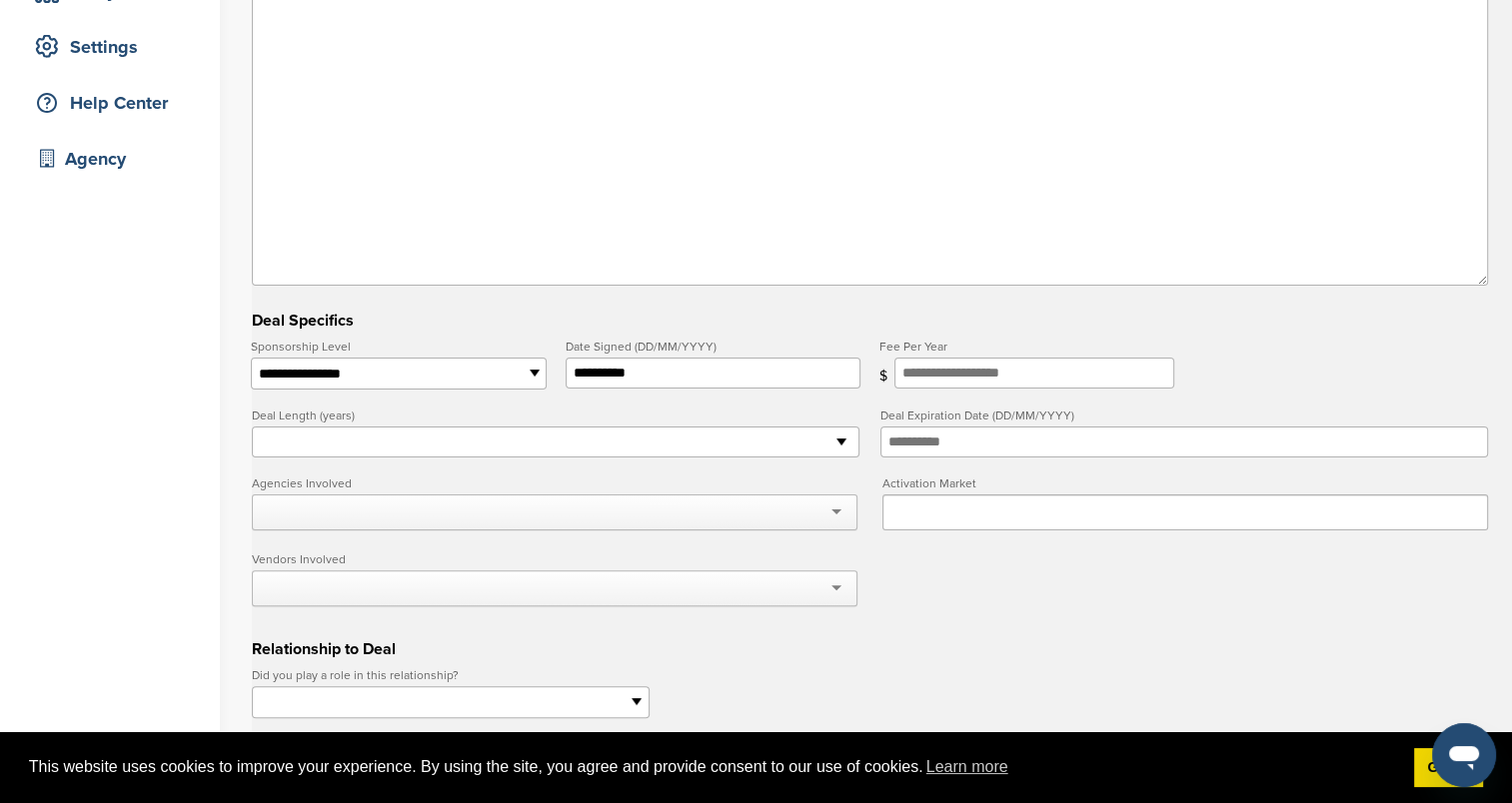 type on "**********" 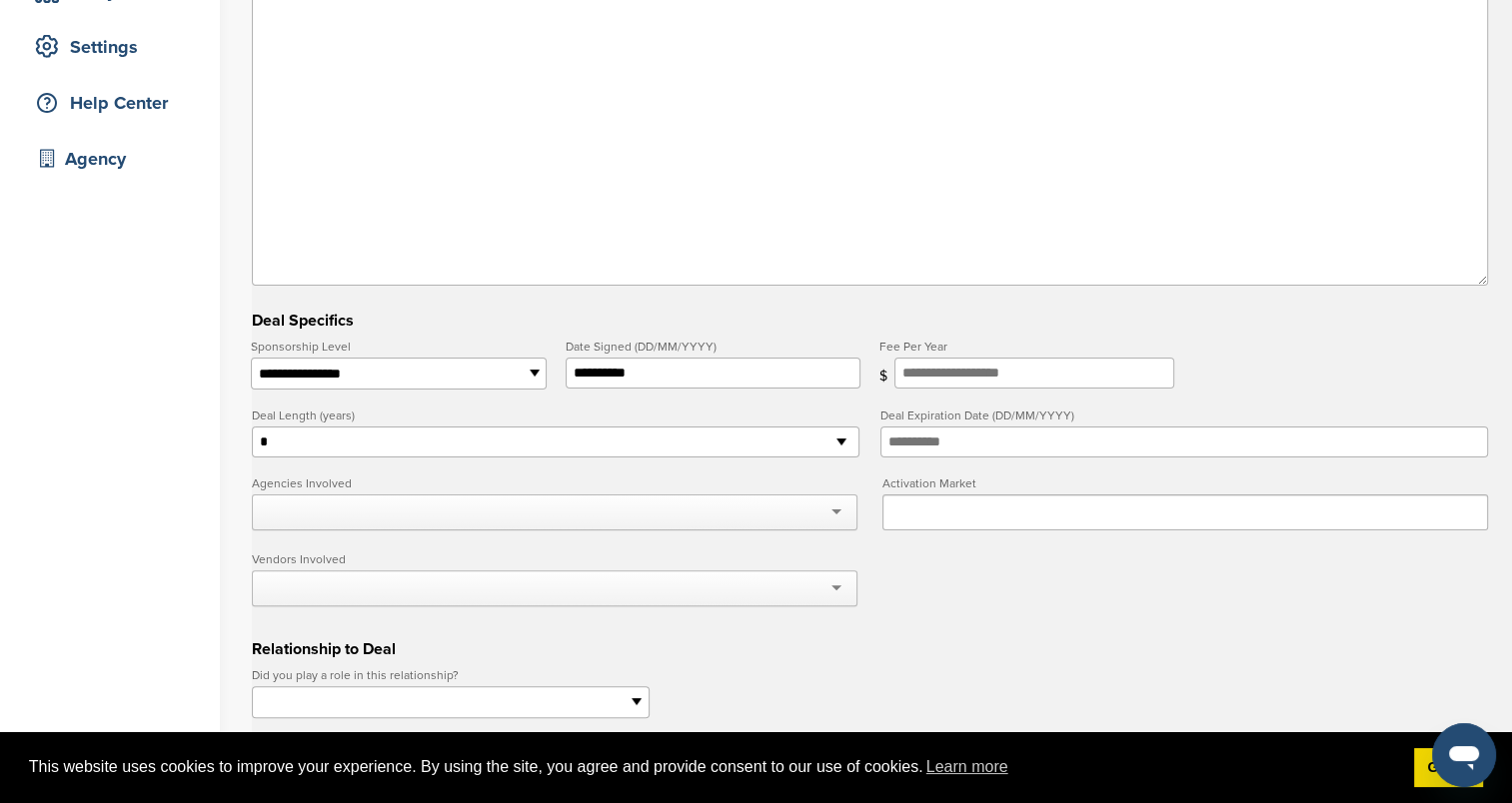 click on "*
*
*
*
*
*
*
*
*
**
**
**
**
**
**
**
**
**
**
**
**
**
**
**
**
**
**
**
**
**
**
**
**
**
**
**
**
**
**
**
**
**
**
**
**
**
**
**
**
**
**
**
**
**
**
**
**
**
**
**
**
**
**
**
**
**
**
**
**
**
**
**
**
**
**
**
**
**
**
**
**
**
**
**
**
**
**
**
**
**
**
**
**
**
**
**
**
**
**
***" at bounding box center (556, 442) 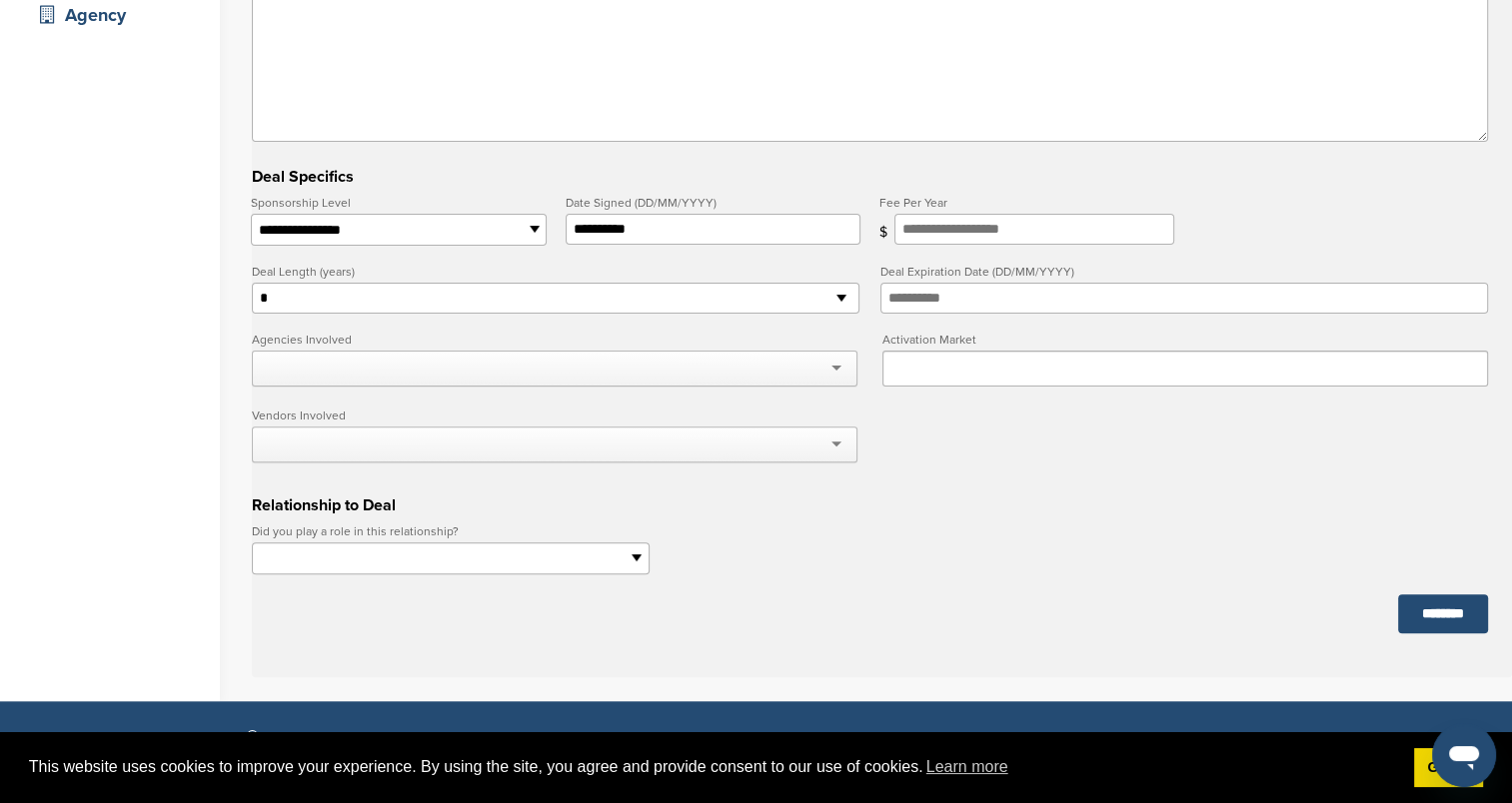 scroll, scrollTop: 599, scrollLeft: 0, axis: vertical 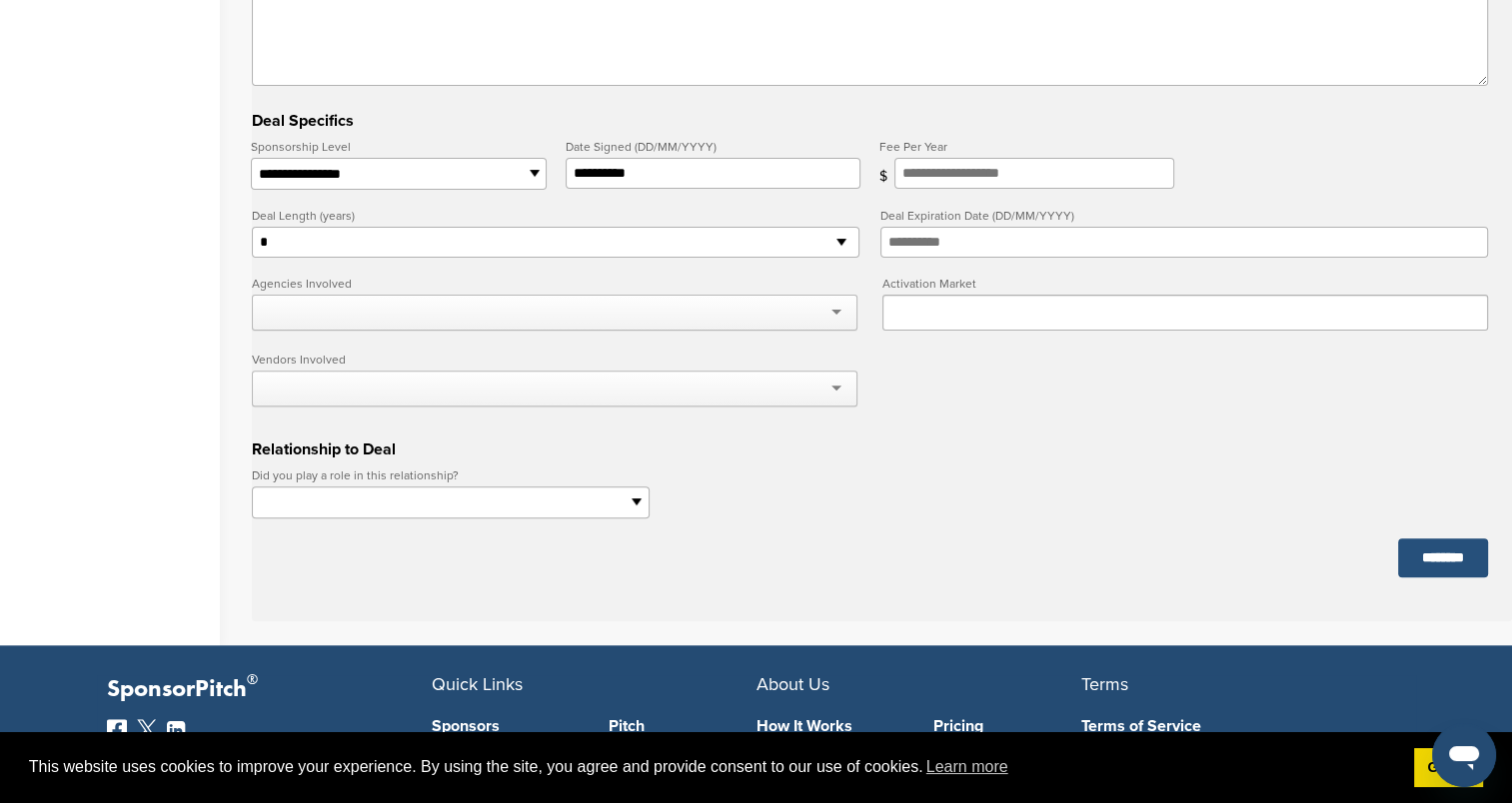 click on "********" at bounding box center (1443, 557) 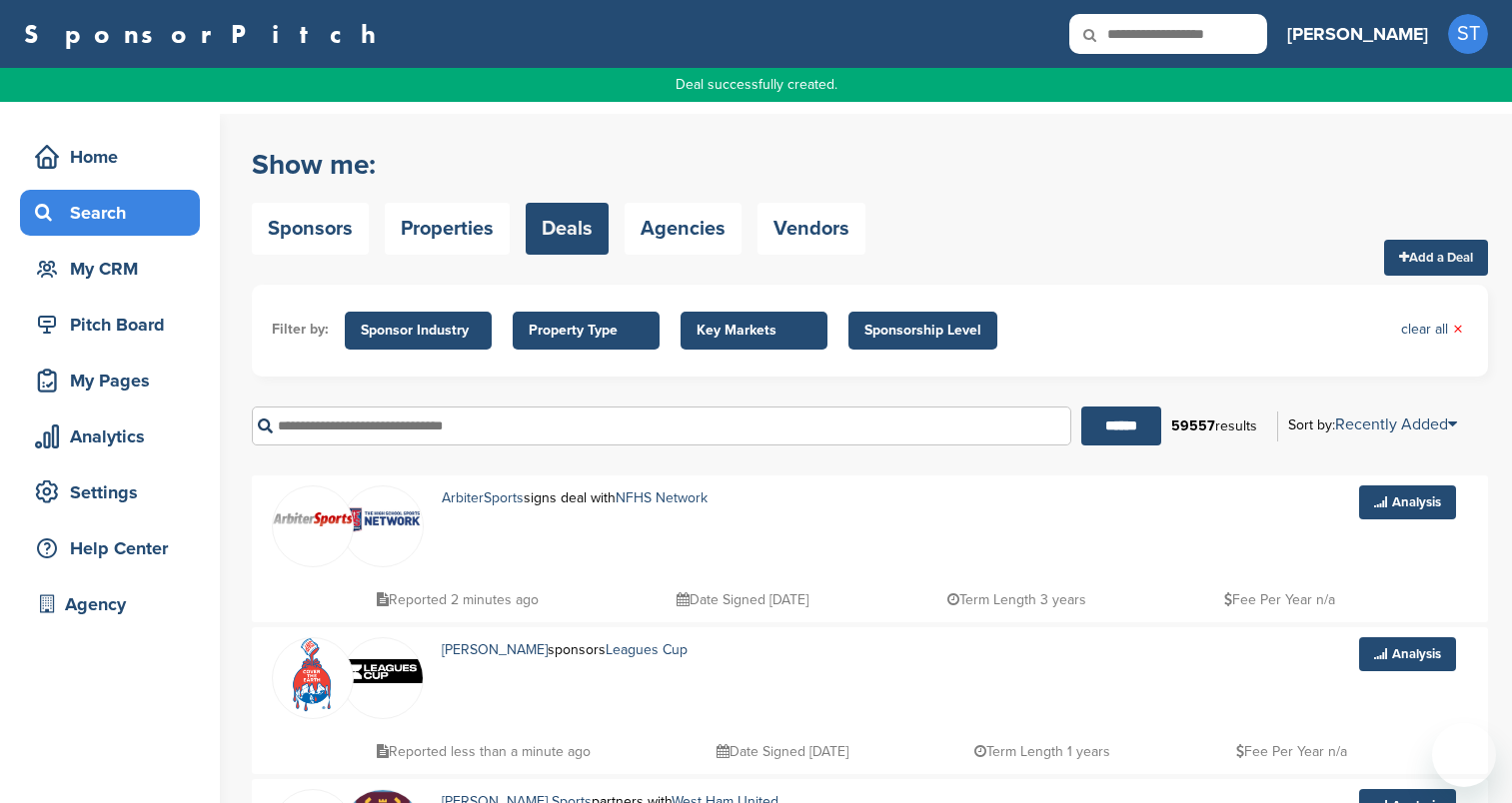 scroll, scrollTop: 0, scrollLeft: 0, axis: both 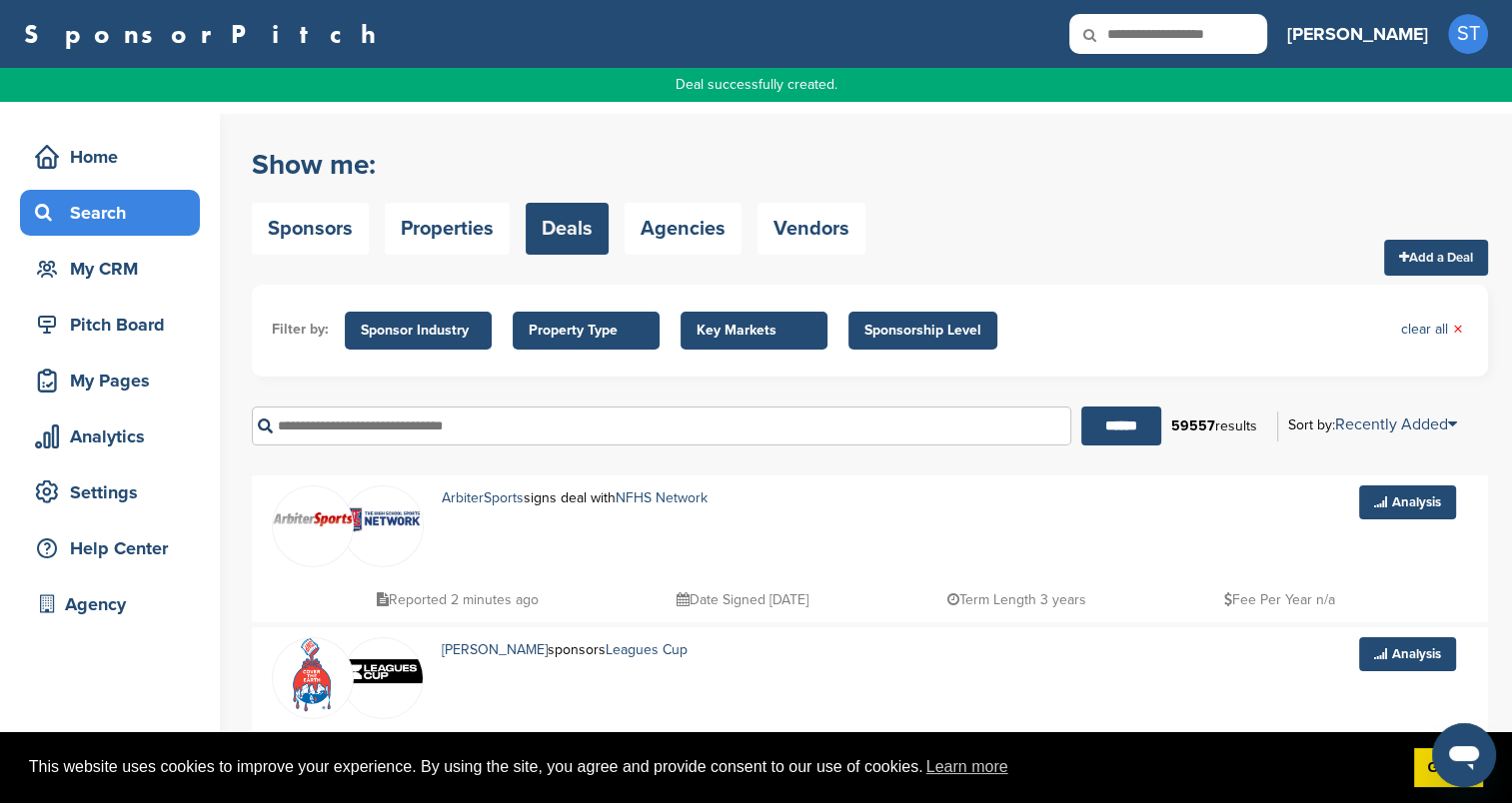 click at bounding box center [1168, 34] 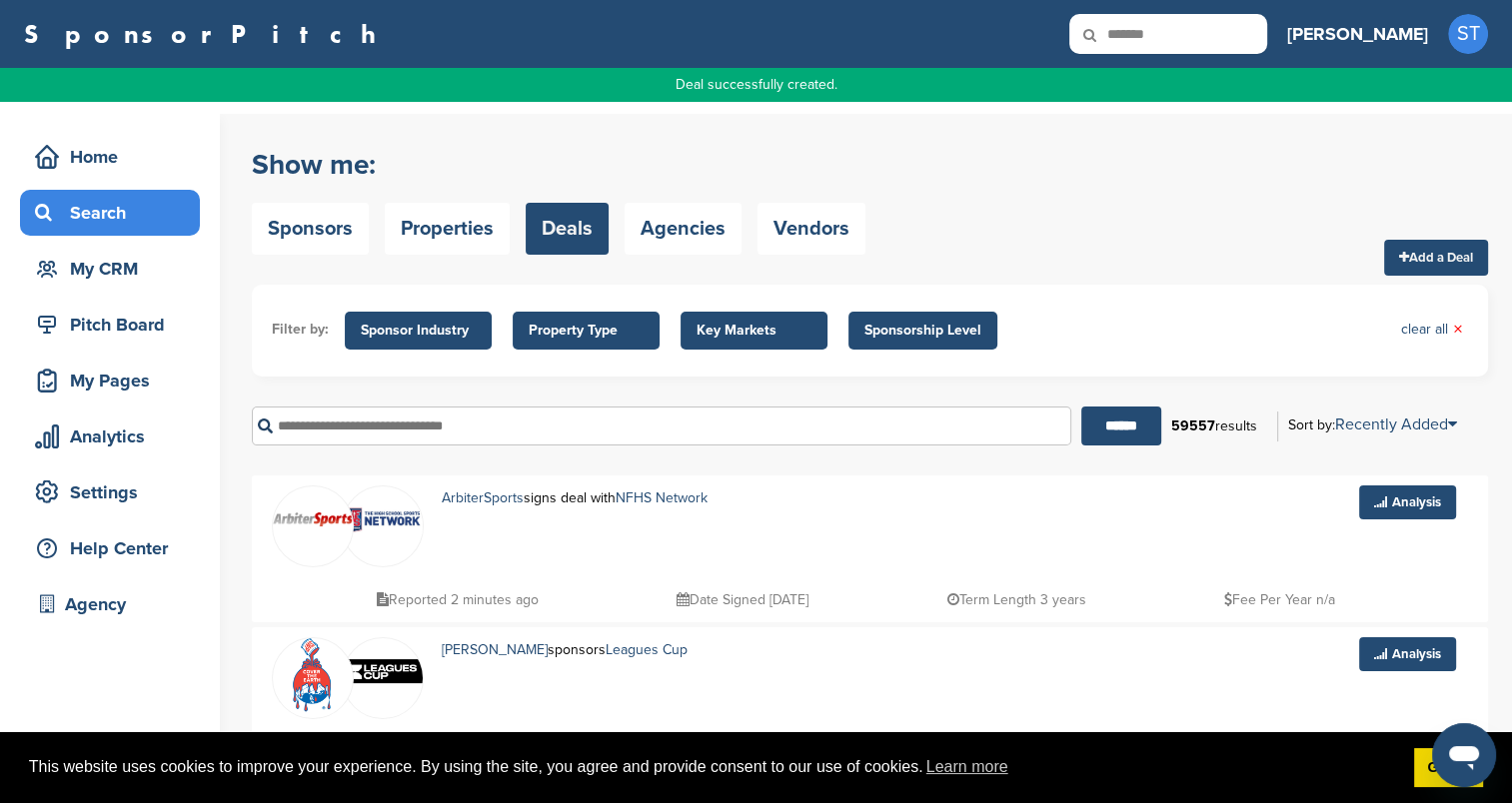 type on "*******" 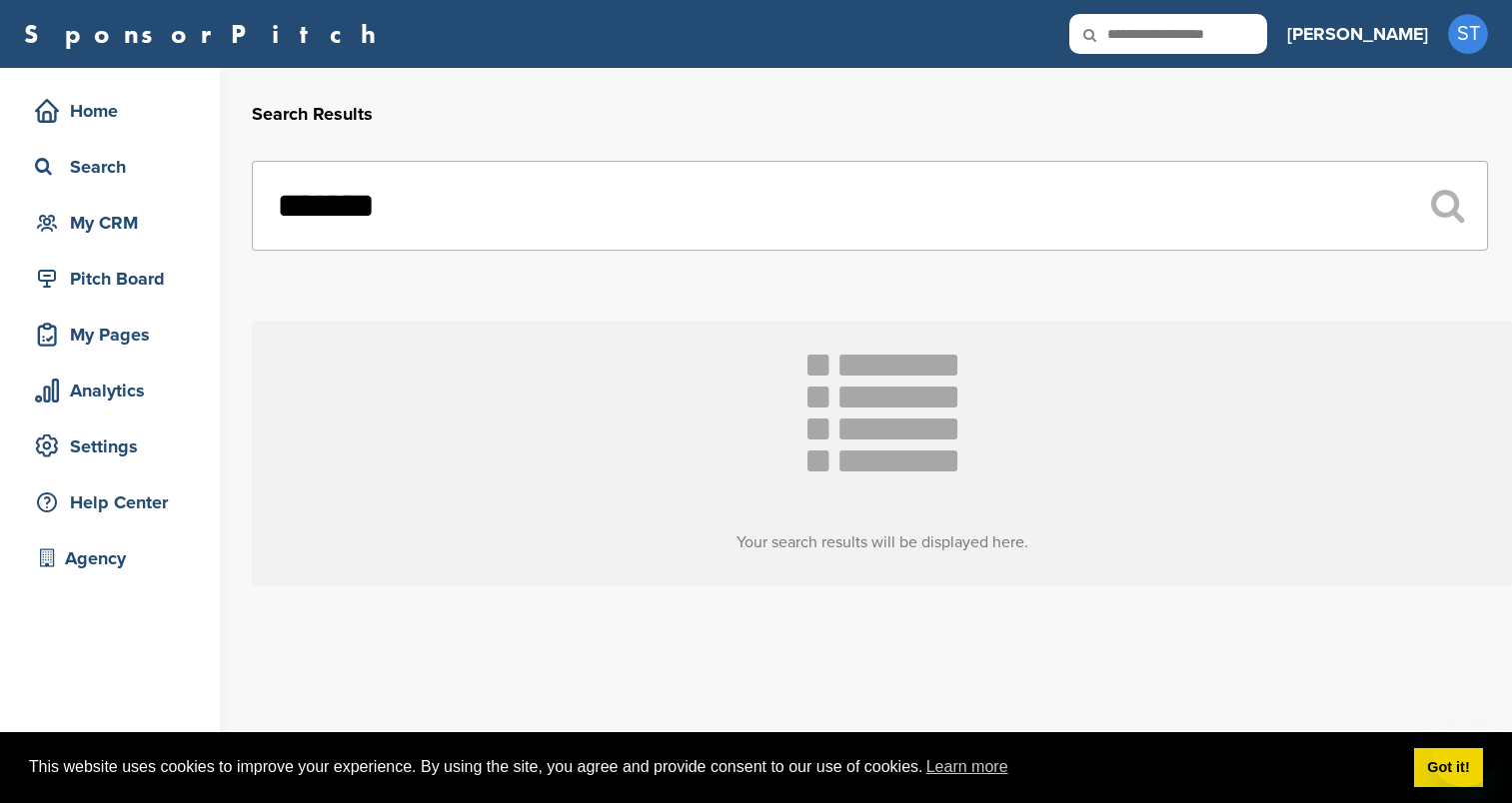scroll, scrollTop: 0, scrollLeft: 0, axis: both 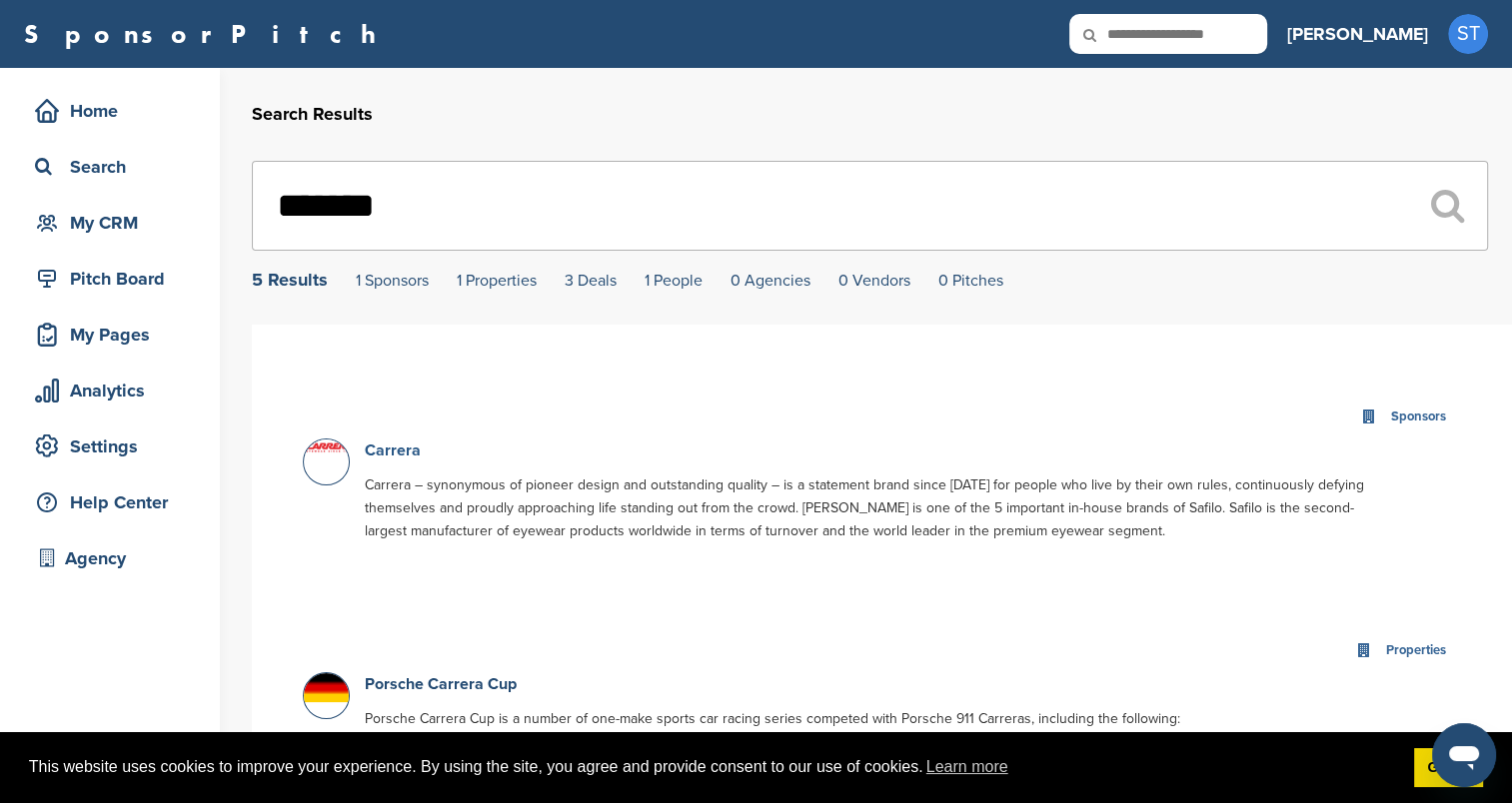 click on "Carrera" at bounding box center [393, 450] 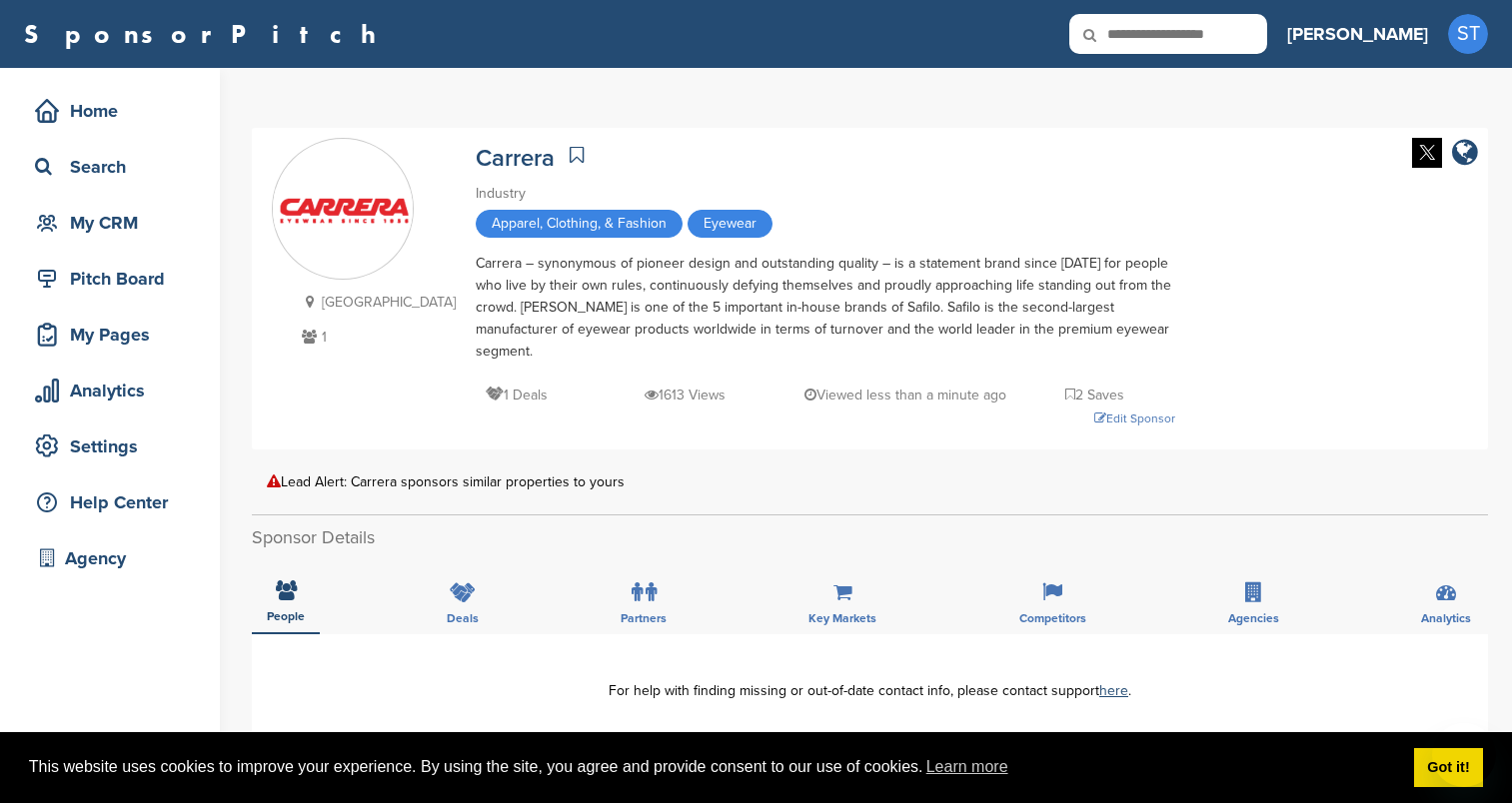 scroll, scrollTop: 0, scrollLeft: 0, axis: both 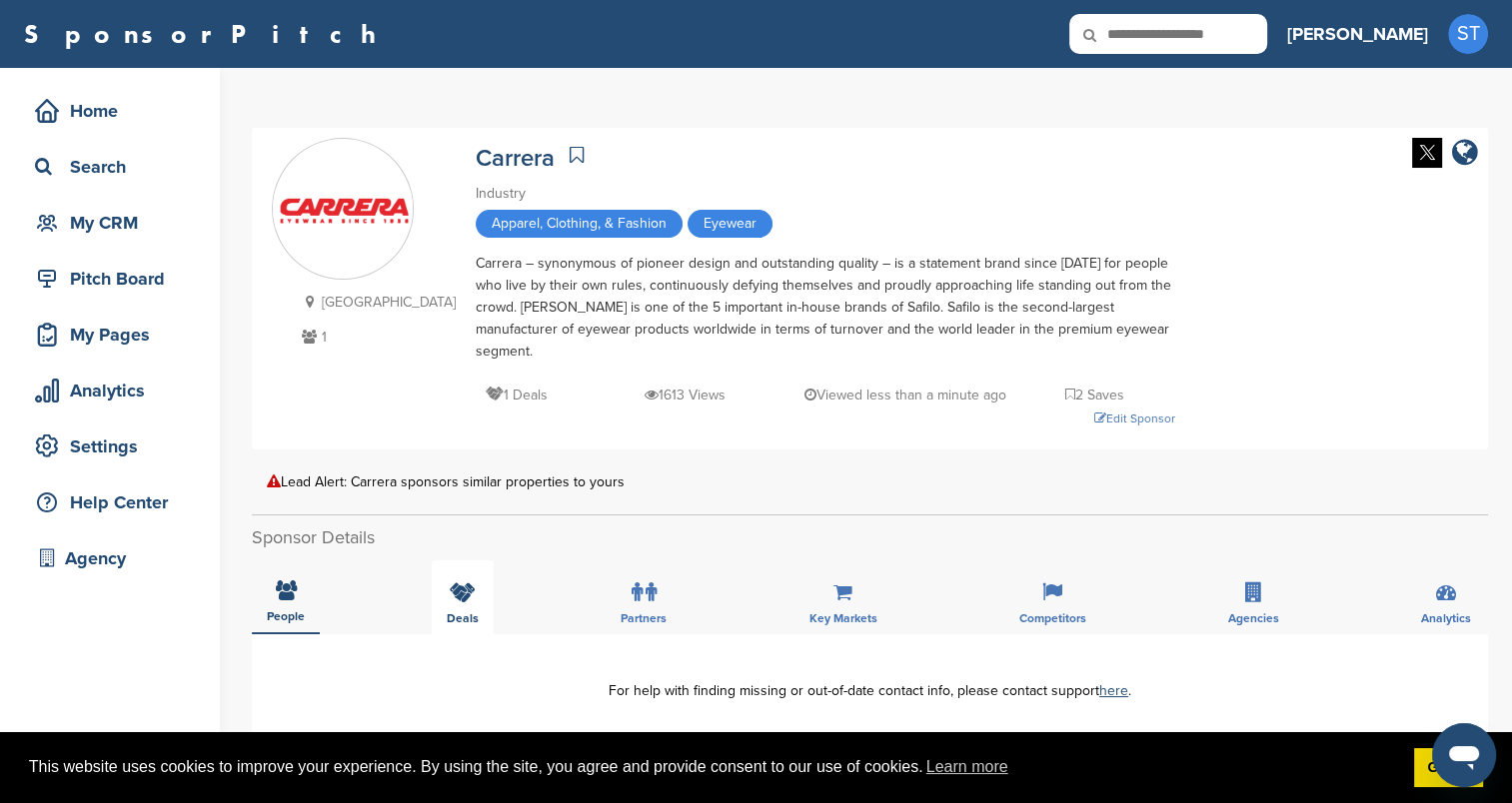 click at bounding box center (463, 592) 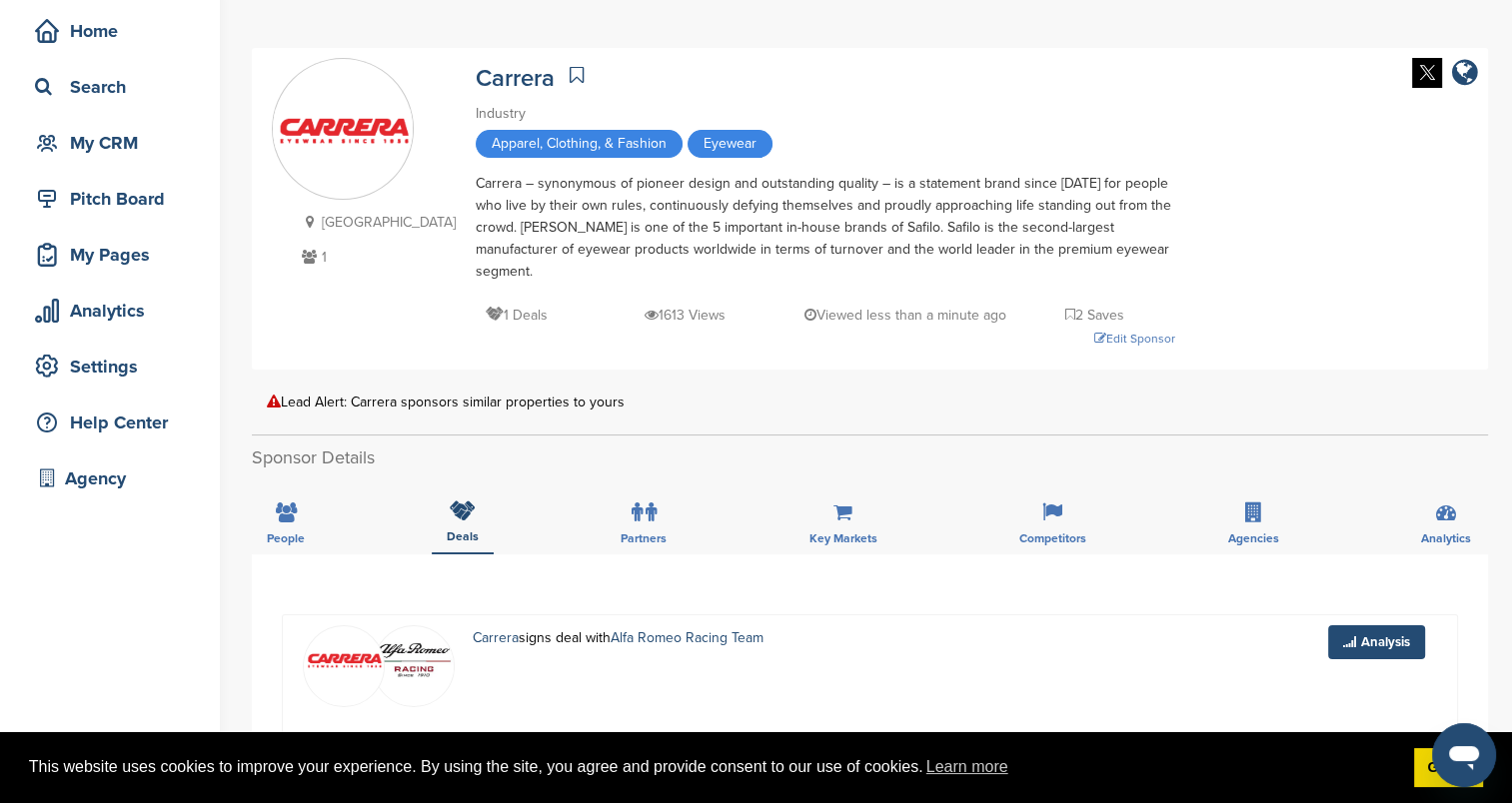 scroll, scrollTop: 0, scrollLeft: 0, axis: both 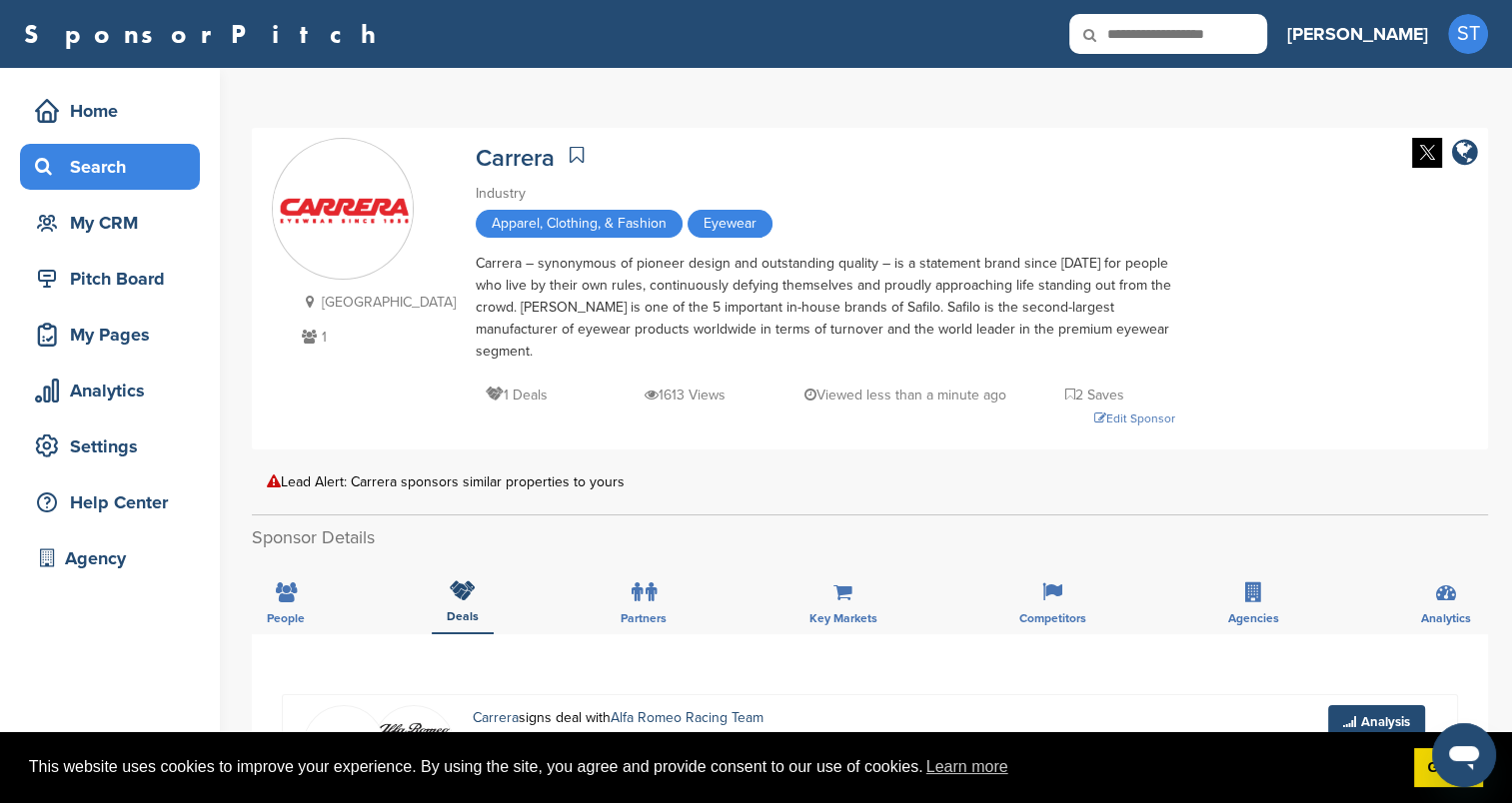 click on "Search" at bounding box center [115, 167] 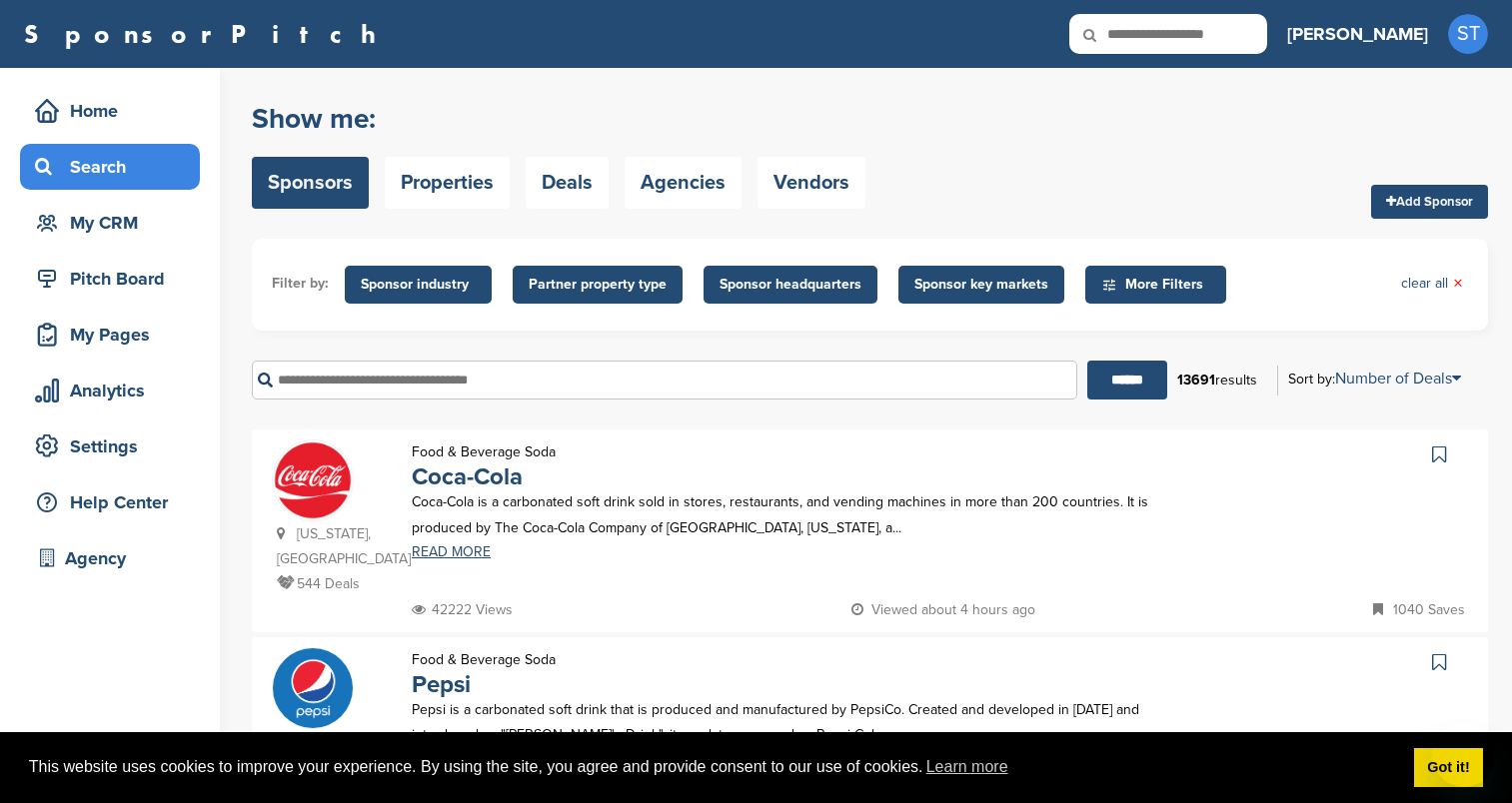 scroll, scrollTop: 0, scrollLeft: 0, axis: both 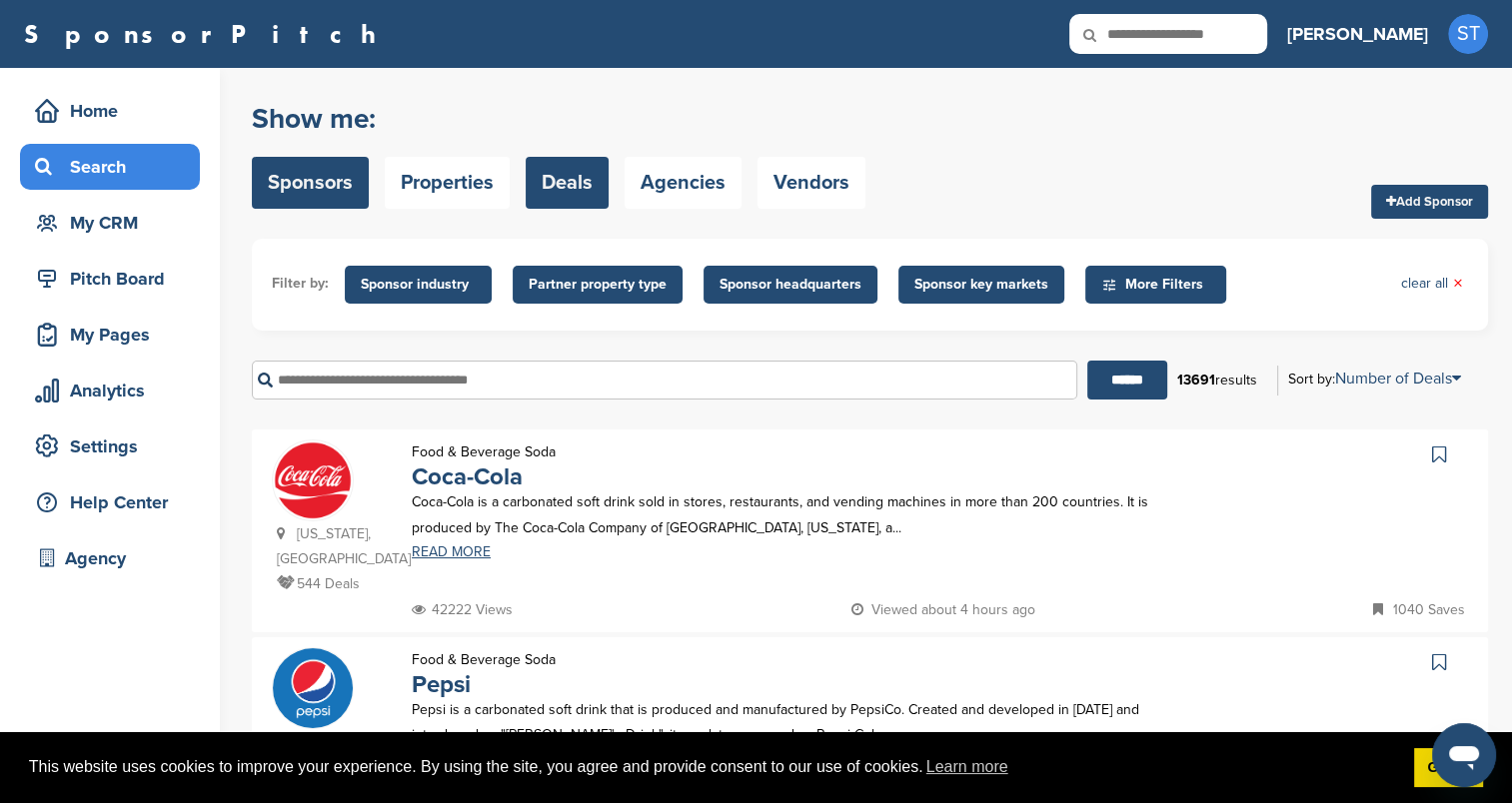 click on "Deals" at bounding box center (567, 183) 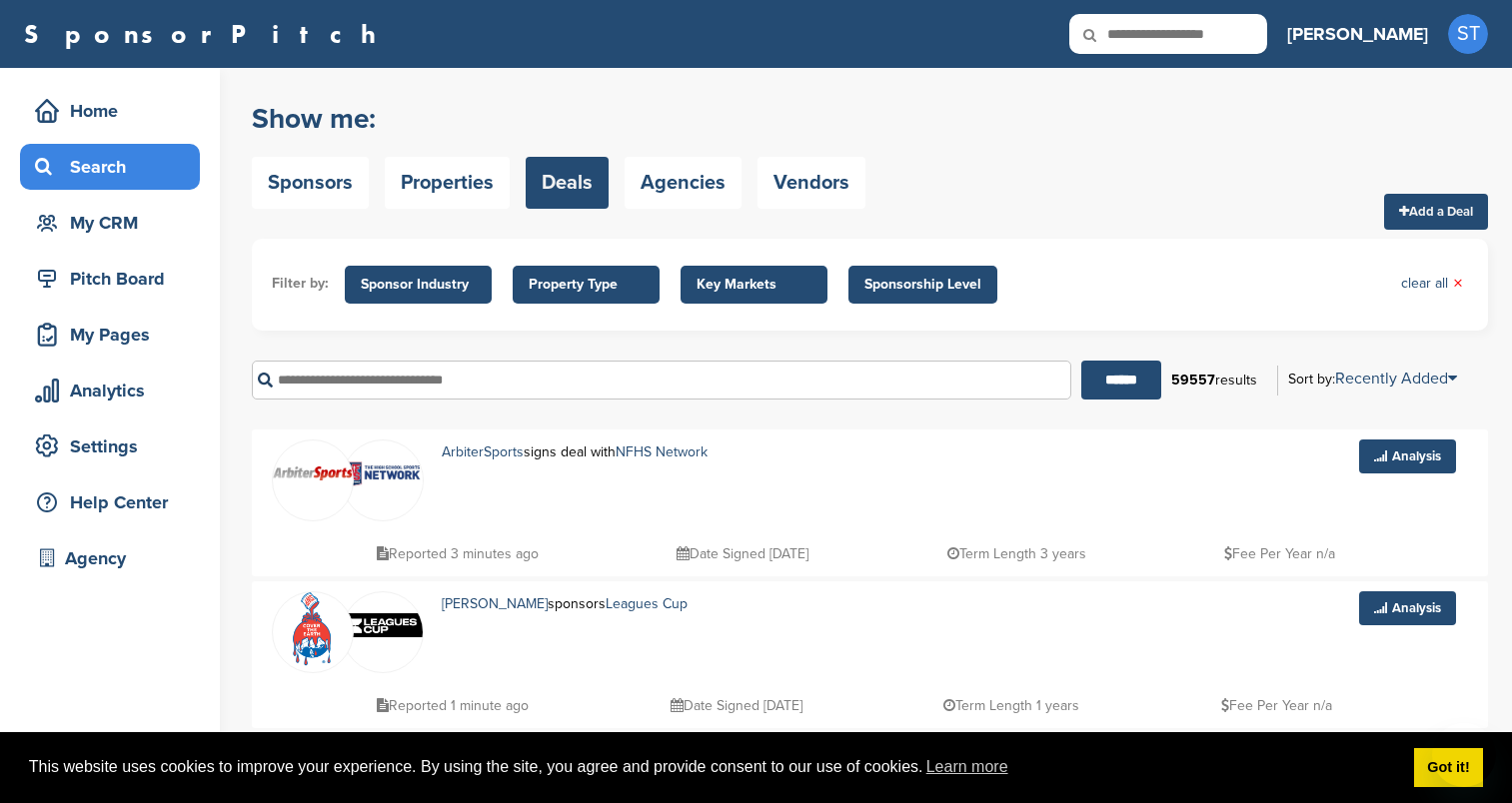 click on "Add a Deal" at bounding box center (1436, 212) 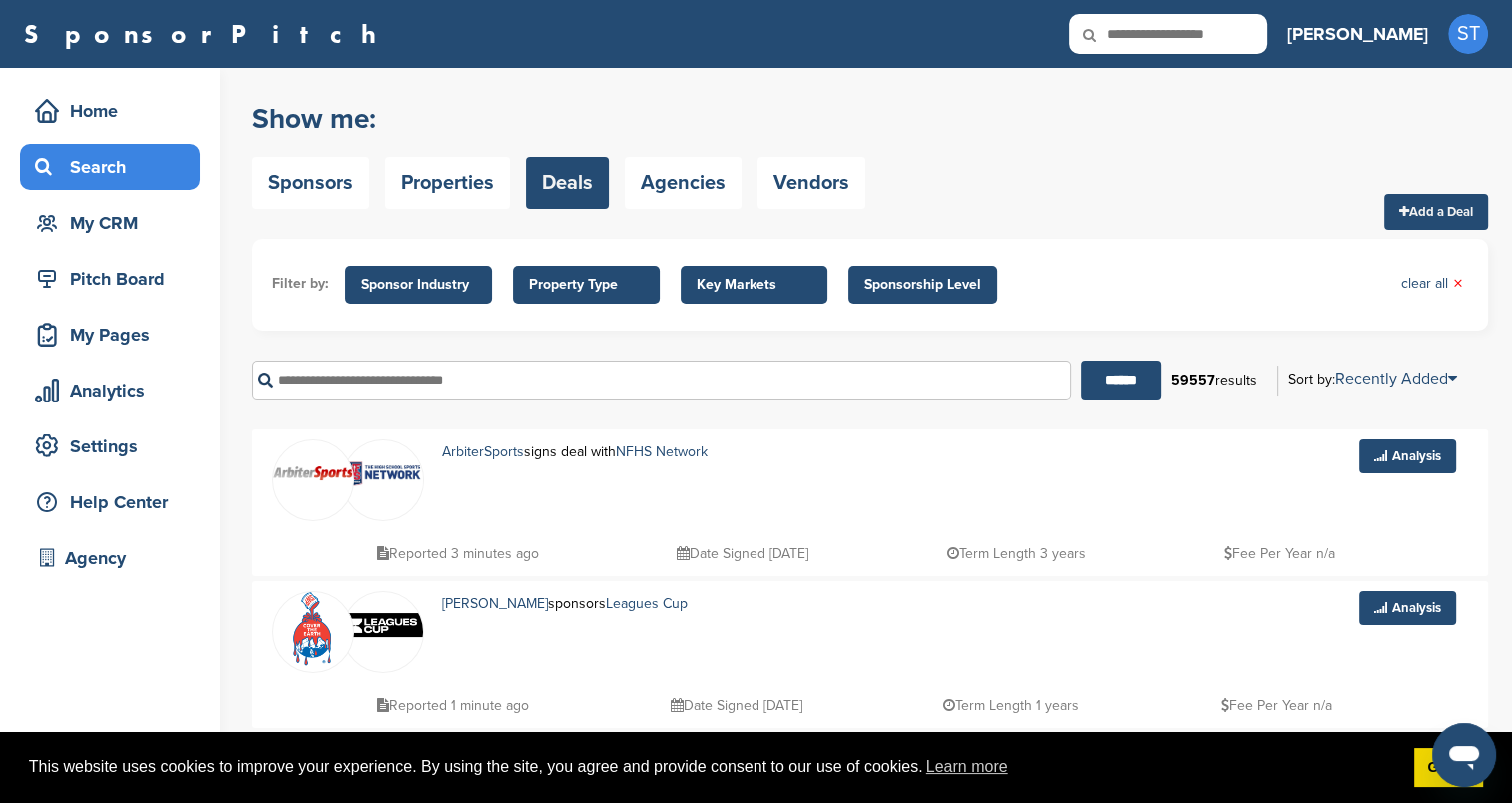 scroll, scrollTop: 0, scrollLeft: 0, axis: both 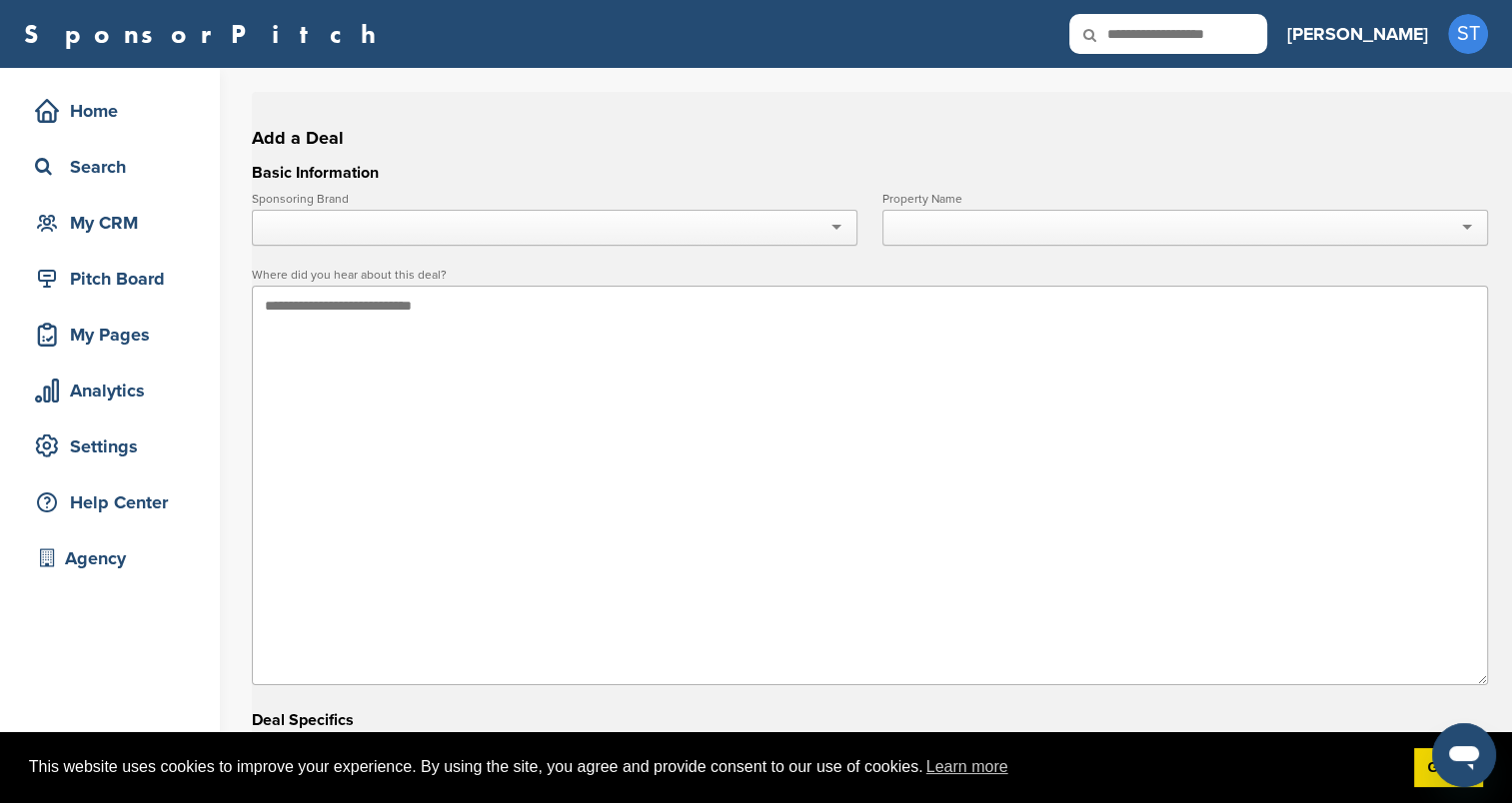 drag, startPoint x: 423, startPoint y: 219, endPoint x: 432, endPoint y: 212, distance: 11.401754 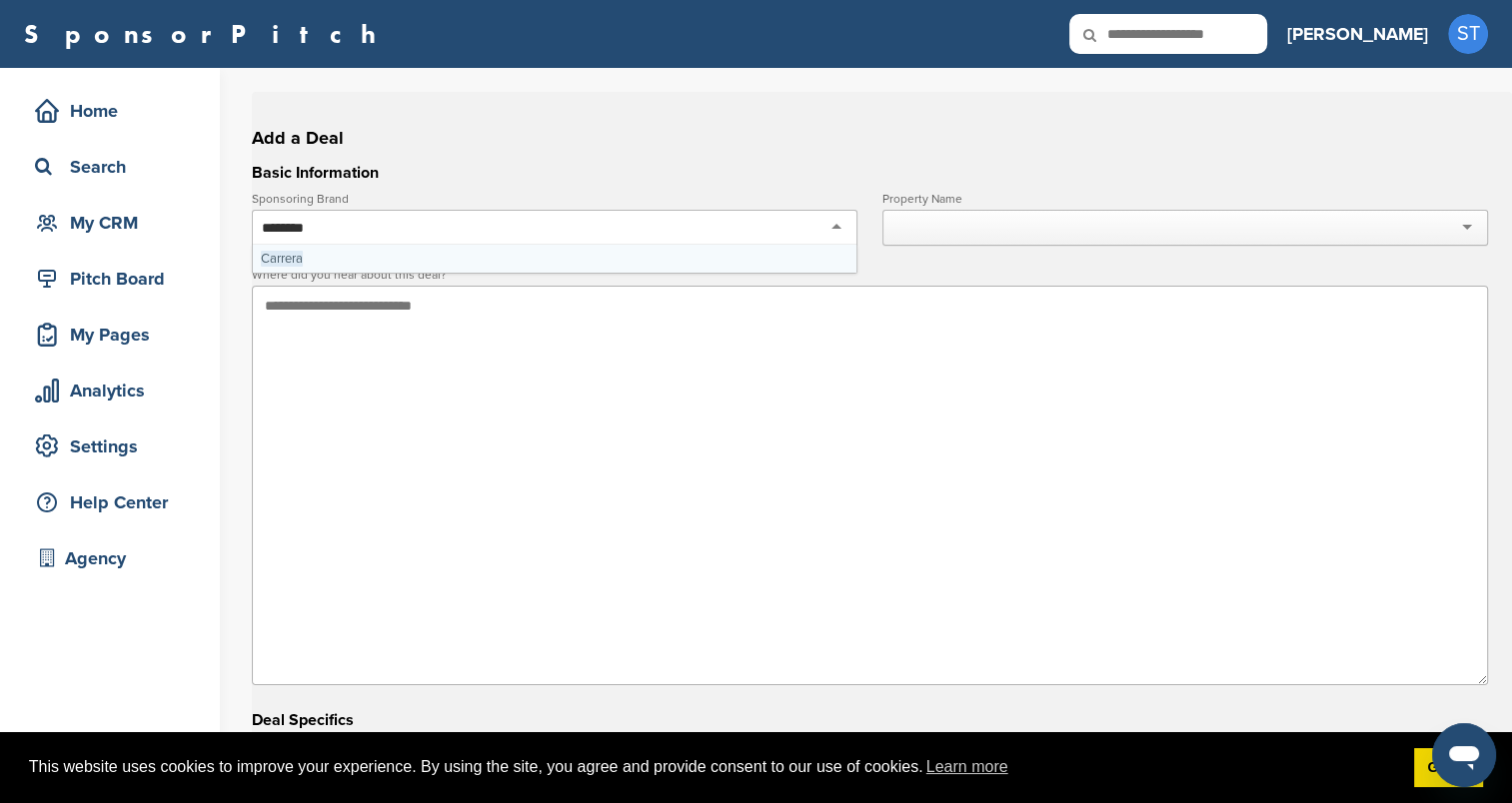 type on "*******" 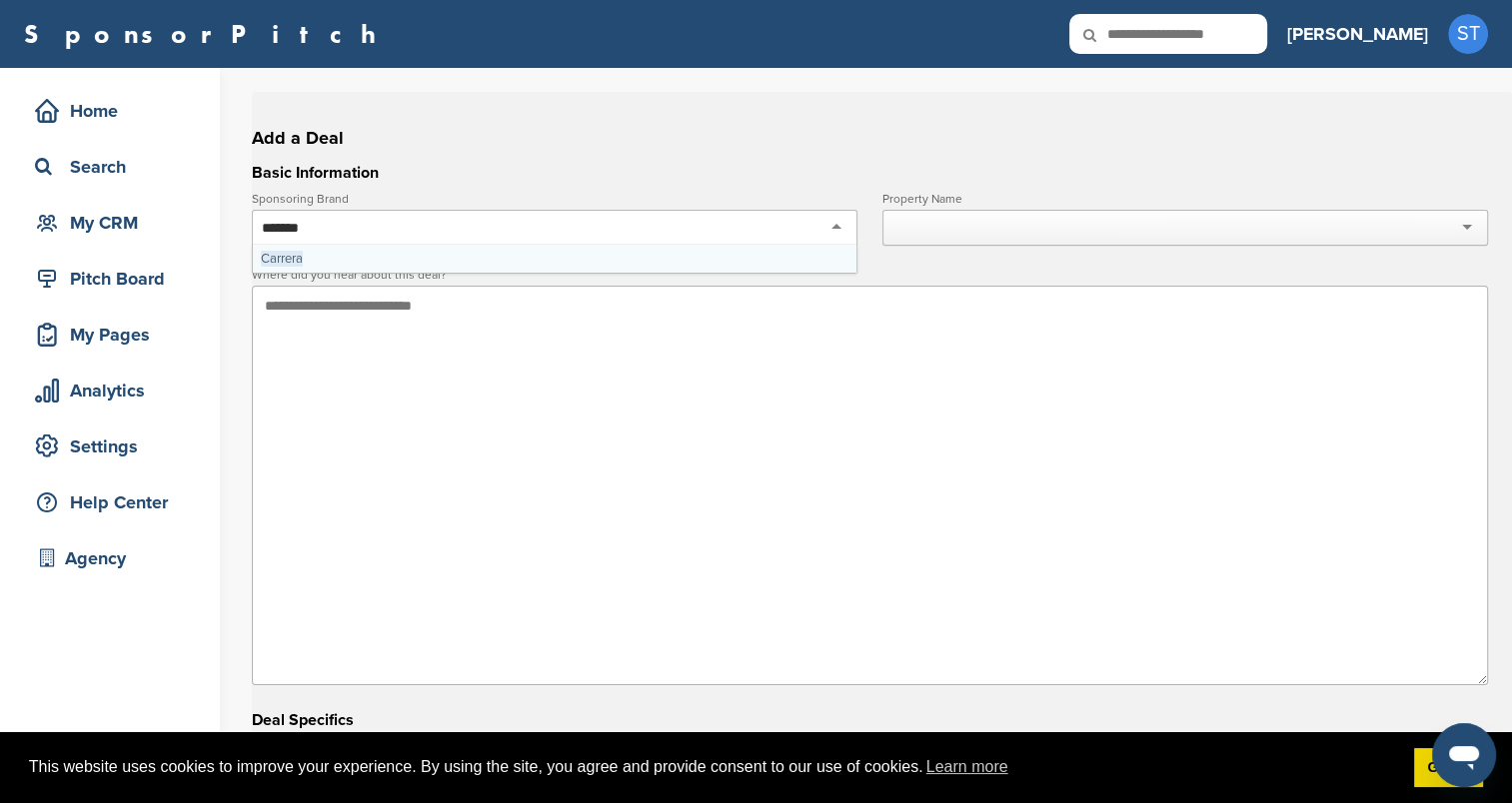 type 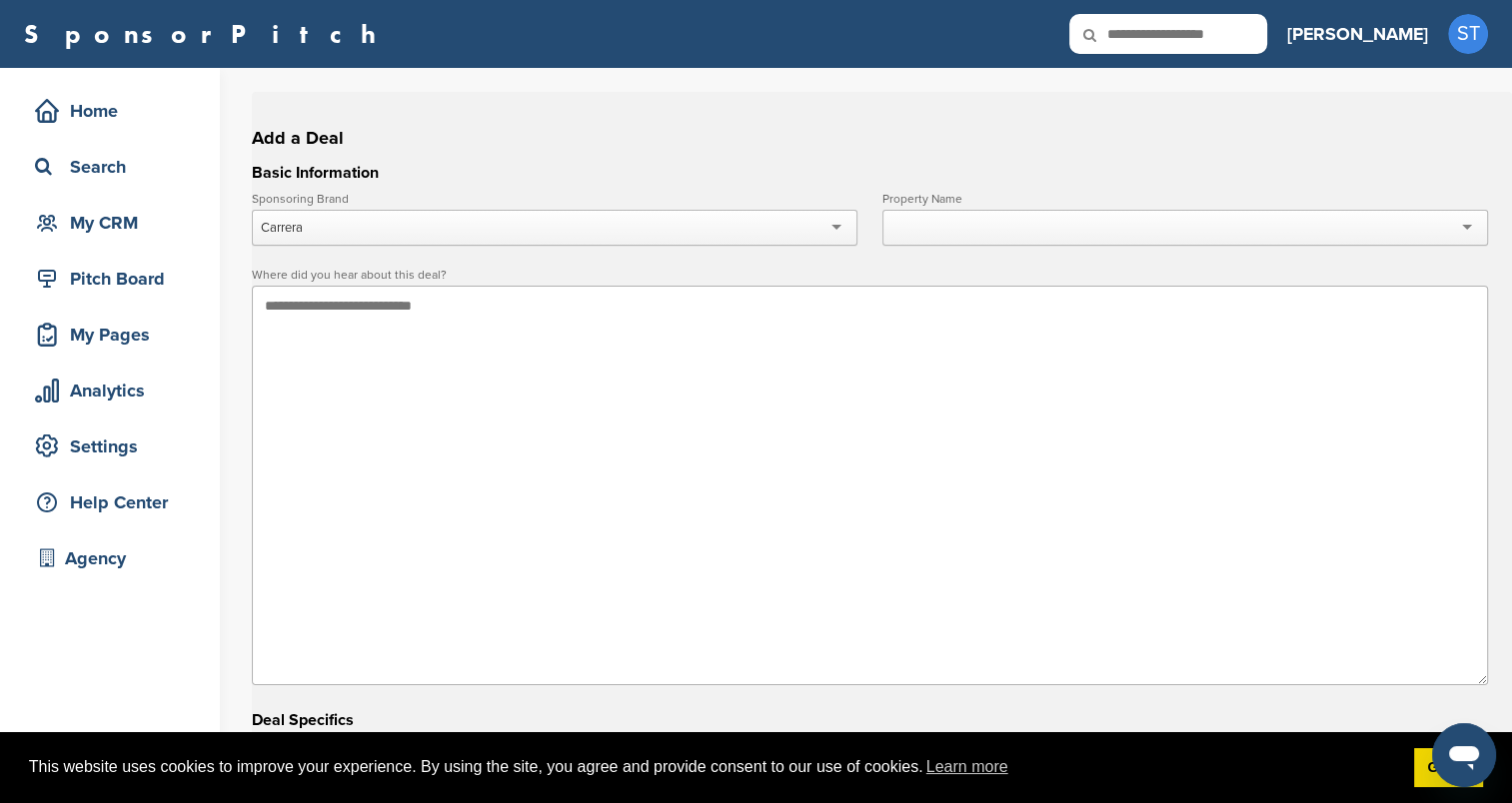 scroll, scrollTop: 0, scrollLeft: 0, axis: both 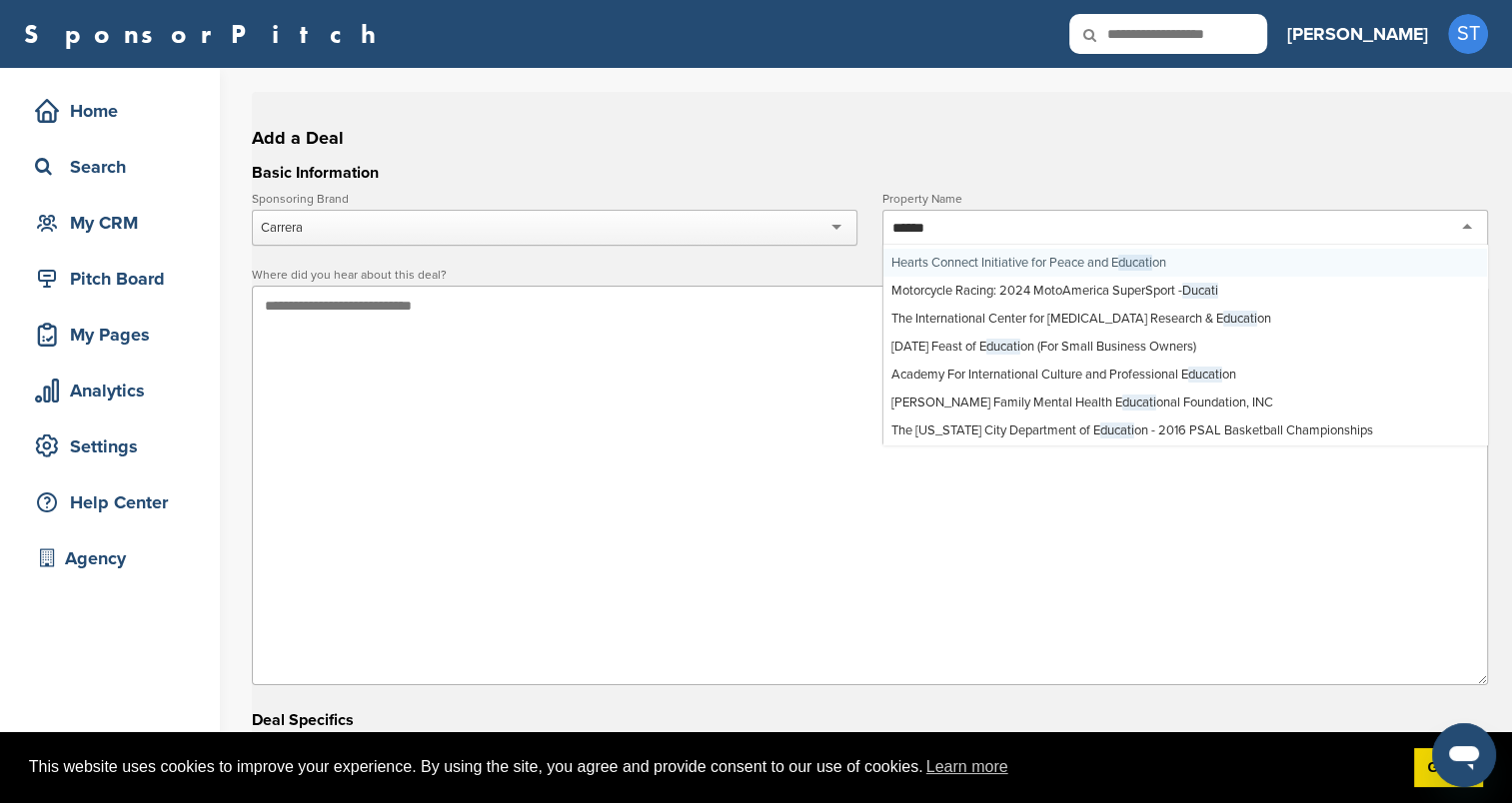 type on "******" 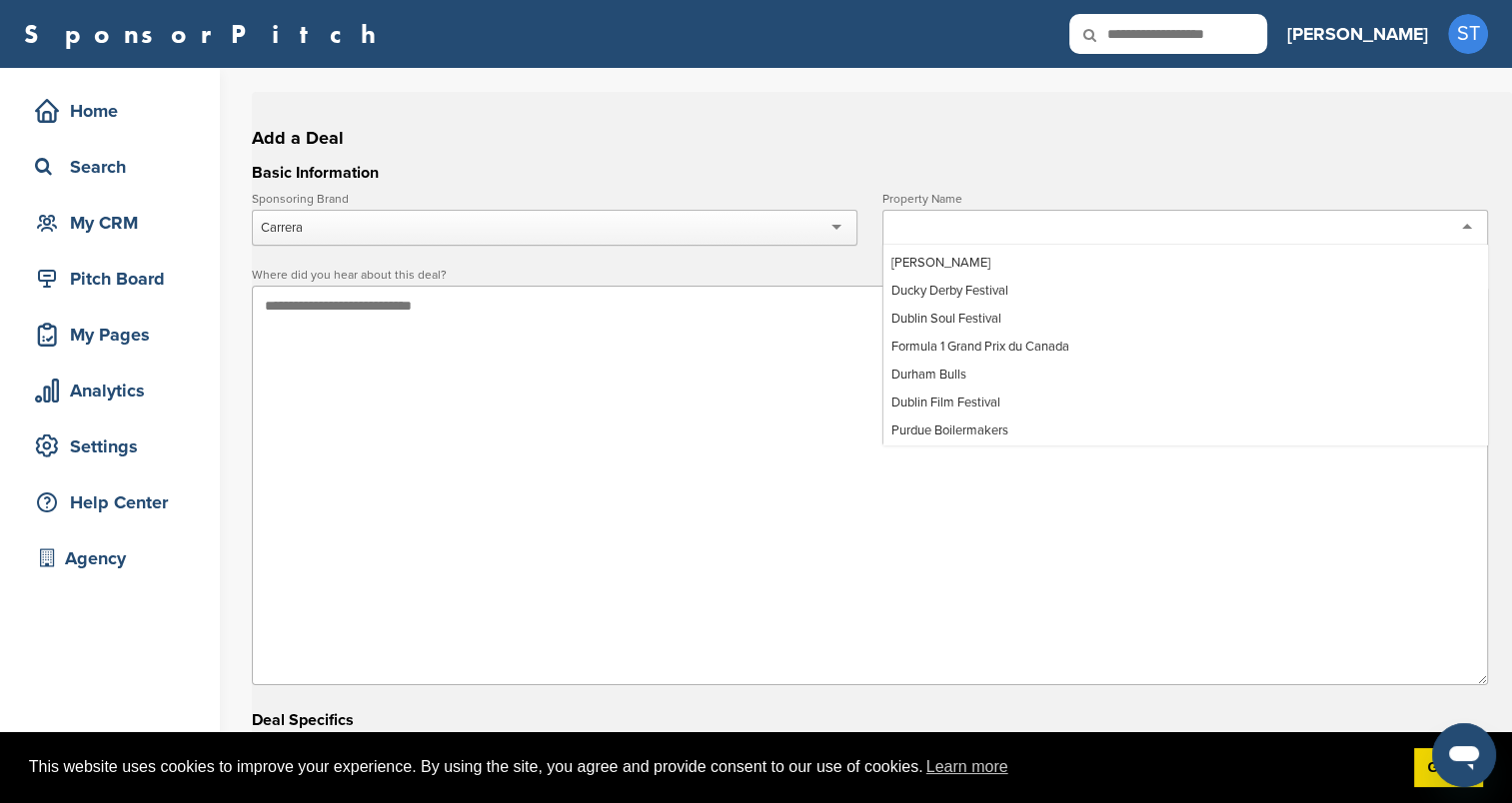 scroll, scrollTop: 0, scrollLeft: 0, axis: both 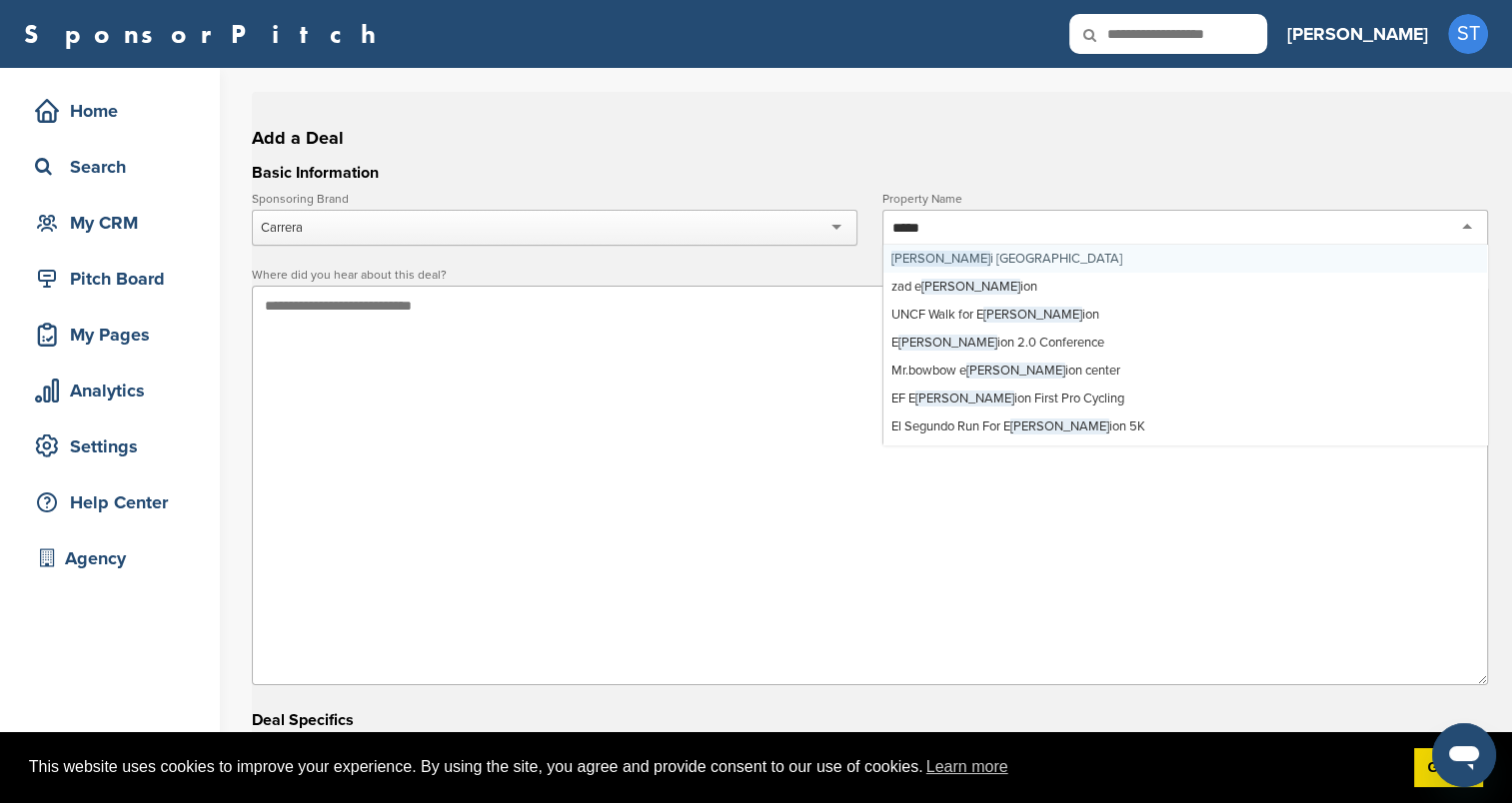 type on "******" 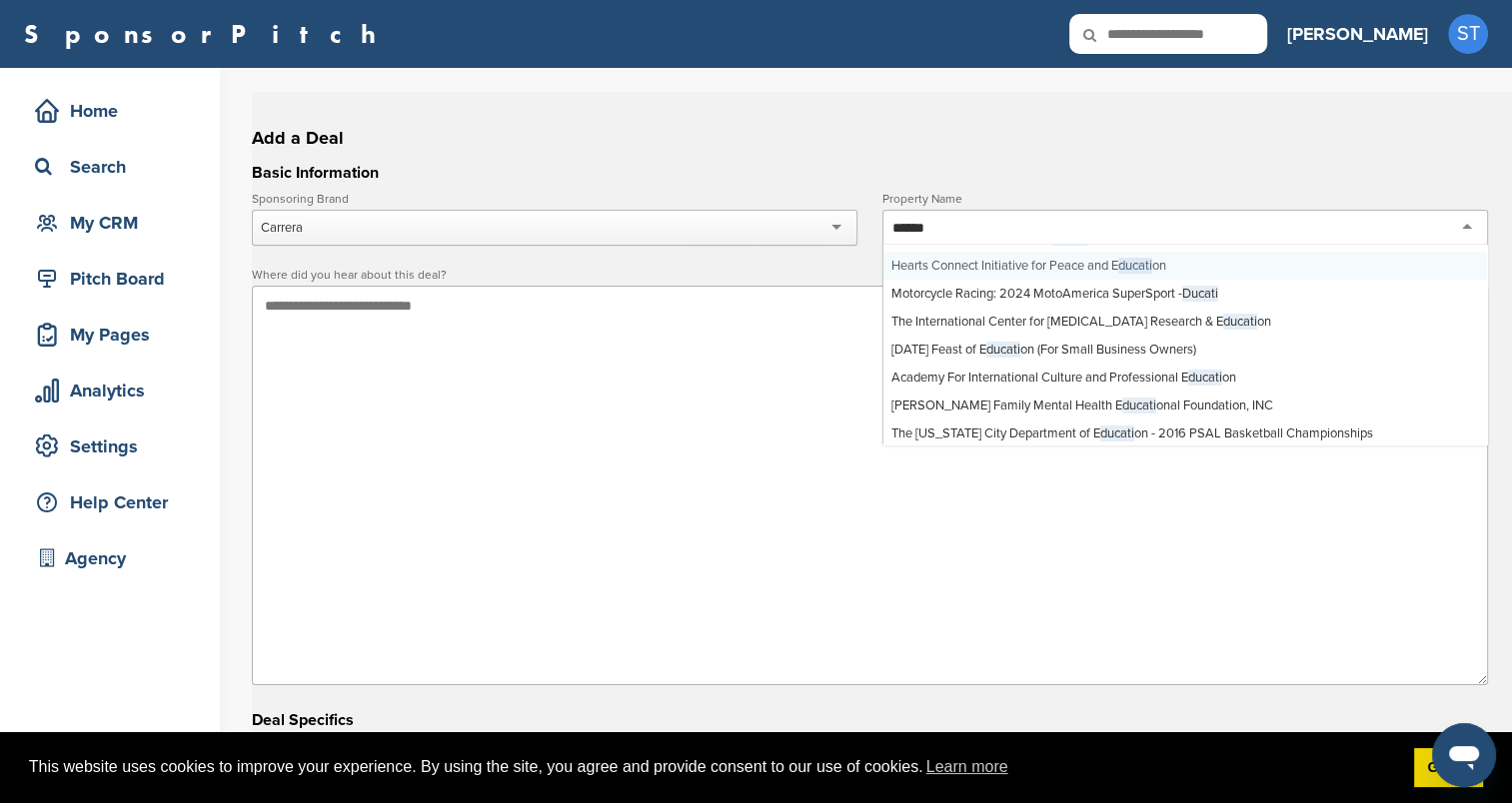 scroll, scrollTop: 276, scrollLeft: 0, axis: vertical 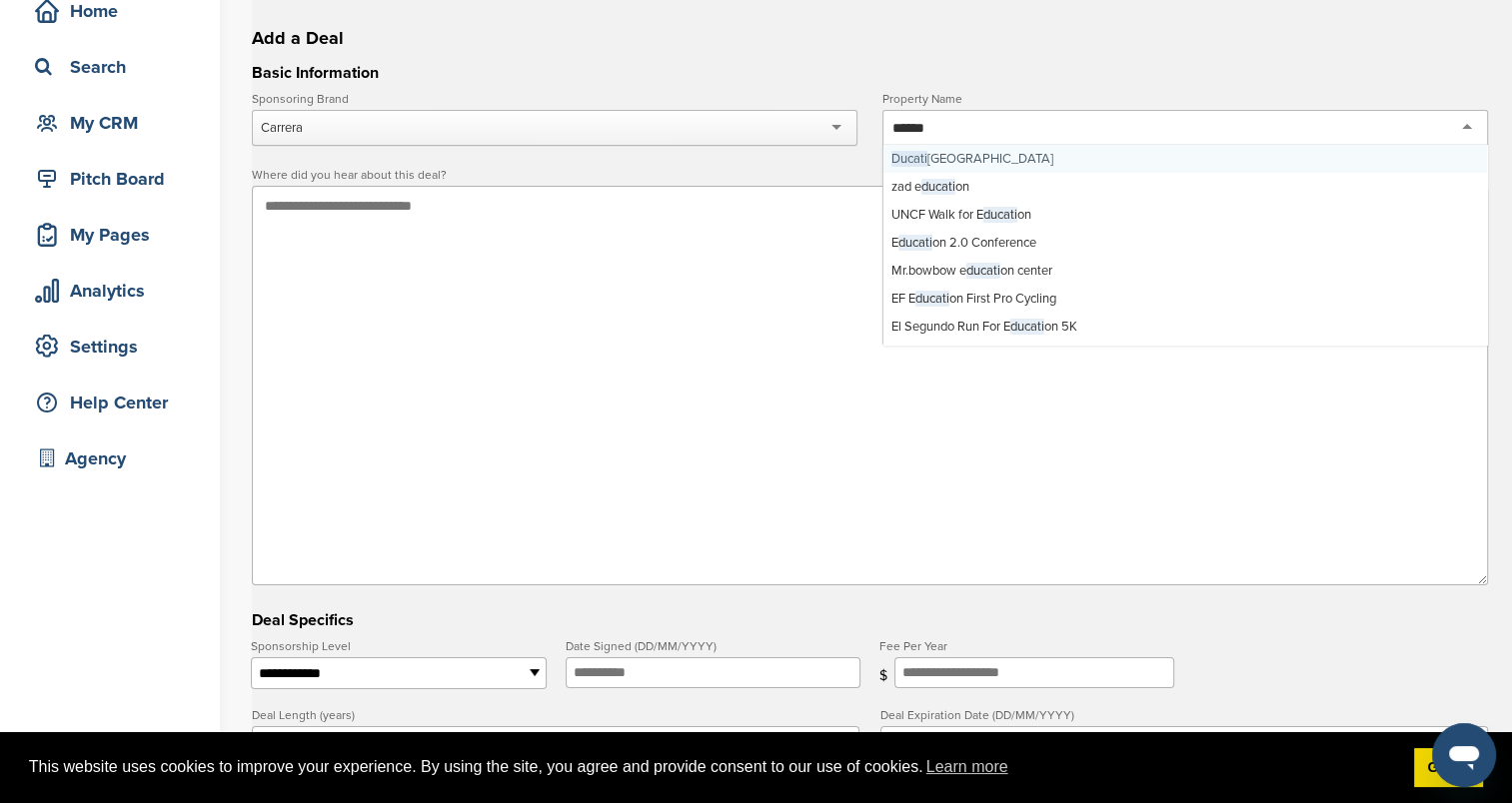type 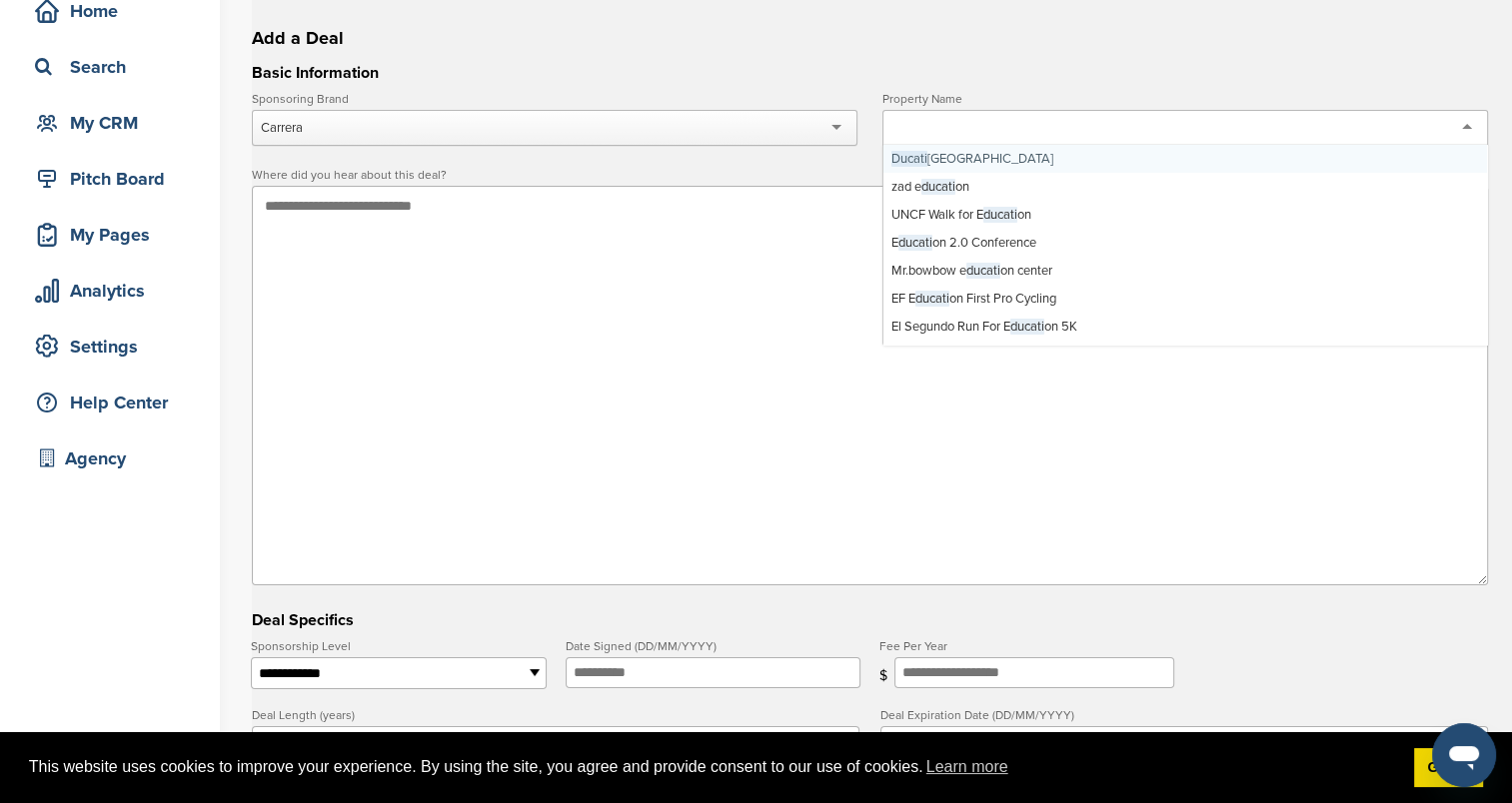 scroll, scrollTop: 0, scrollLeft: 0, axis: both 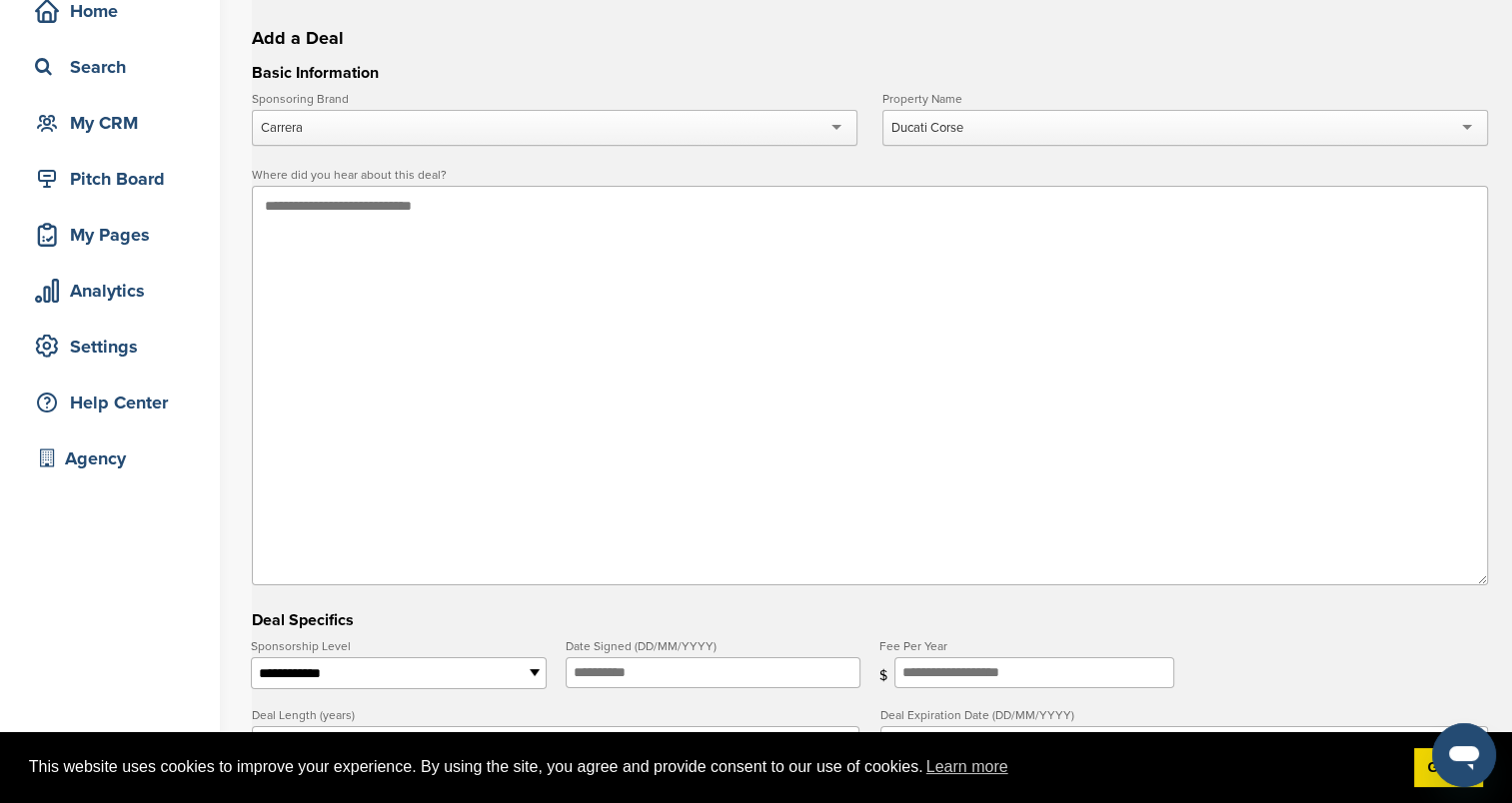click at bounding box center [869, 386] 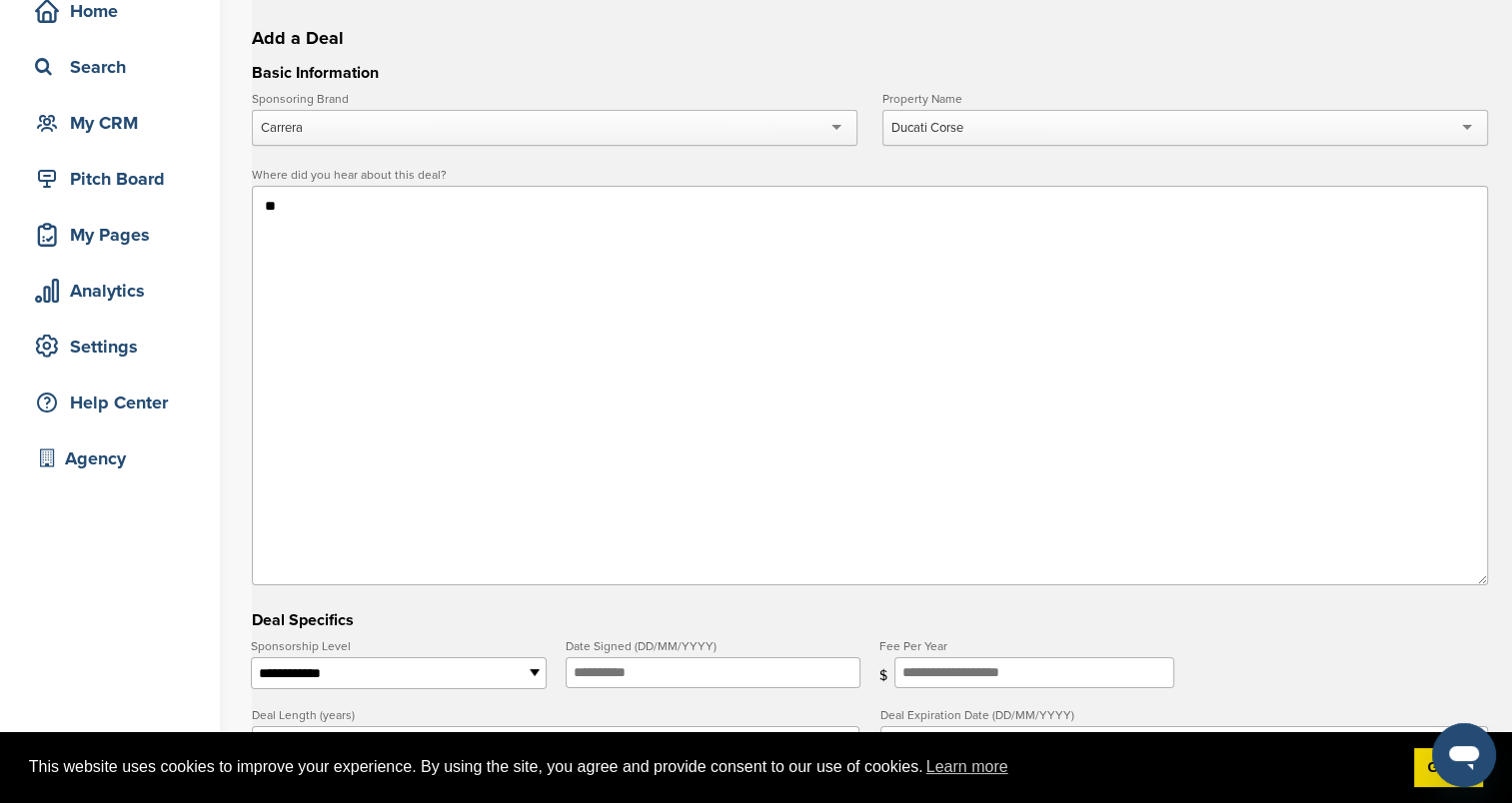 type on "*" 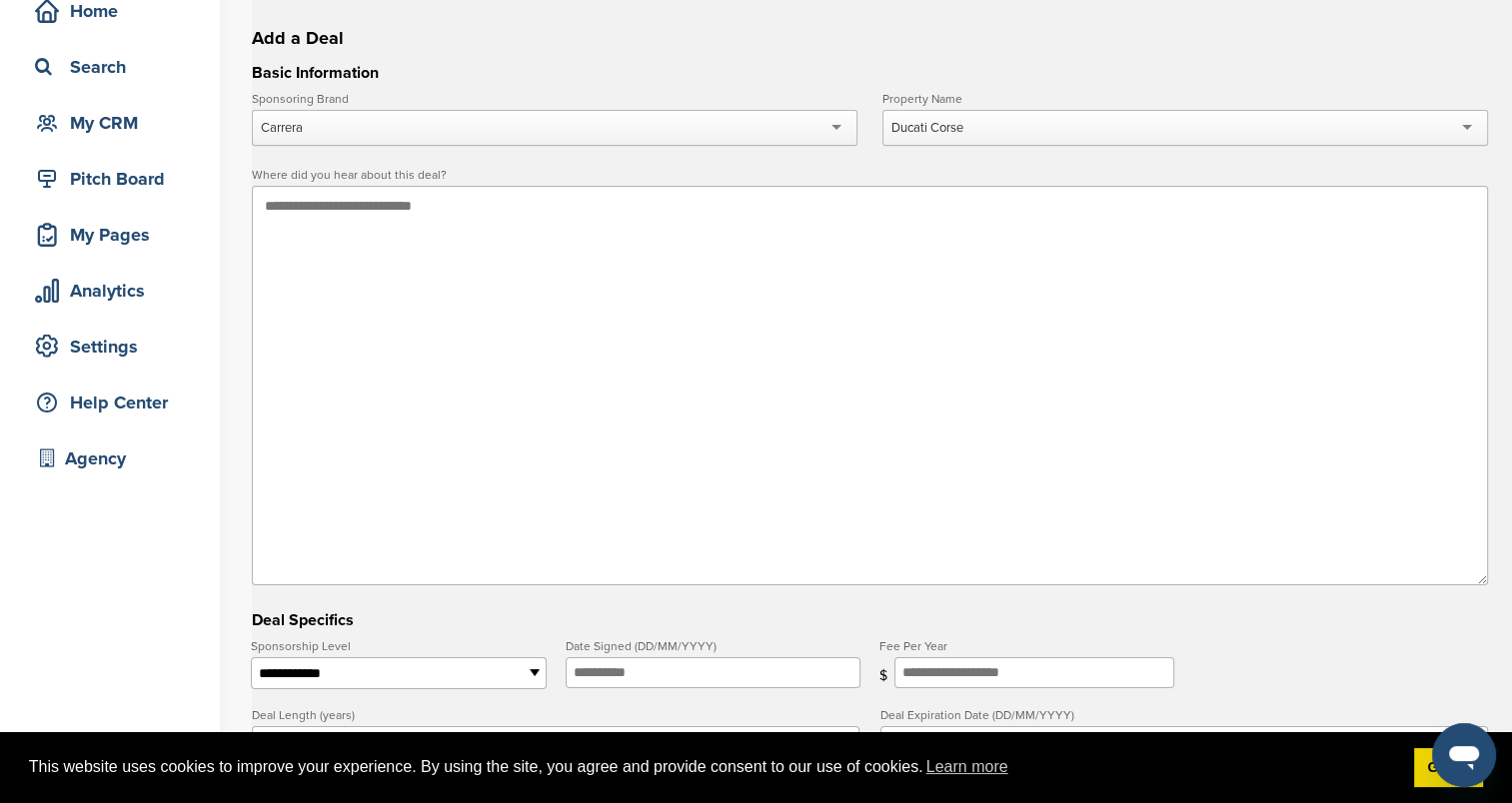 paste on "**" 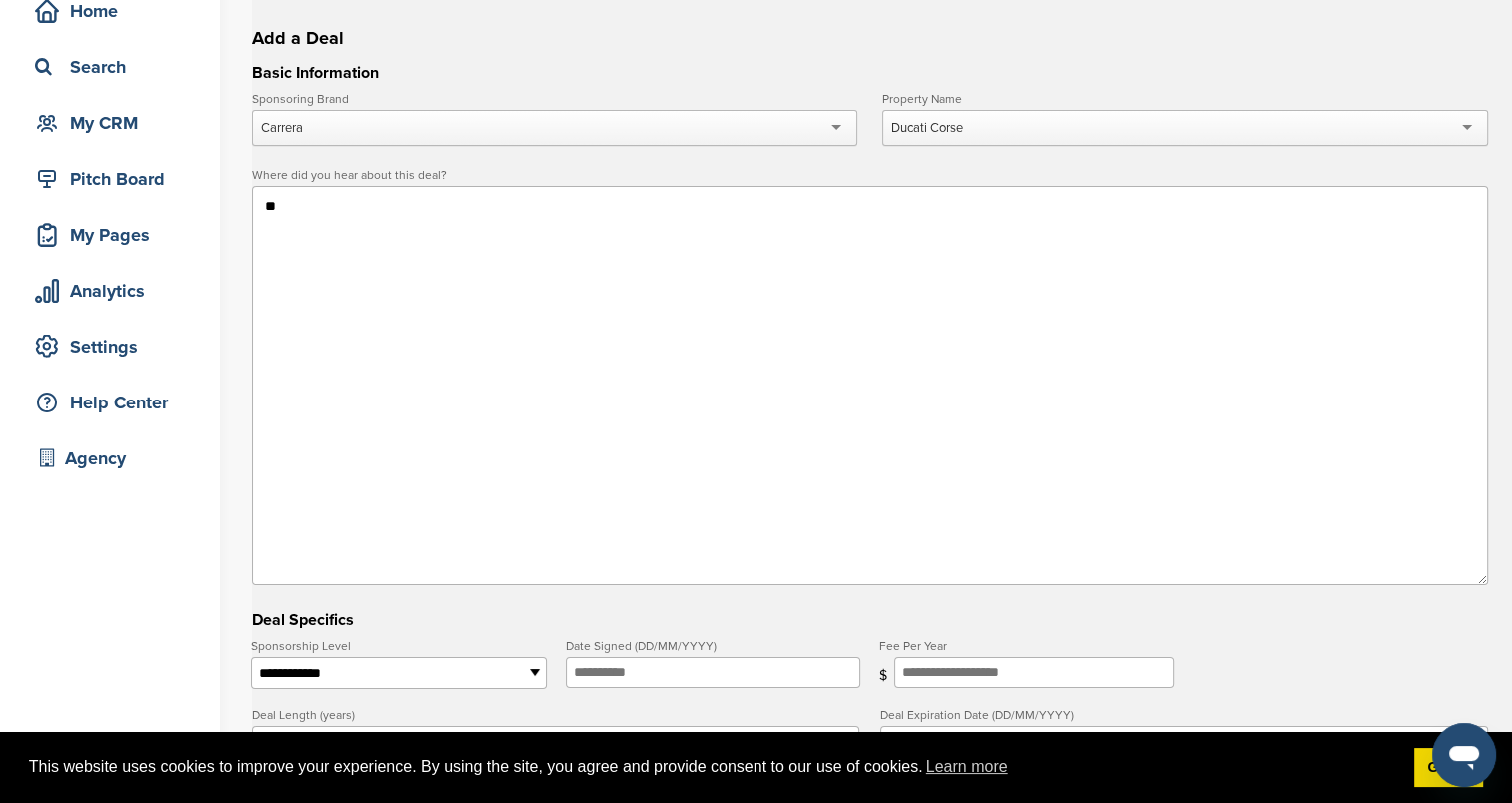 type on "*" 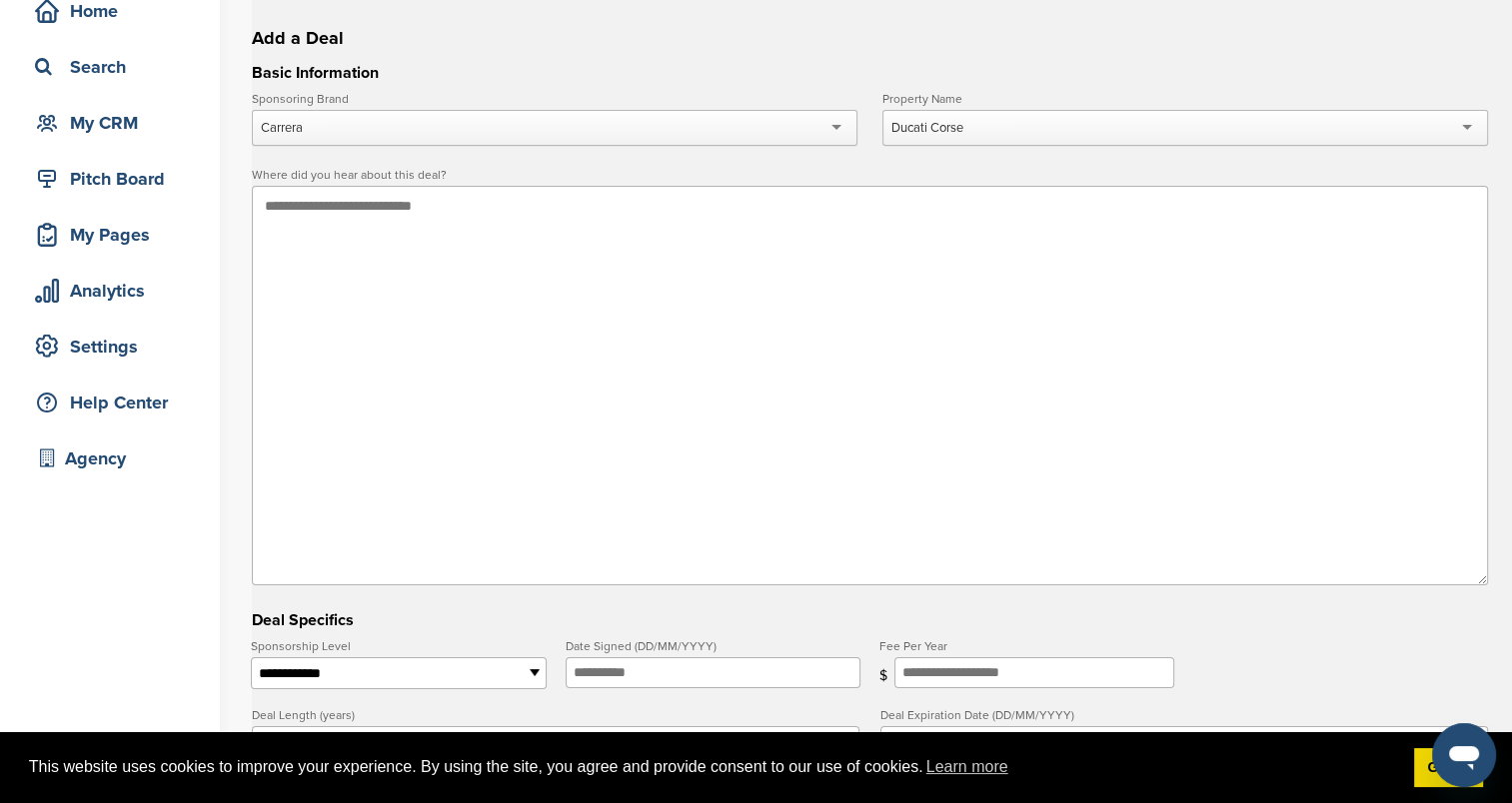 paste on "**********" 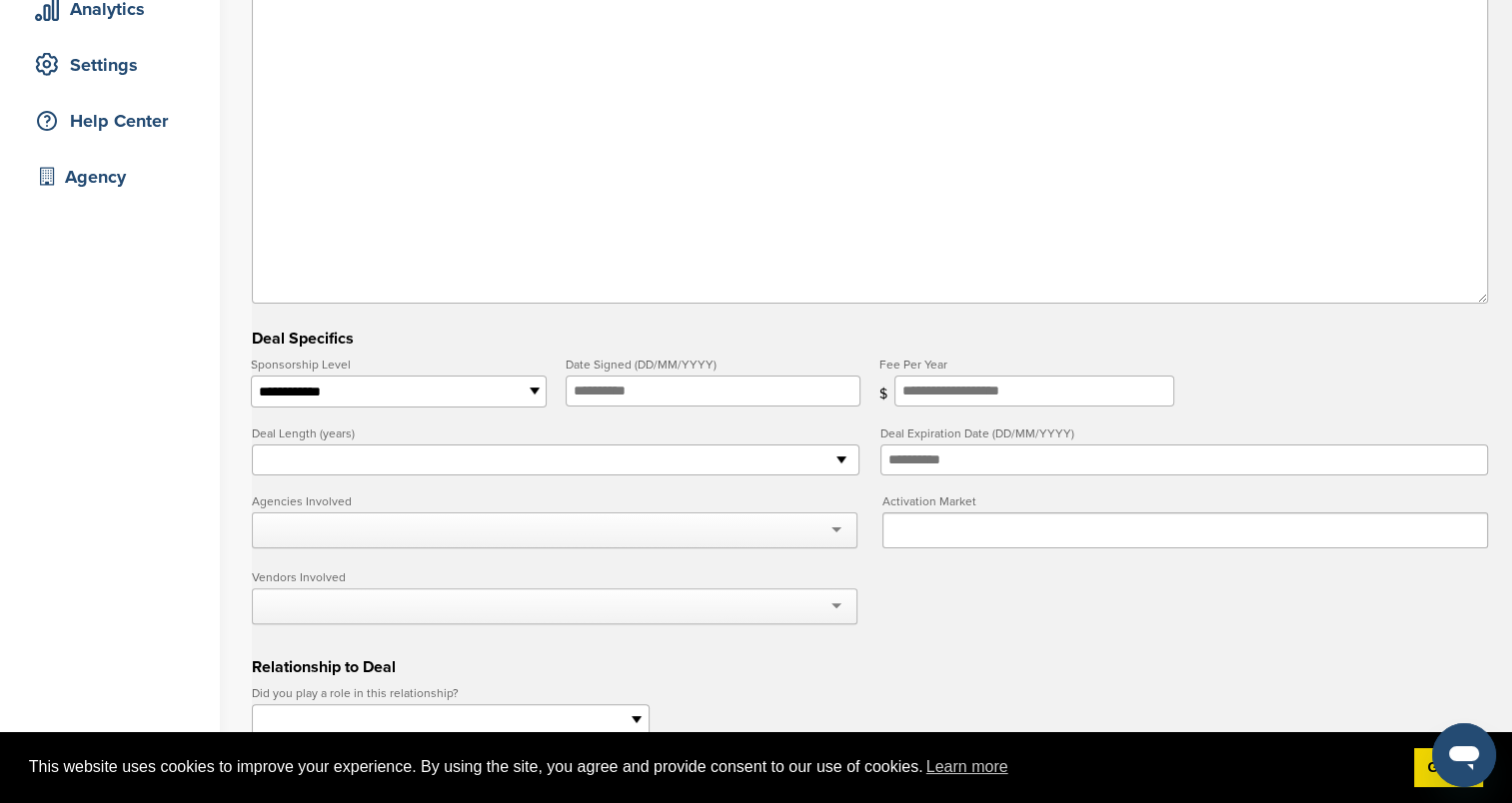 scroll, scrollTop: 400, scrollLeft: 0, axis: vertical 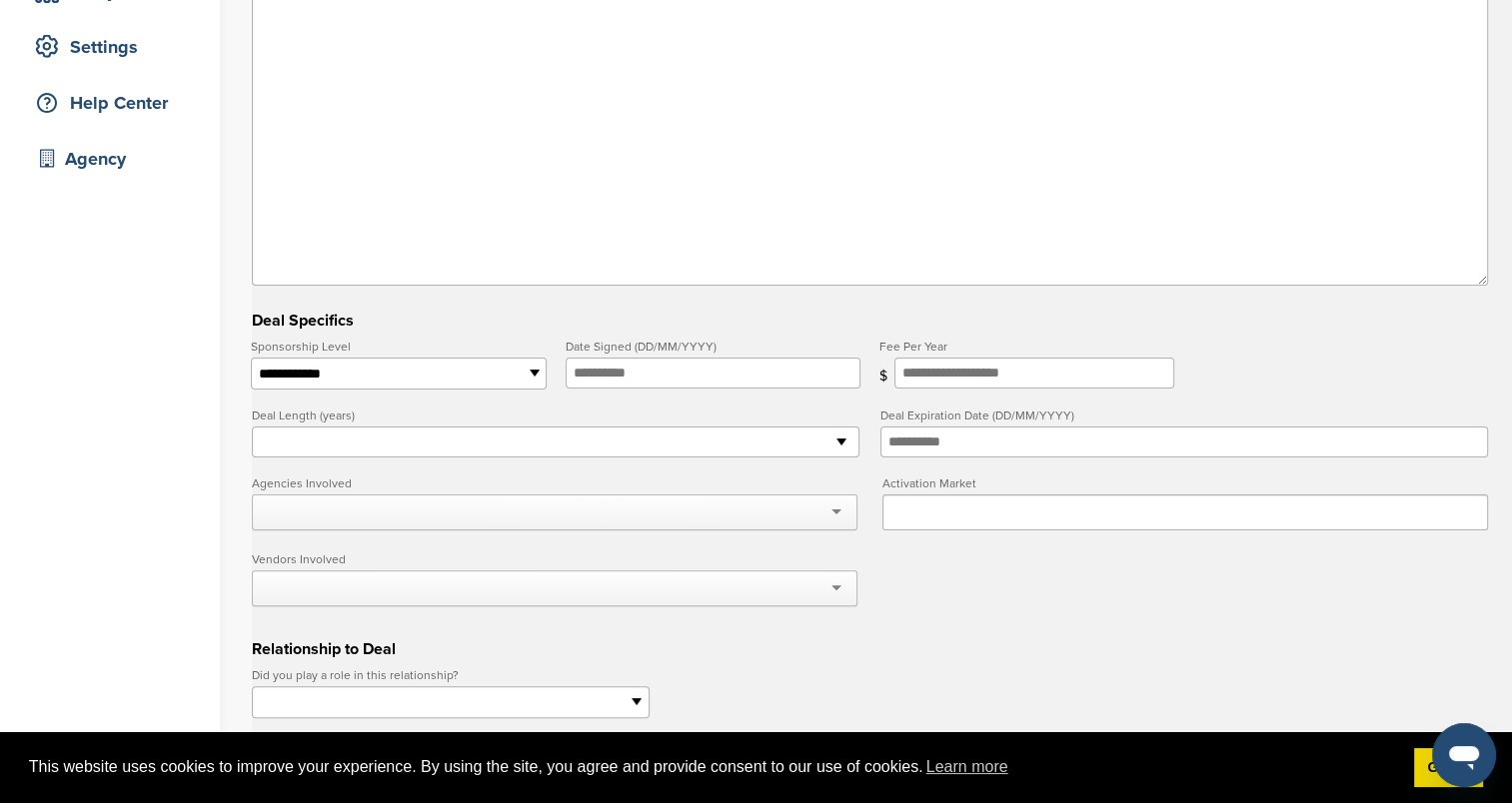 type on "**********" 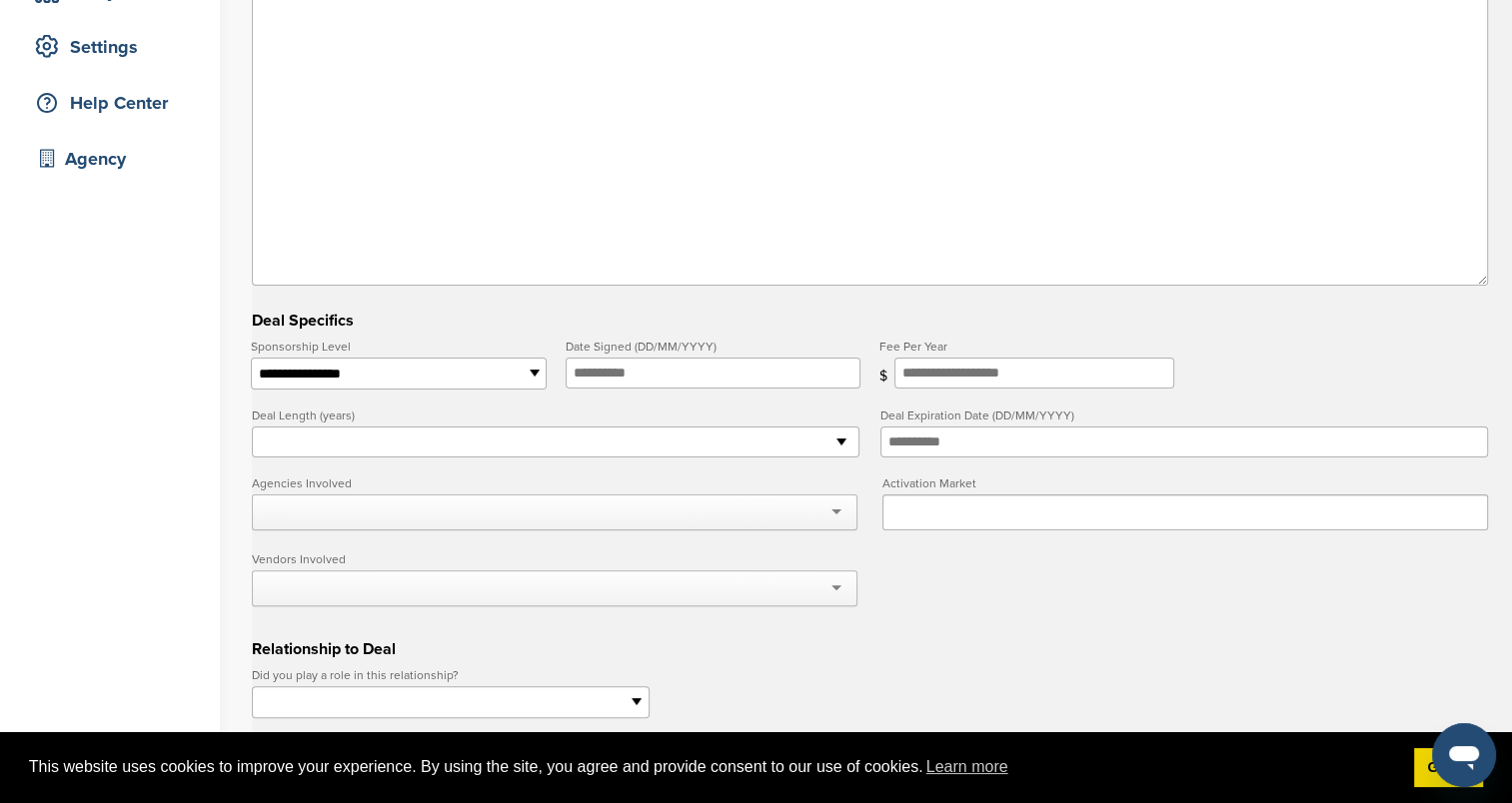 click on "**********" at bounding box center (398, 374) 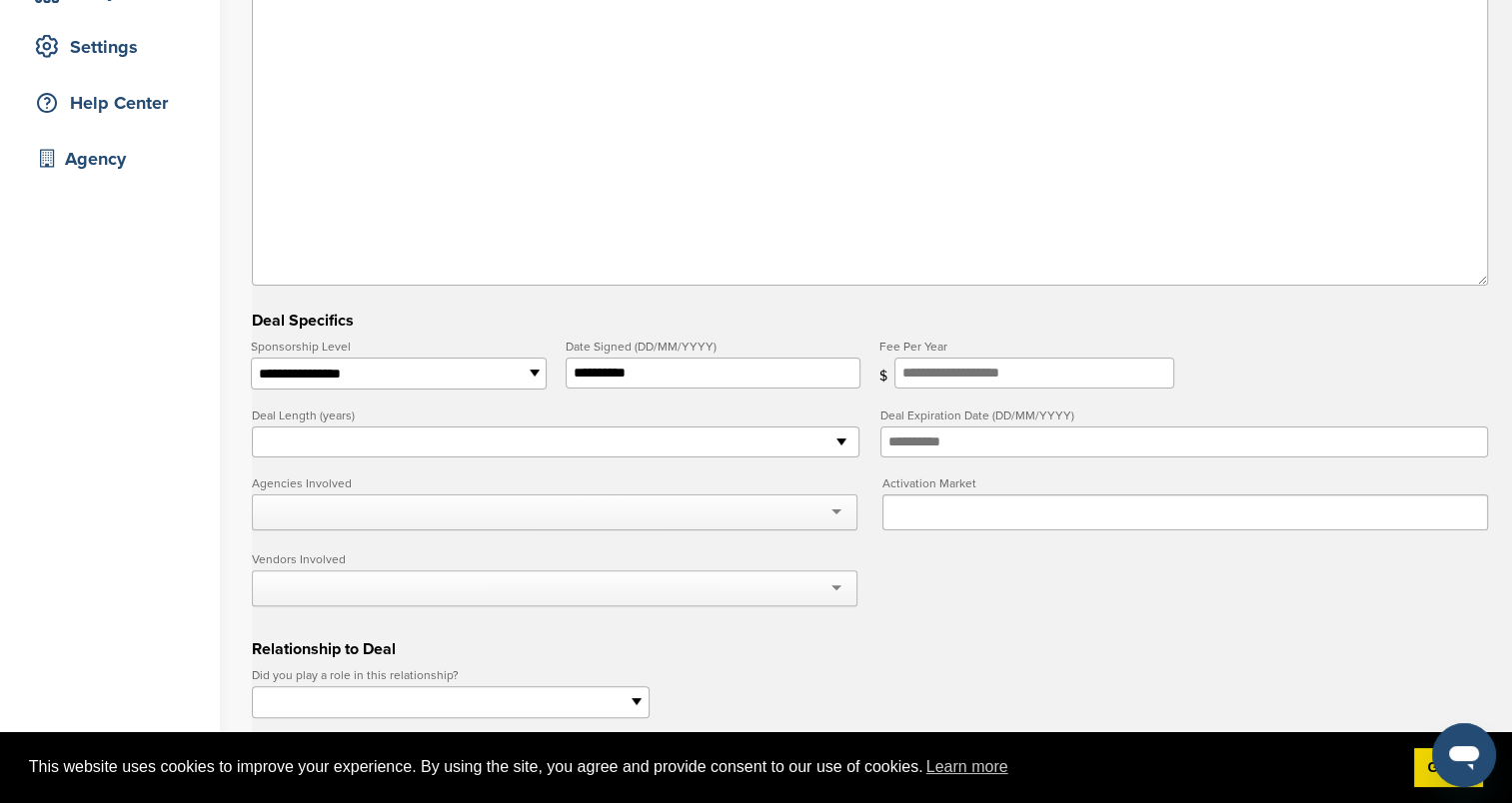 type on "**********" 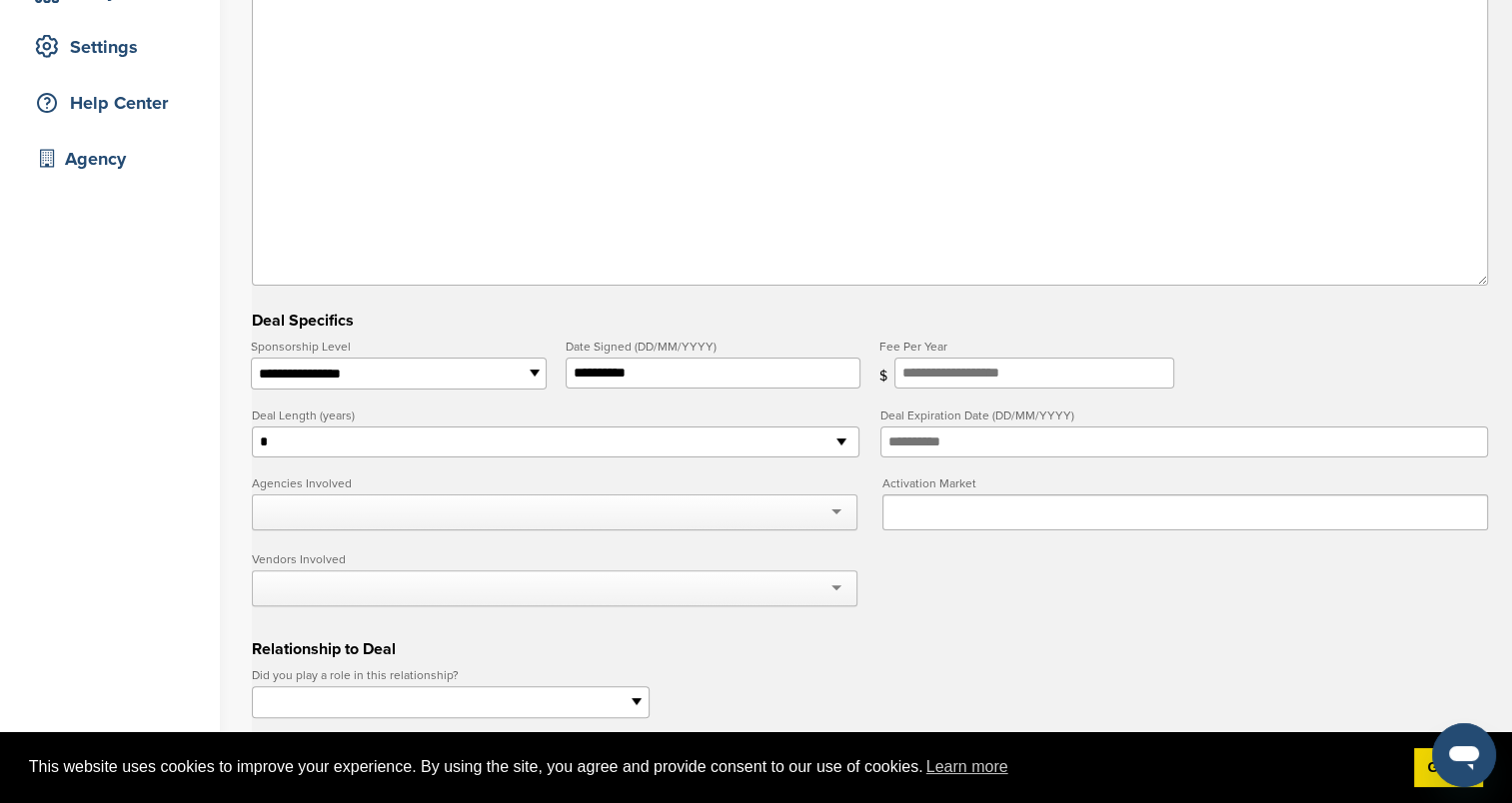 click on "*
*
*
*
*
*
*
*
*
**
**
**
**
**
**
**
**
**
**
**
**
**
**
**
**
**
**
**
**
**
**
**
**
**
**
**
**
**
**
**
**
**
**
**
**
**
**
**
**
**
**
**
**
**
**
**
**
**
**
**
**
**
**
**
**
**
**
**
**
**
**
**
**
**
**
**
**
**
**
**
**
**
**
**
**
**
**
**
**
**
**
**
**
**
**
**
**
**
**
***" at bounding box center [556, 442] 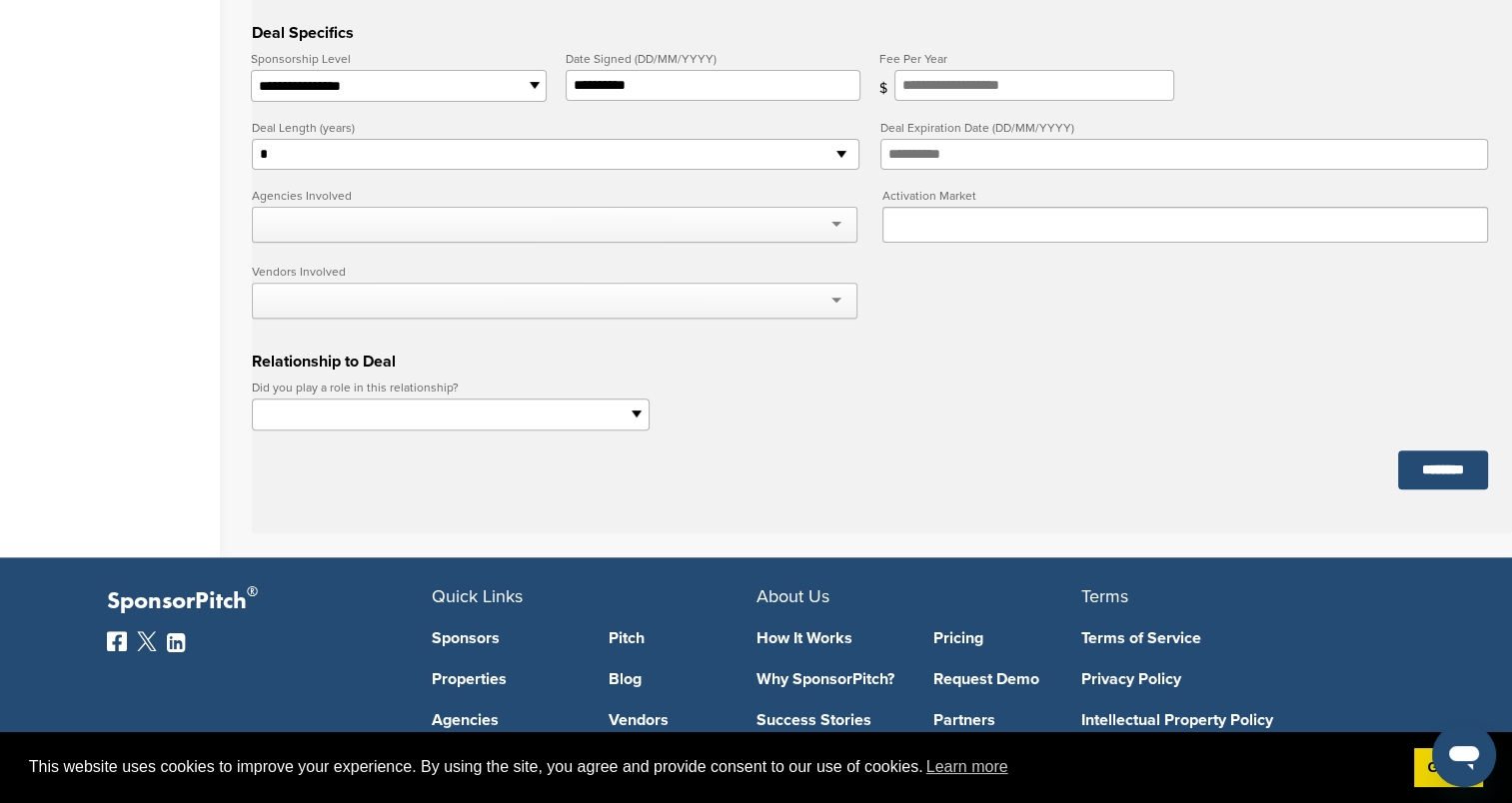 scroll, scrollTop: 699, scrollLeft: 0, axis: vertical 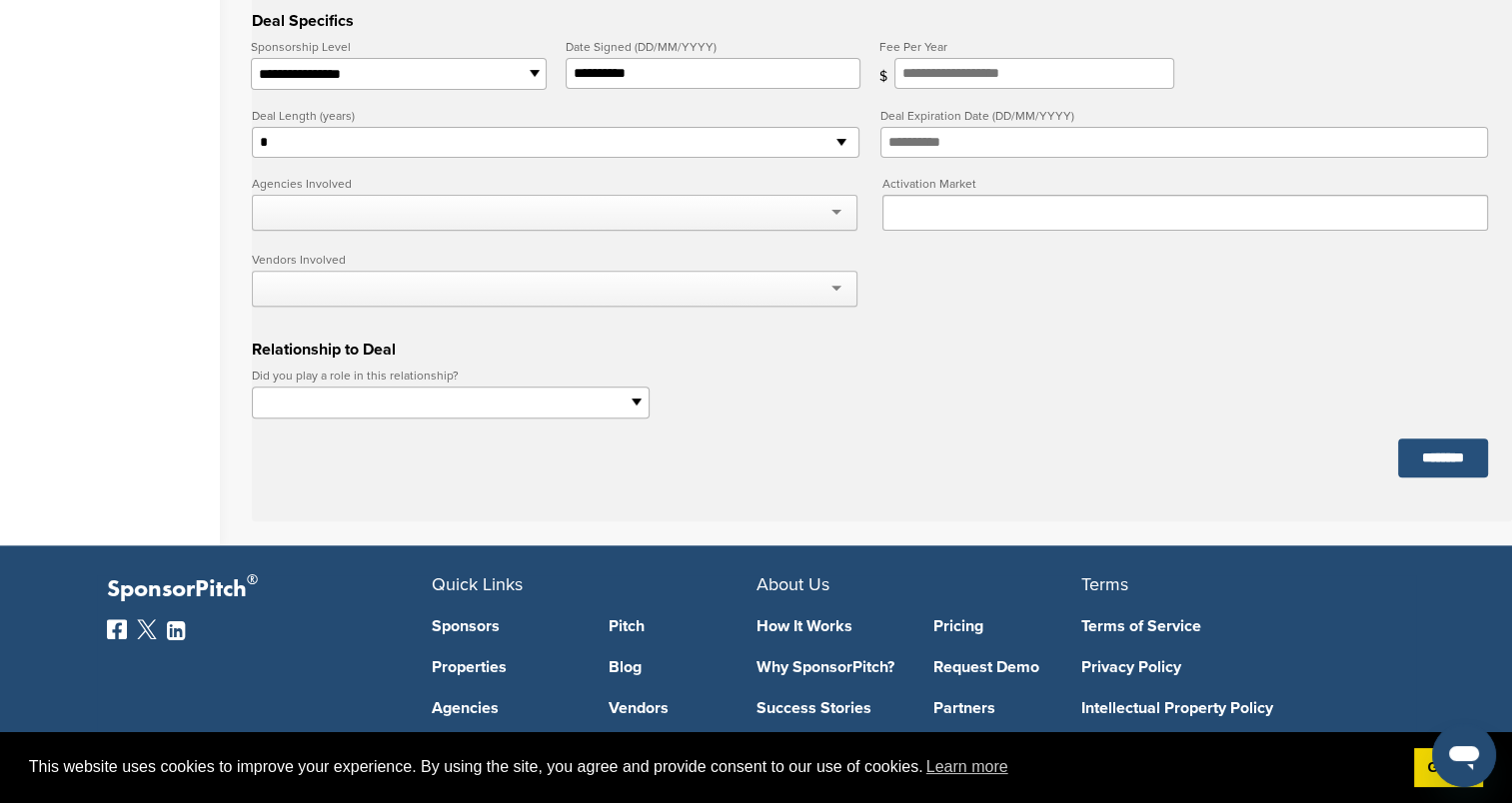 click on "********" at bounding box center (1443, 457) 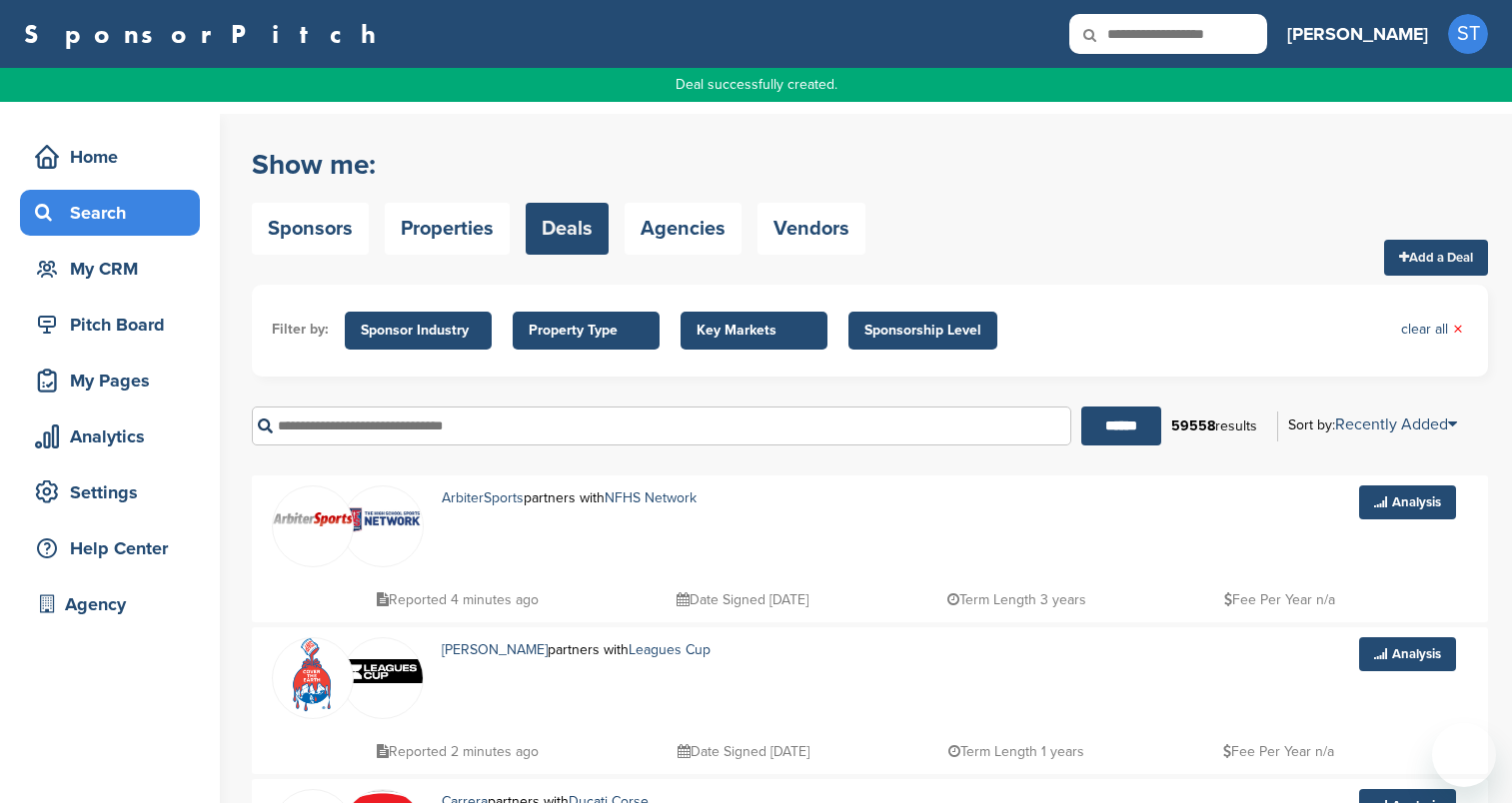 scroll, scrollTop: 0, scrollLeft: 0, axis: both 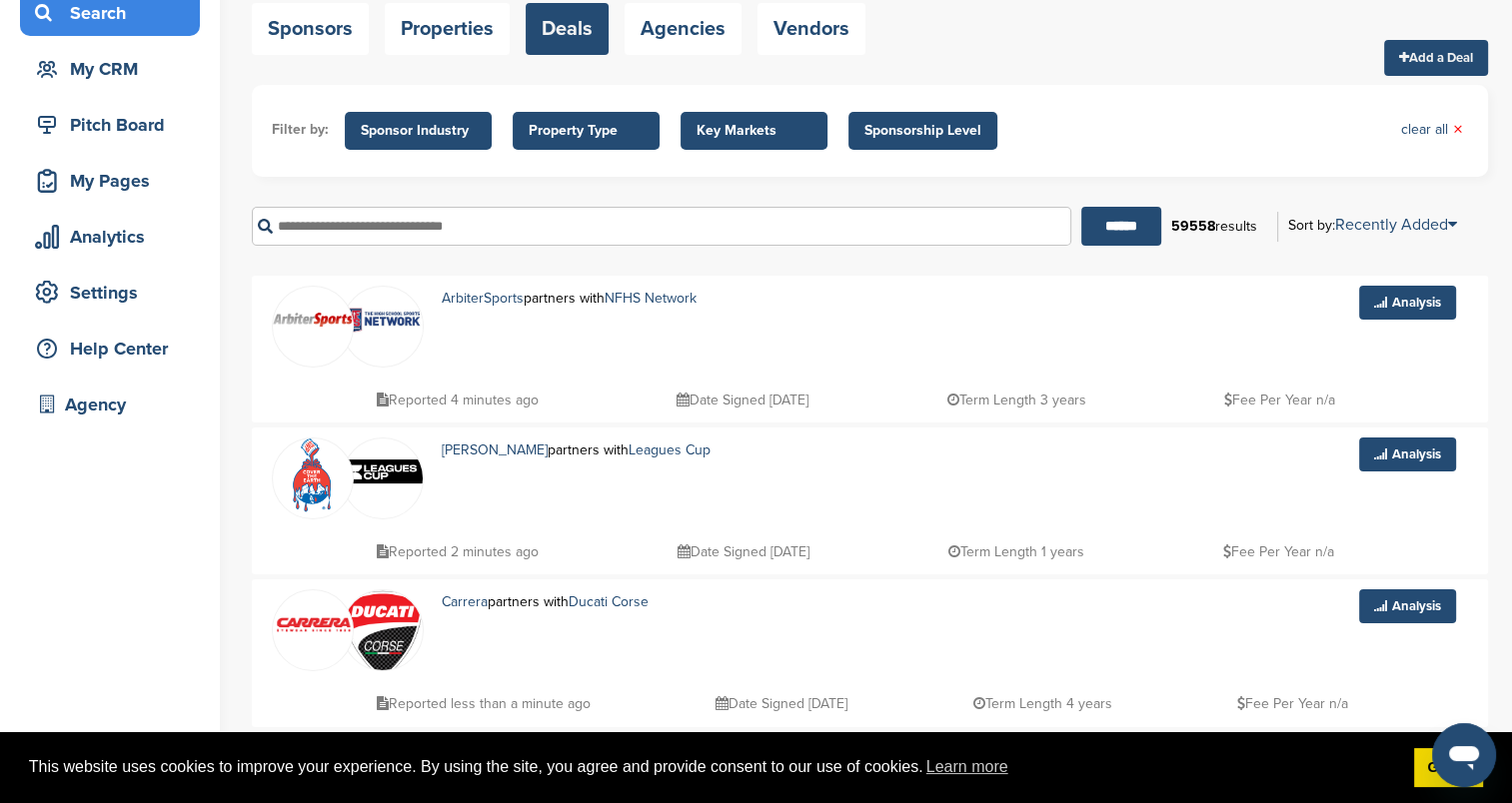 click on "Add a Deal" at bounding box center (1436, 58) 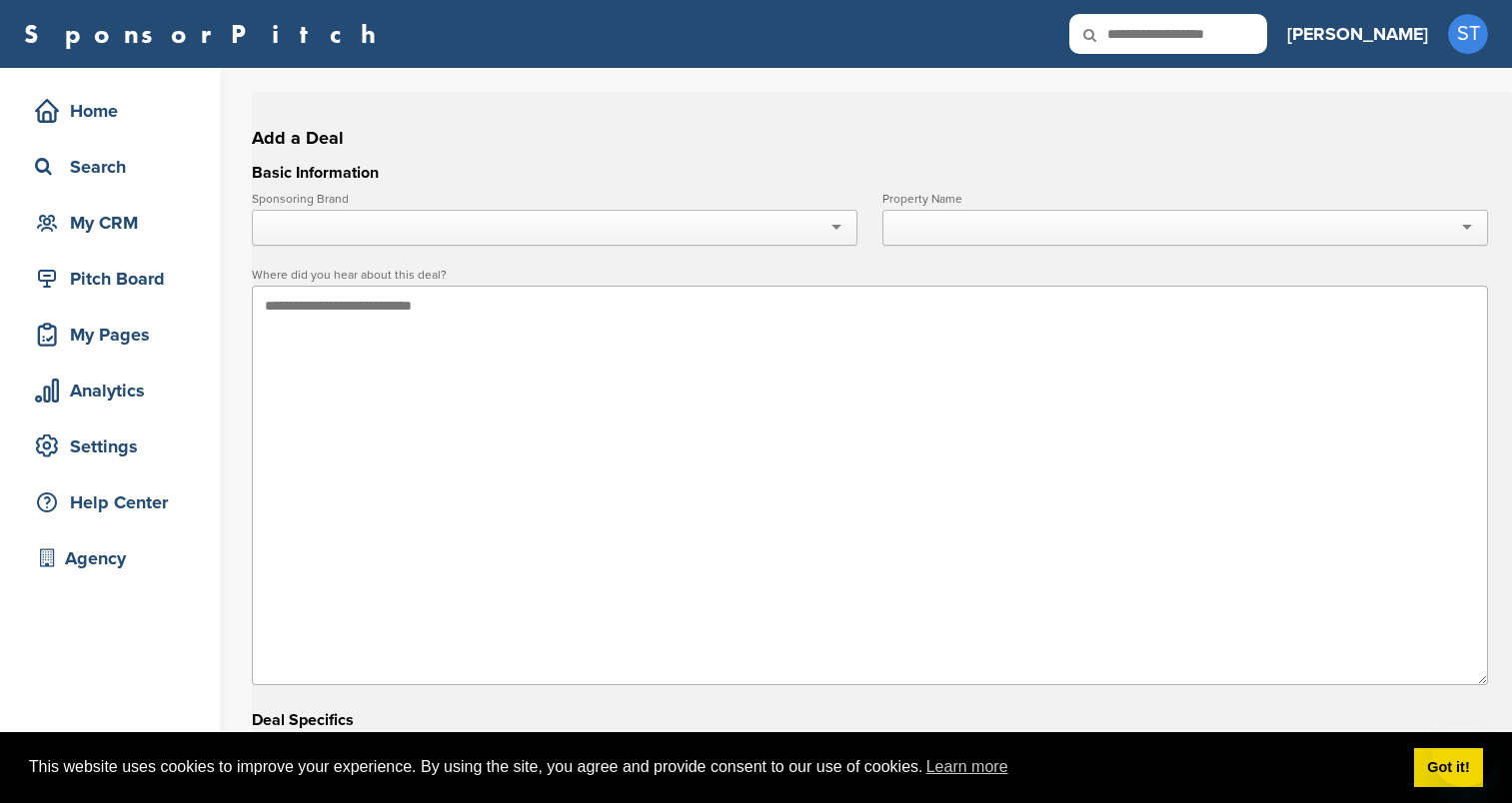 scroll, scrollTop: 0, scrollLeft: 0, axis: both 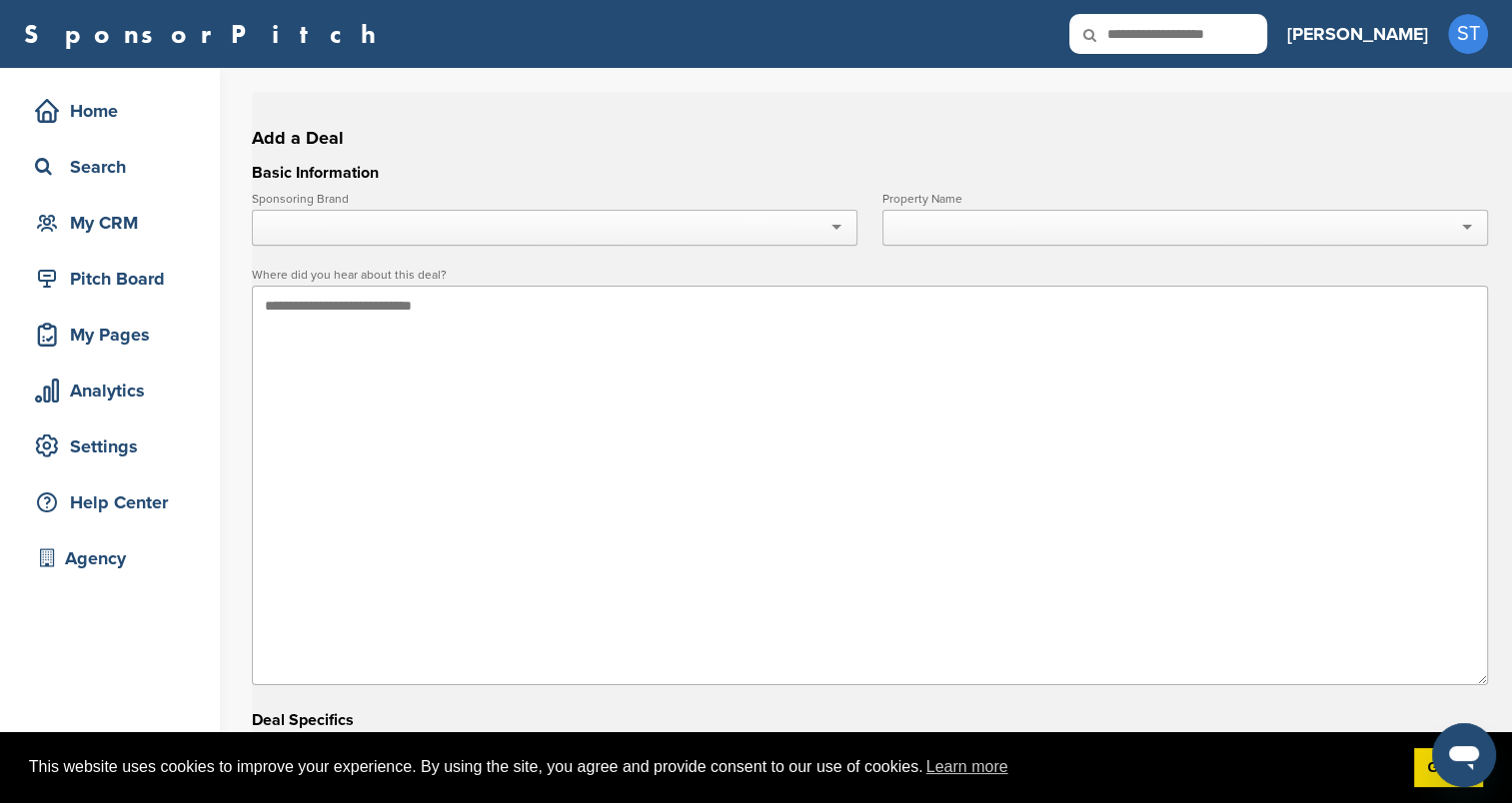 click at bounding box center [555, 228] 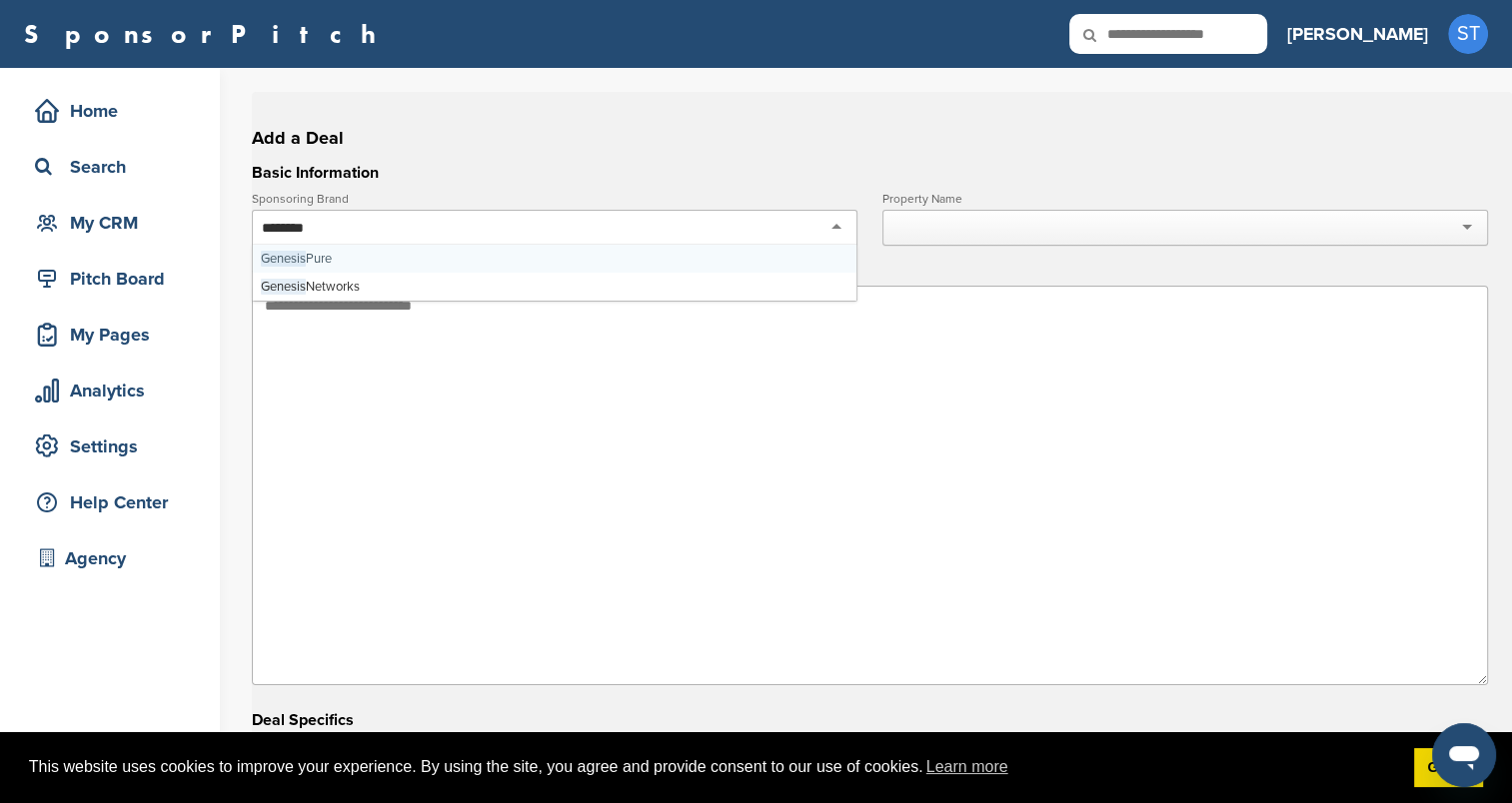 type on "*******" 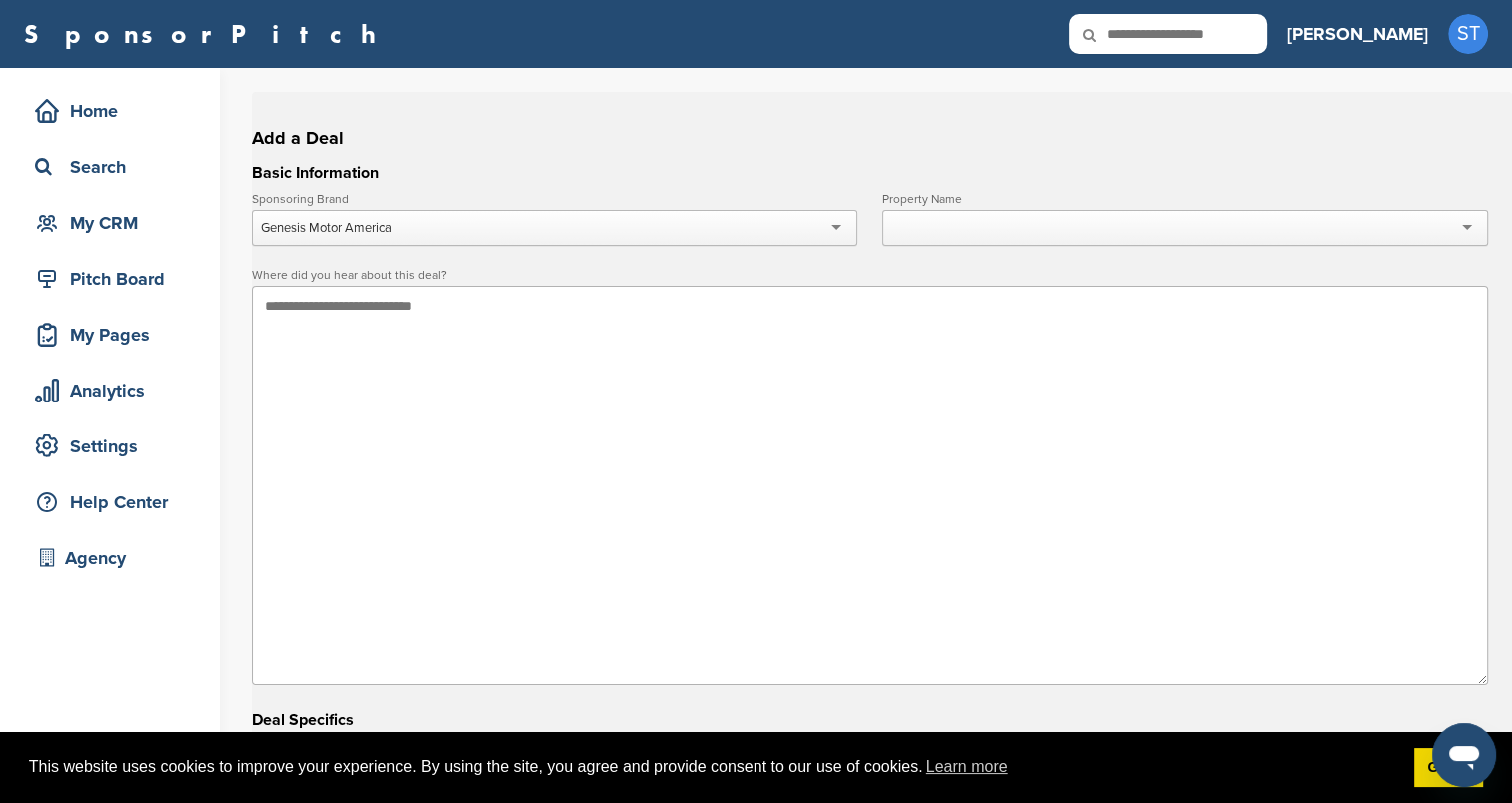 scroll, scrollTop: 0, scrollLeft: 0, axis: both 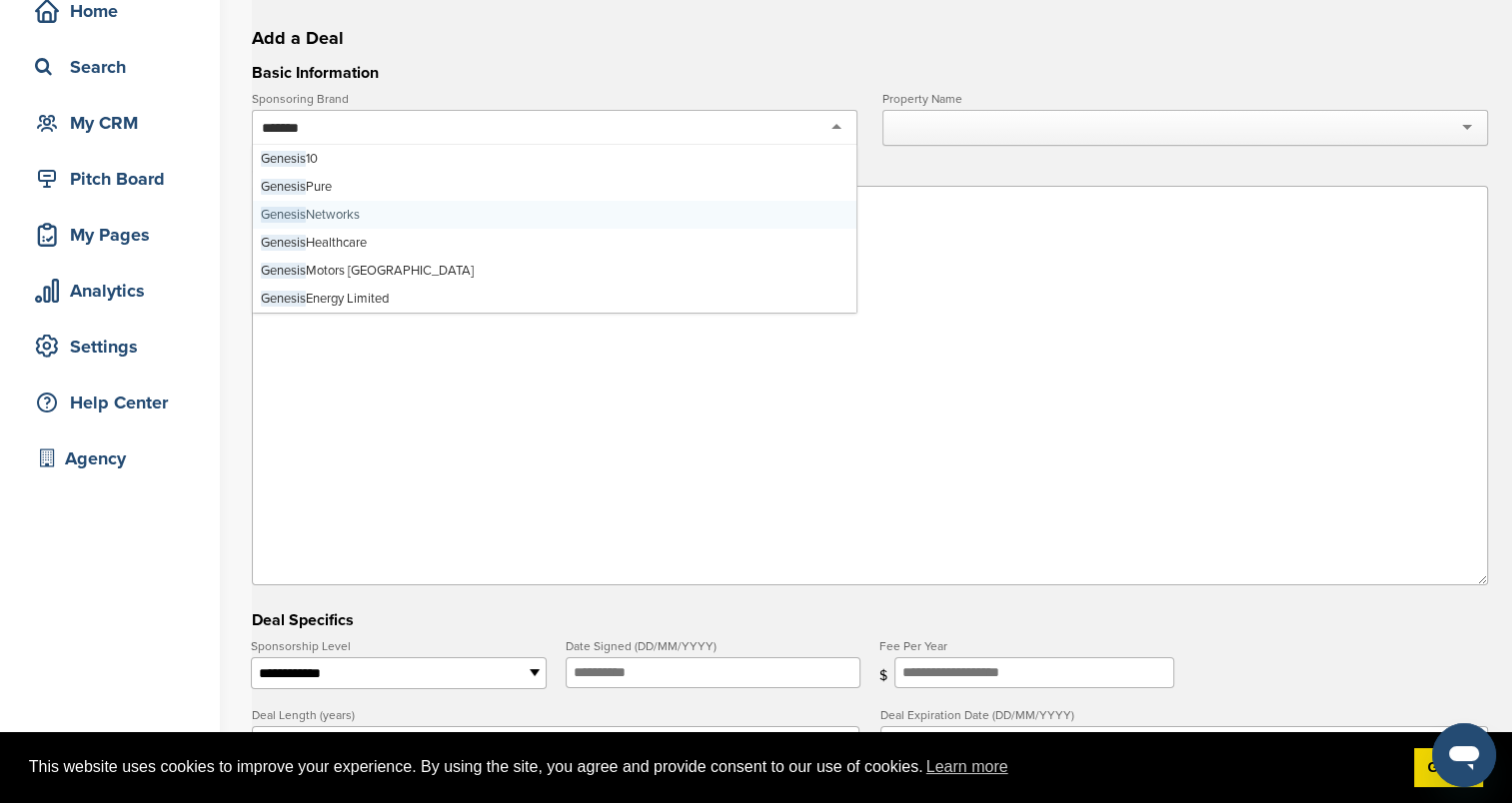 type on "*******" 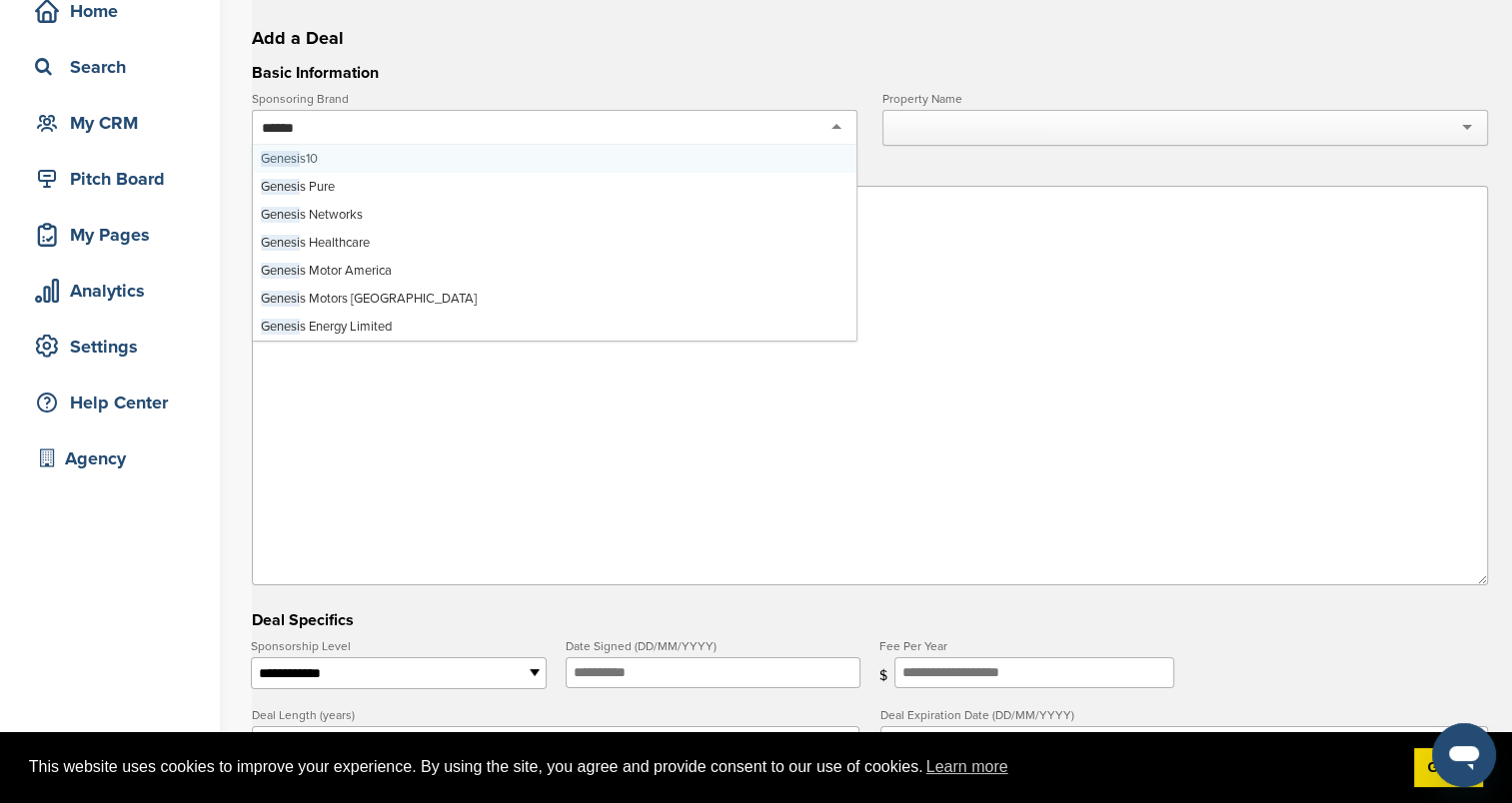 type on "*******" 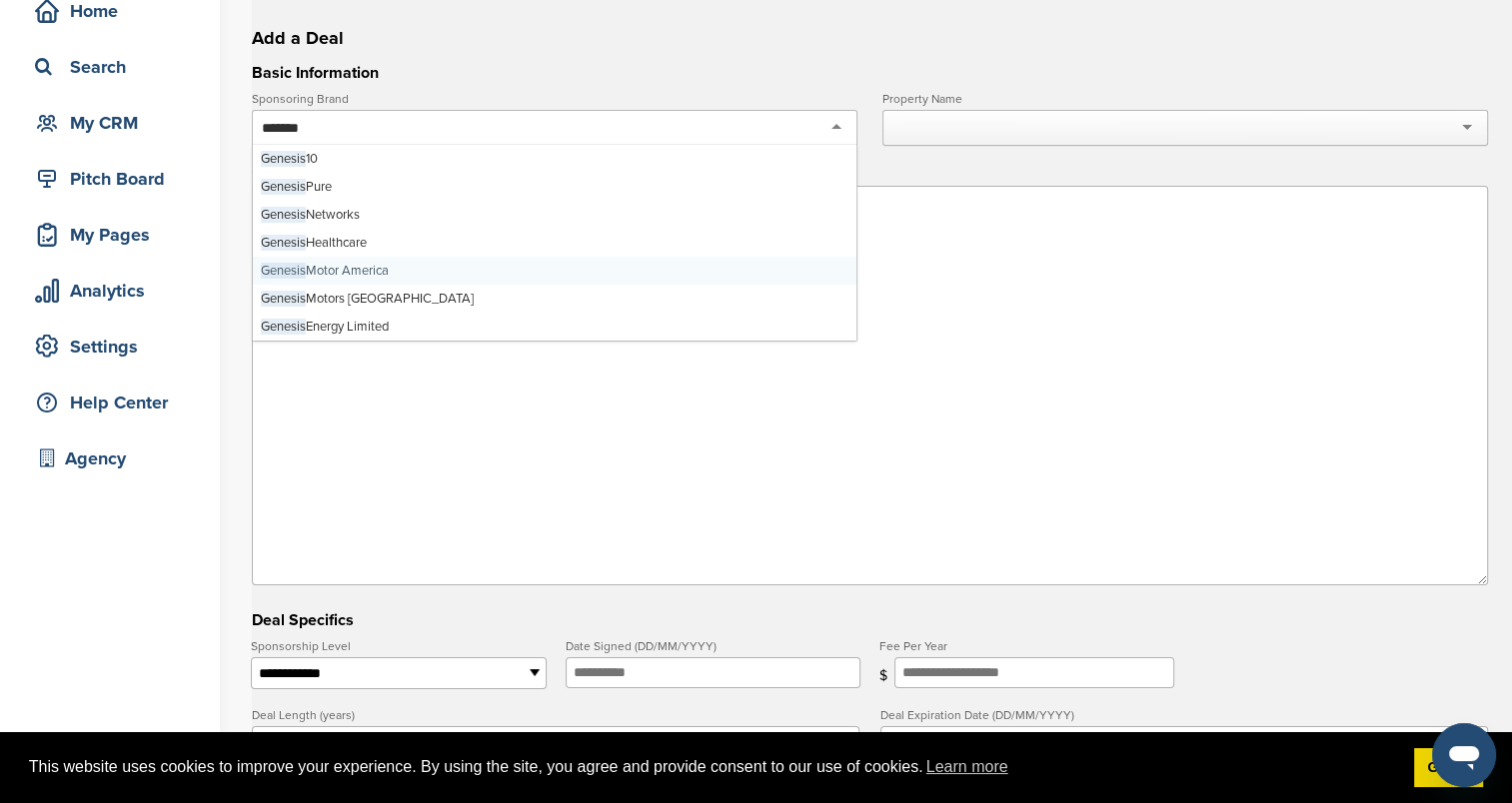 type 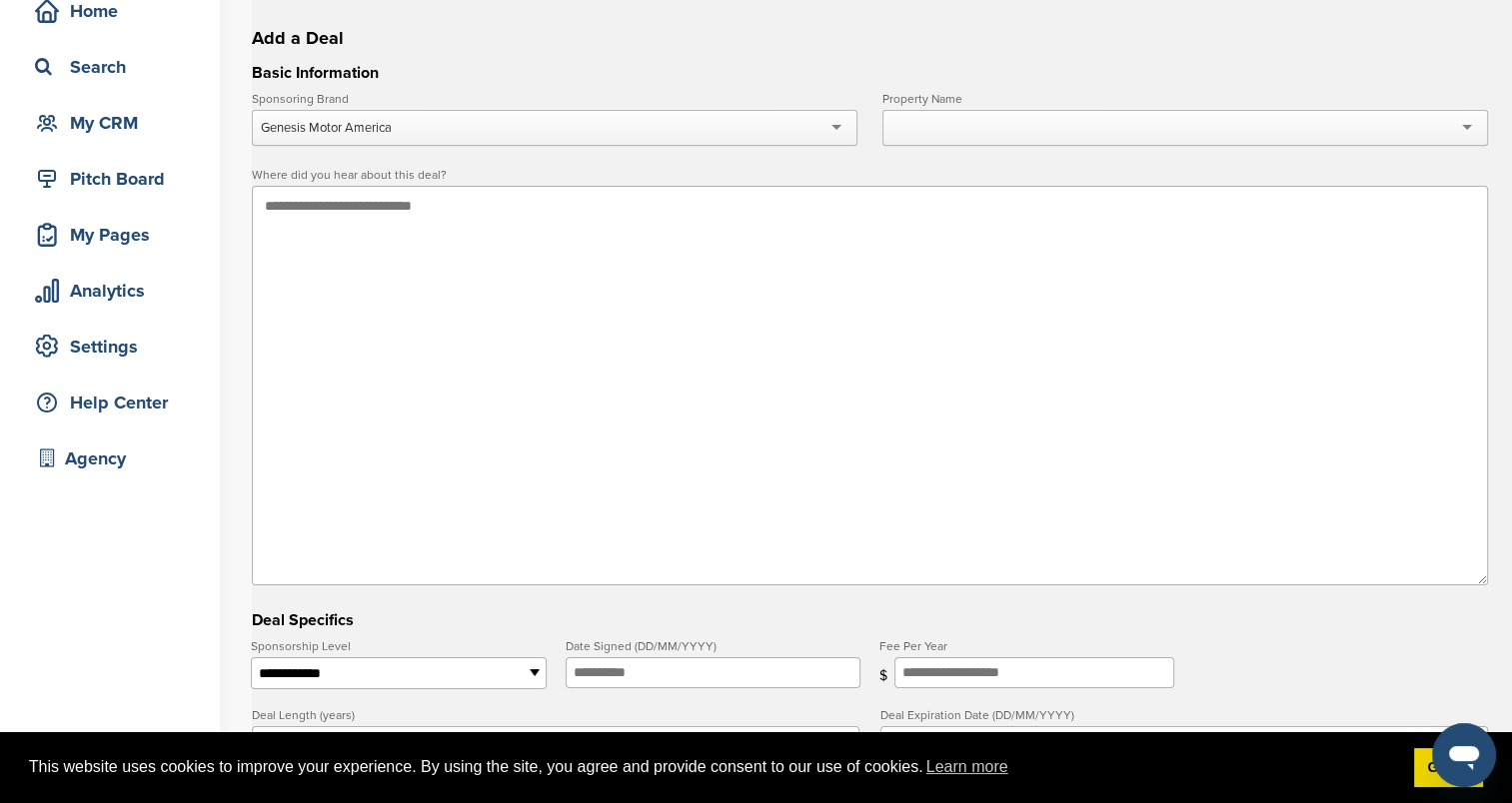 scroll, scrollTop: 0, scrollLeft: 0, axis: both 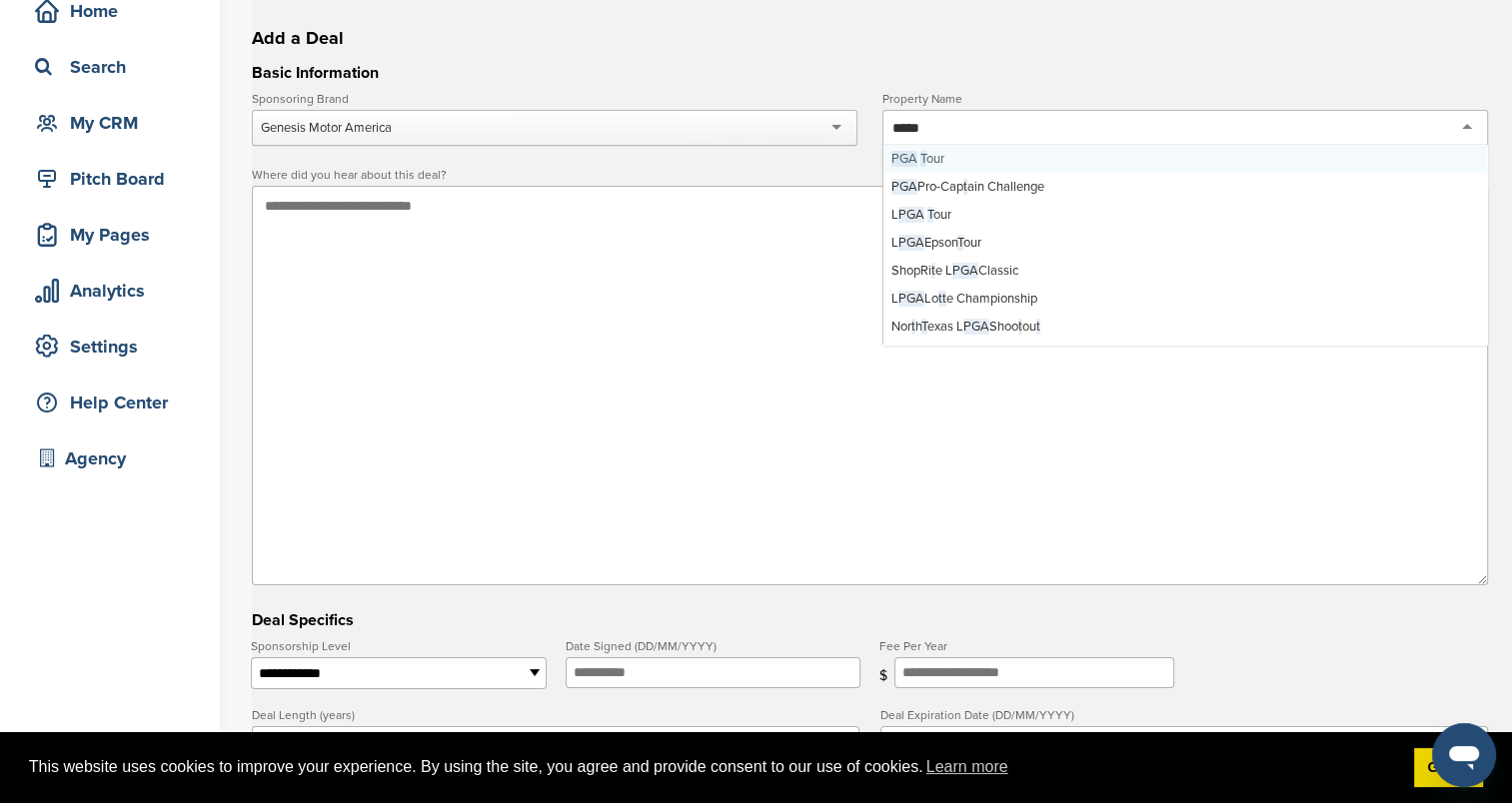 type on "******" 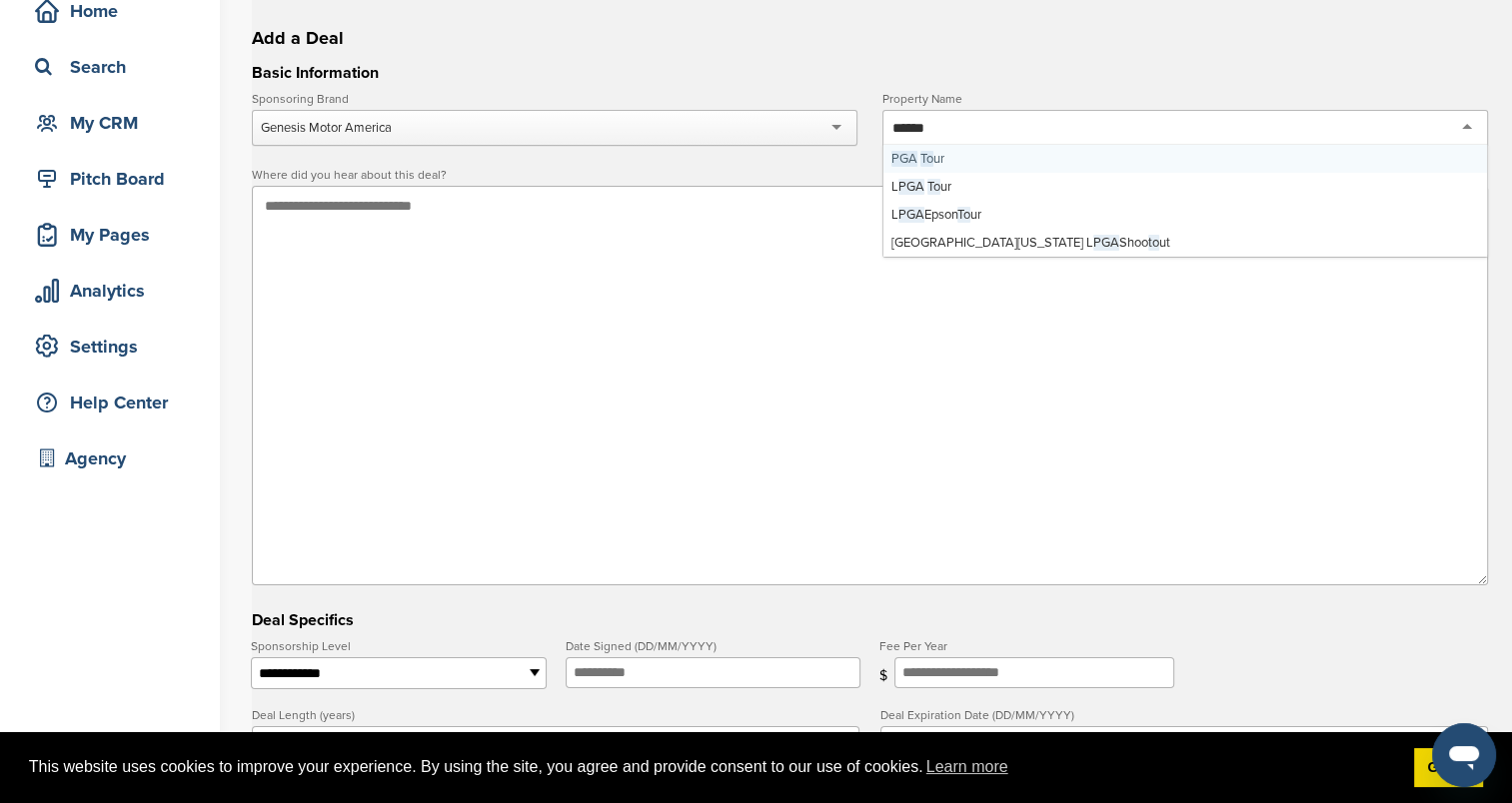 type 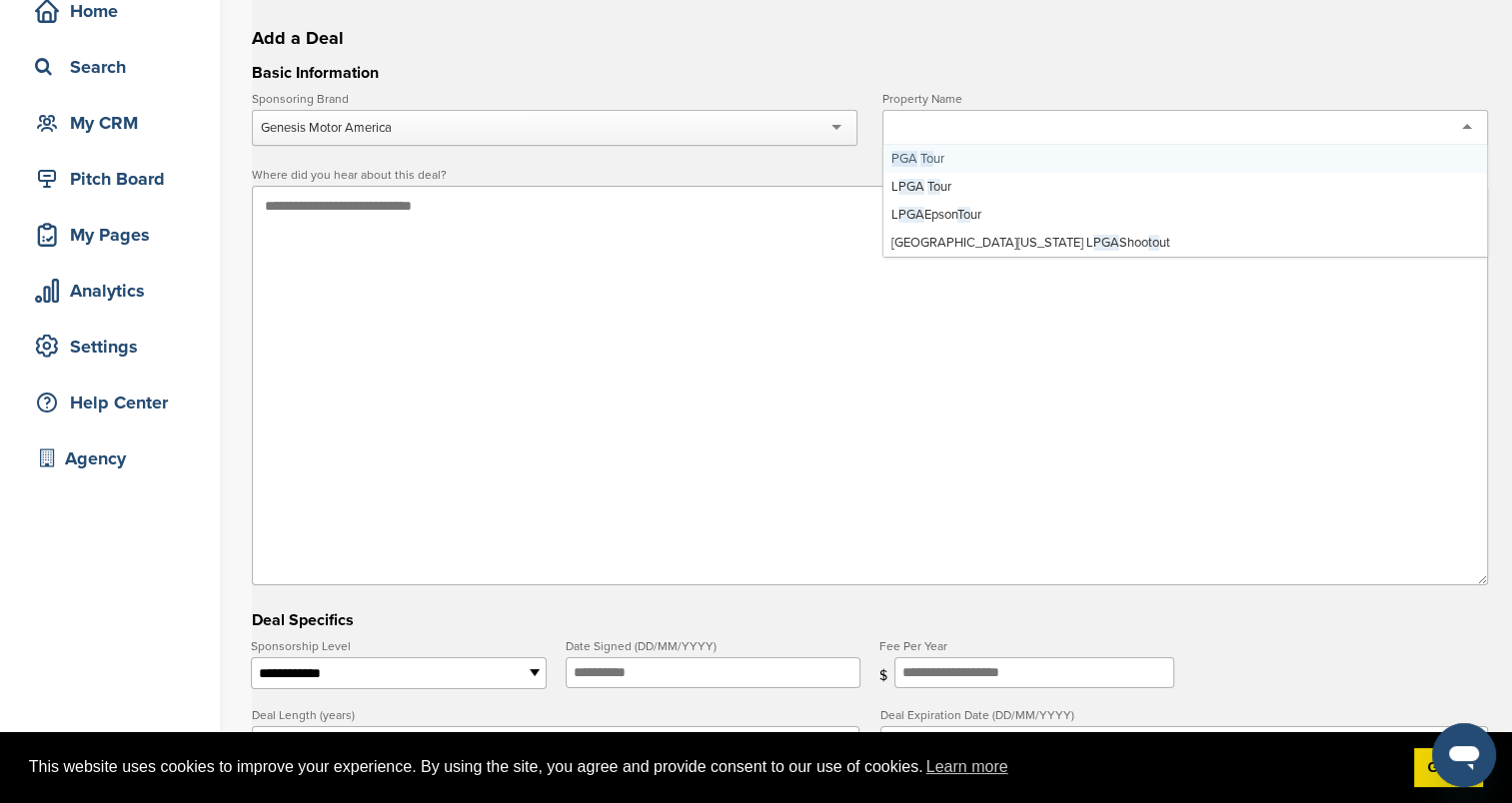 scroll, scrollTop: 0, scrollLeft: 0, axis: both 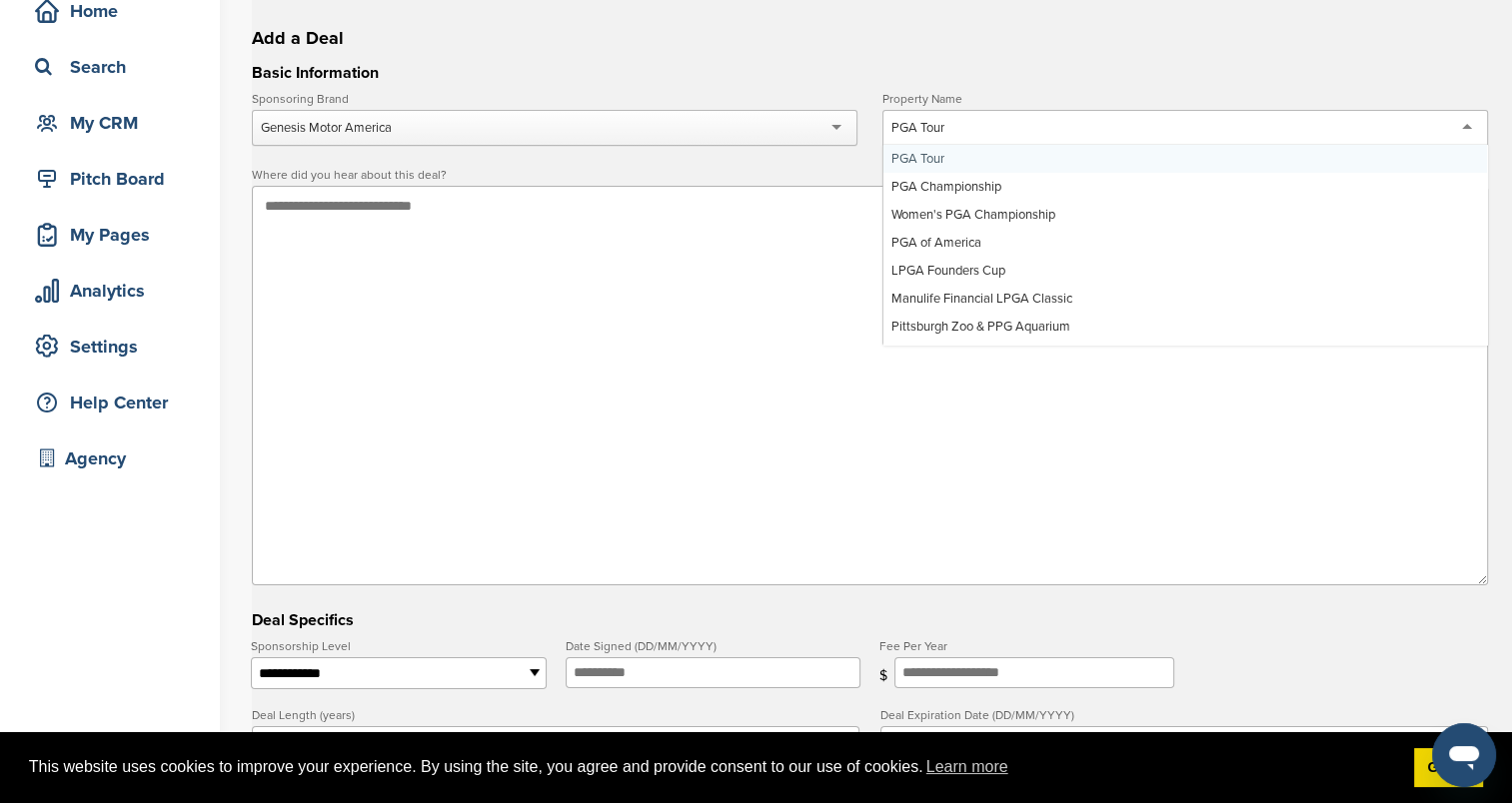 click at bounding box center (869, 386) 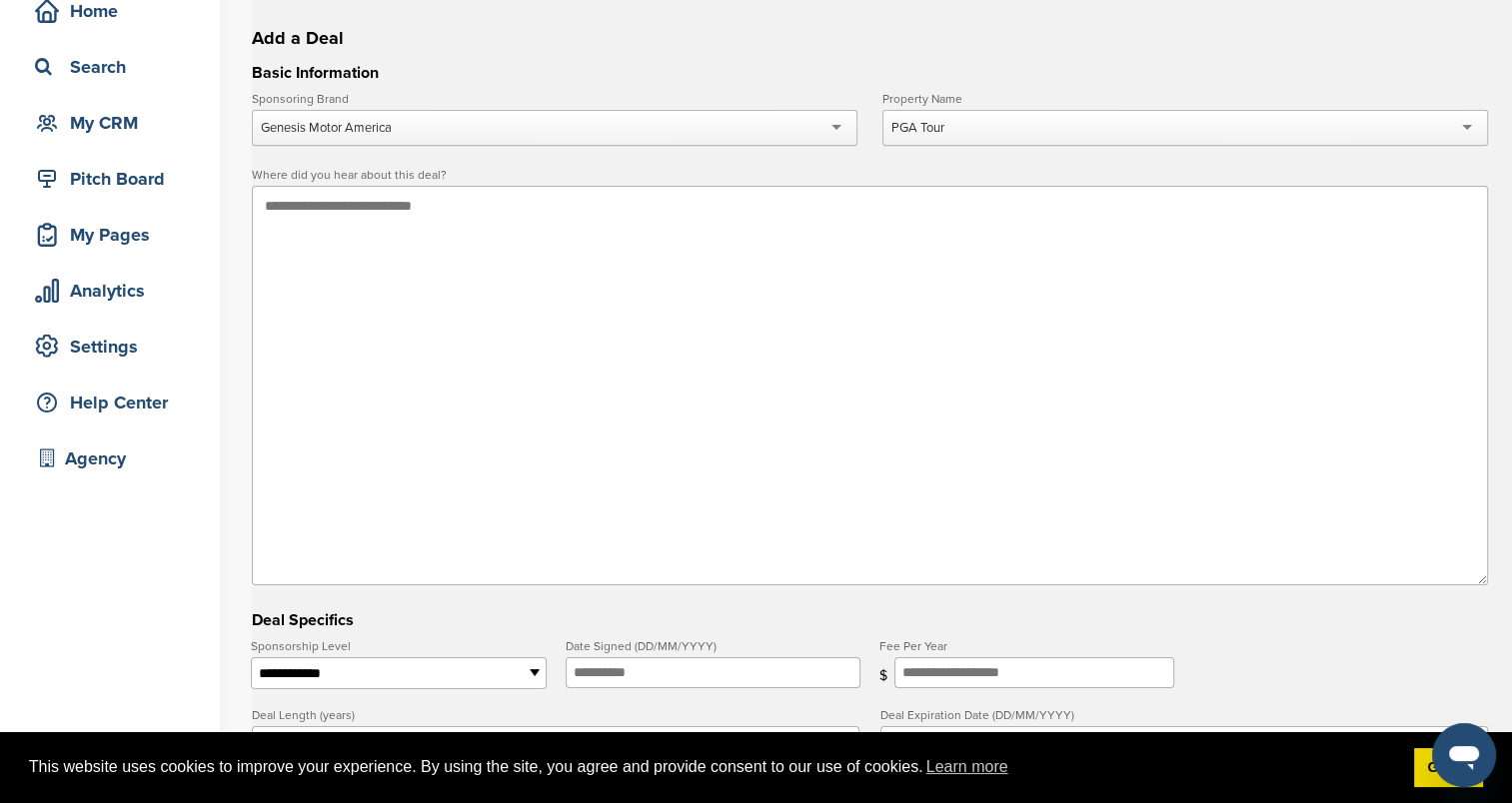 paste on "**********" 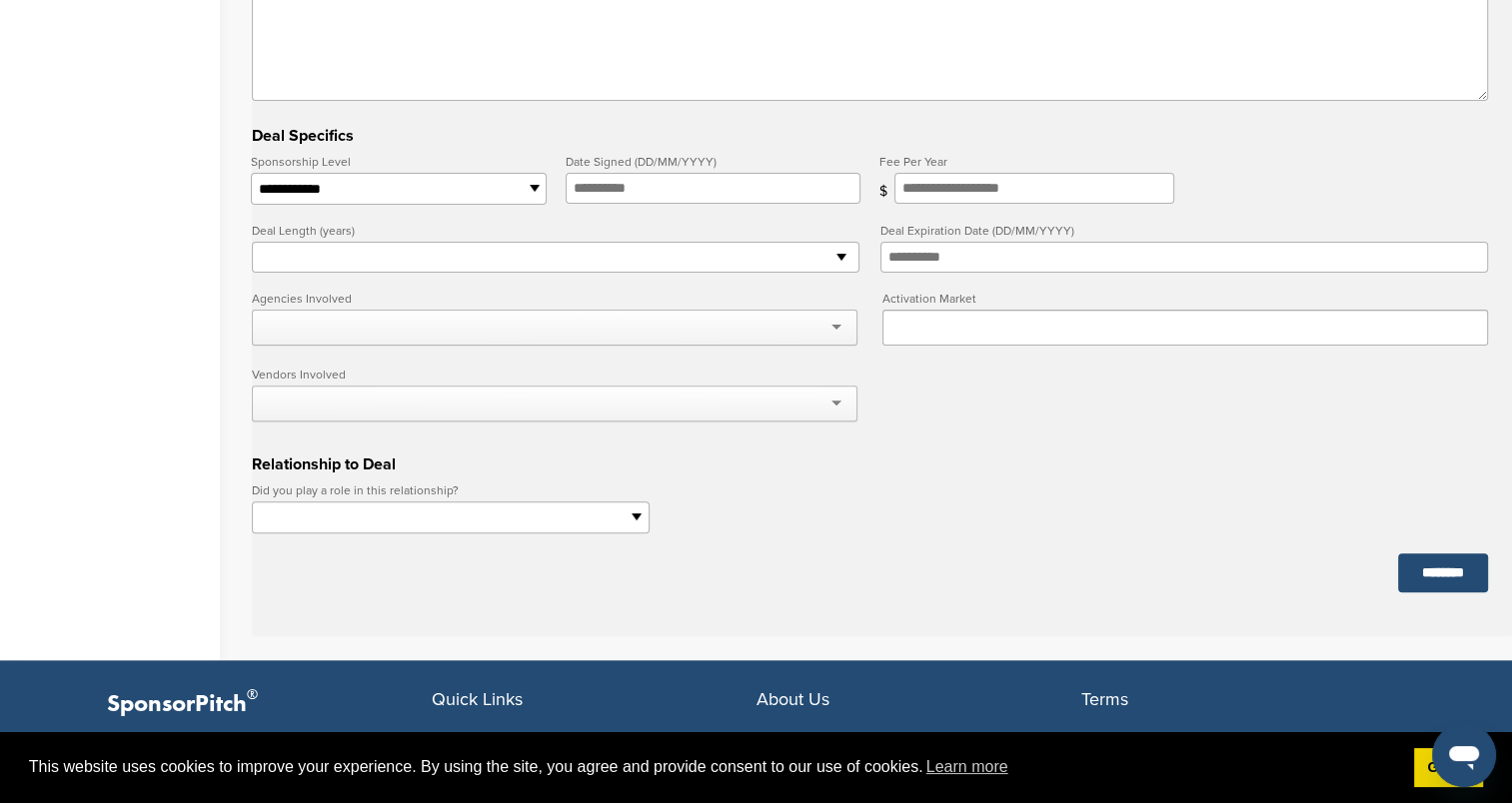scroll, scrollTop: 599, scrollLeft: 0, axis: vertical 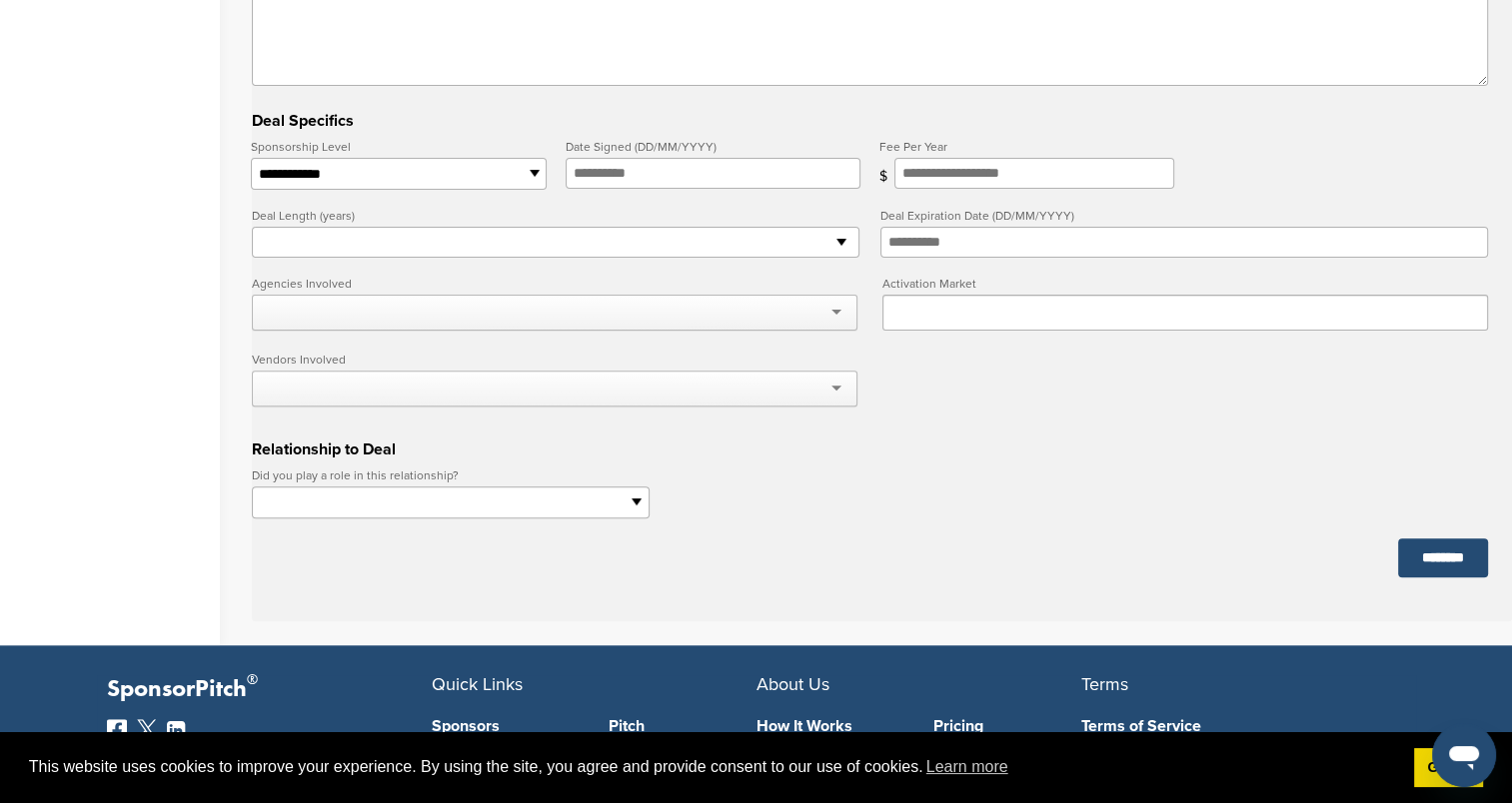type on "**********" 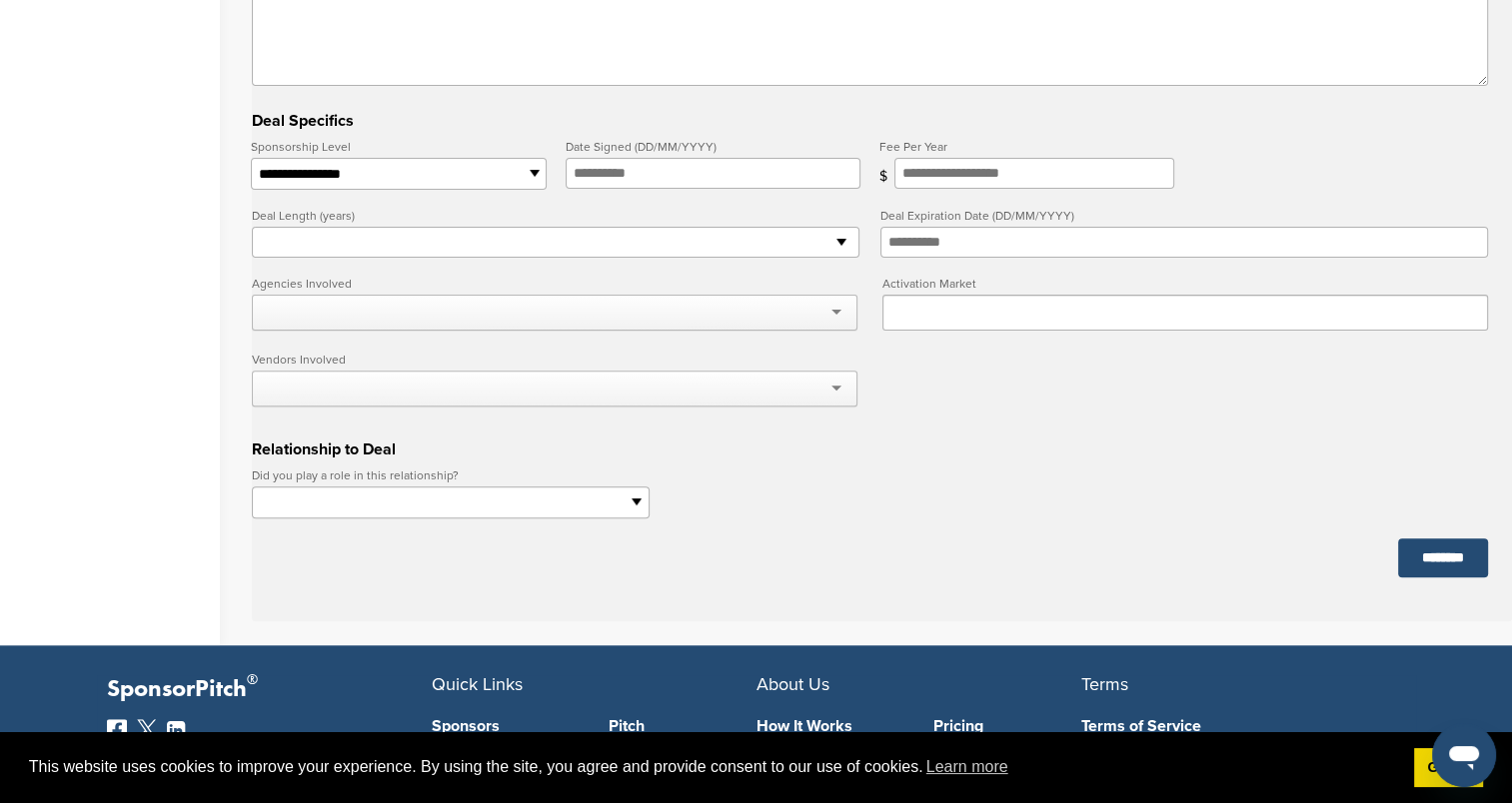 click on "**********" at bounding box center (398, 174) 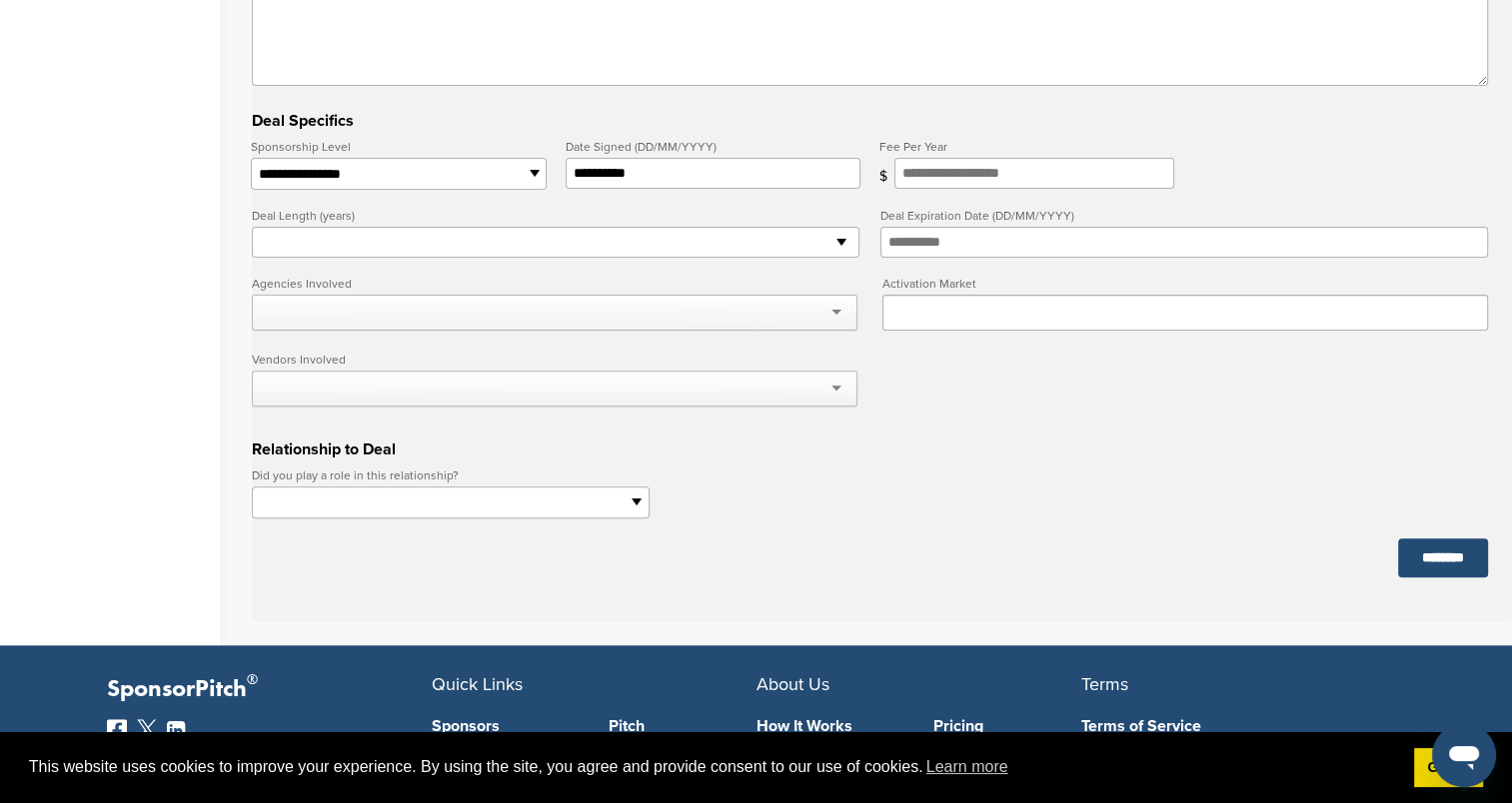 type on "**********" 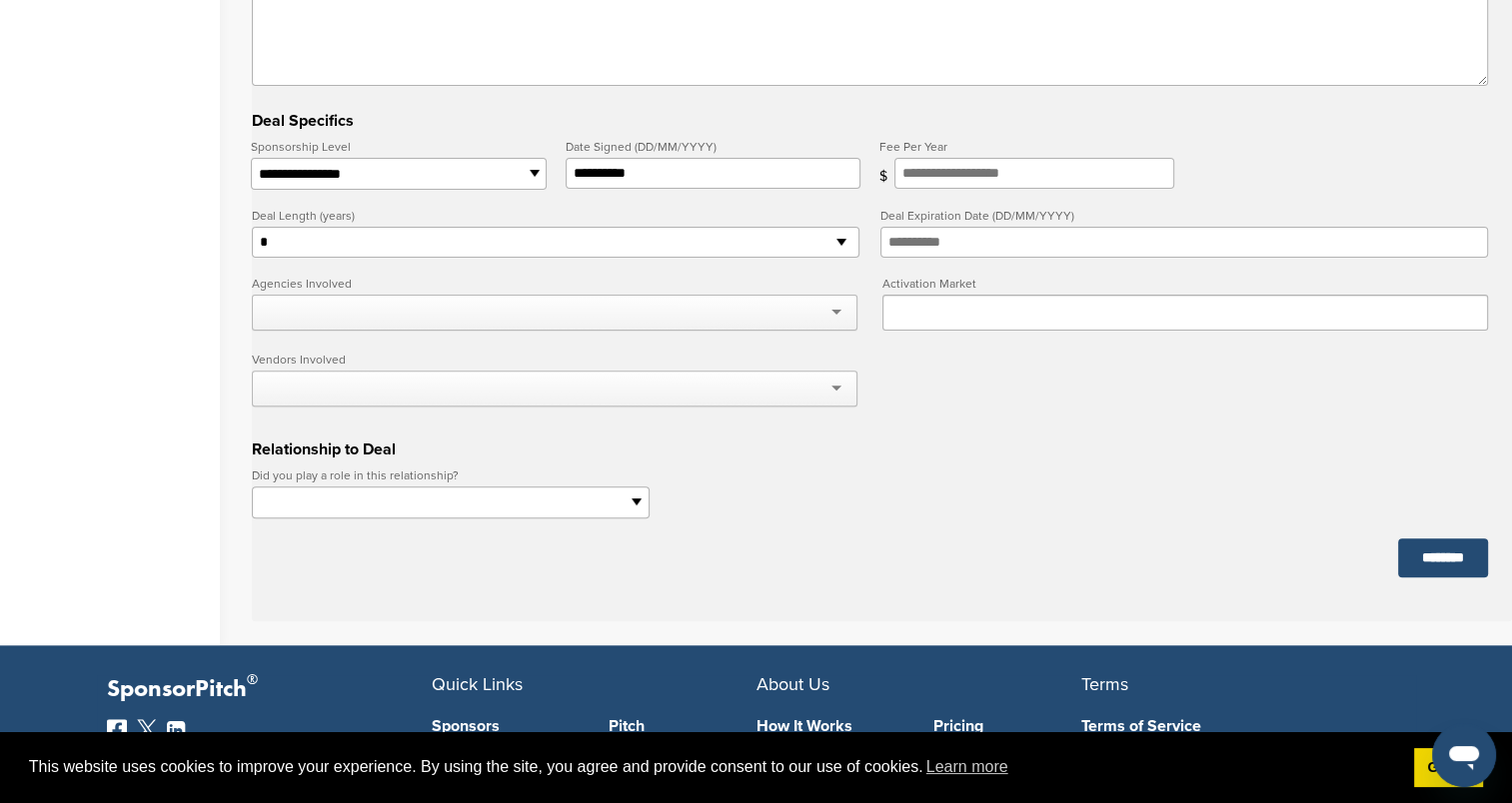click on "*
*
*
*
*
*
*
*
*
**
**
**
**
**
**
**
**
**
**
**
**
**
**
**
**
**
**
**
**
**
**
**
**
**
**
**
**
**
**
**
**
**
**
**
**
**
**
**
**
**
**
**
**
**
**
**
**
**
**
**
**
**
**
**
**
**
**
**
**
**
**
**
**
**
**
**
**
**
**
**
**
**
**
**
**
**
**
**
**
**
**
**
**
**
**
**
**
**
**
***" at bounding box center [556, 243] 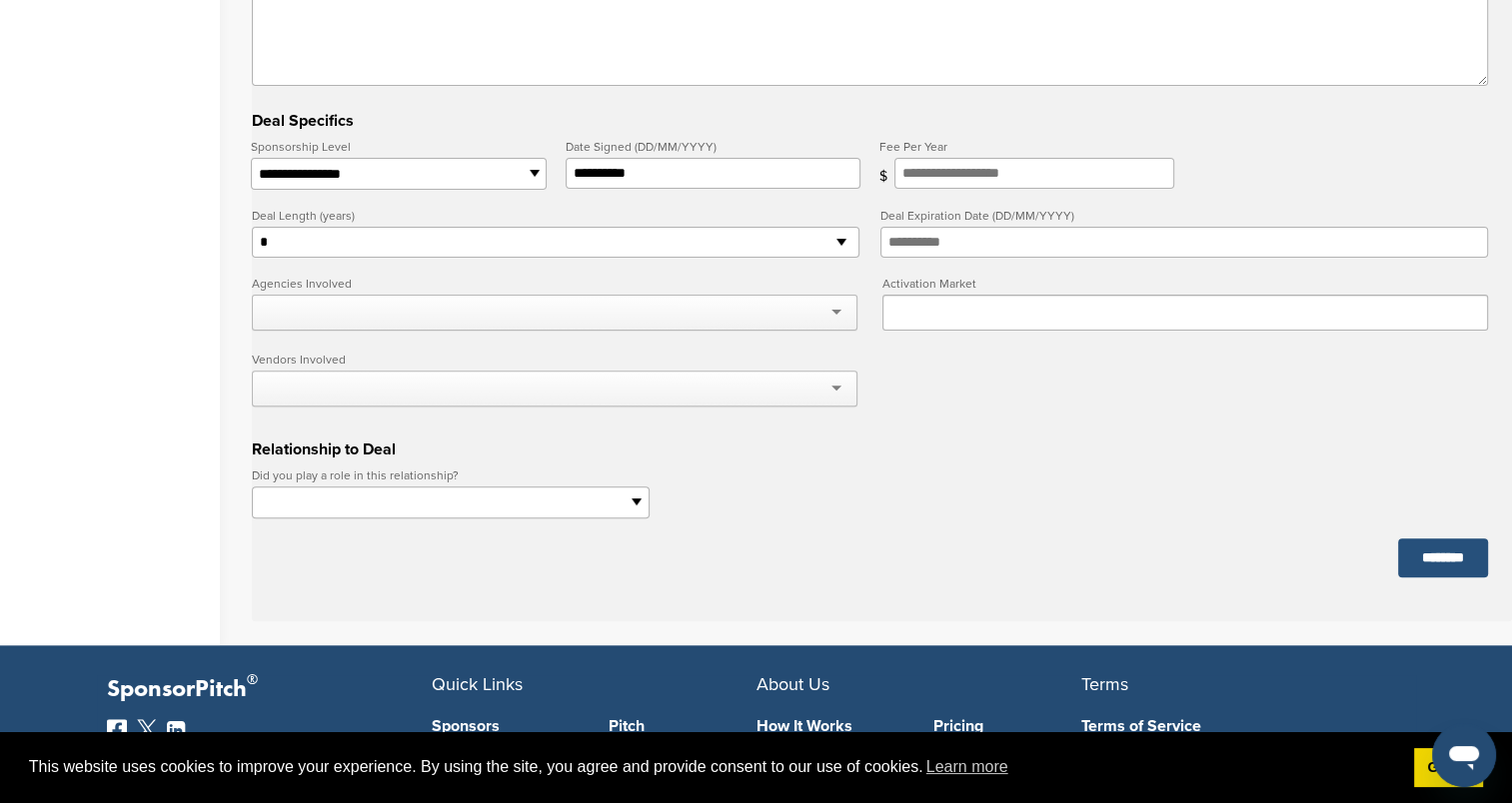 click on "********" at bounding box center [1443, 557] 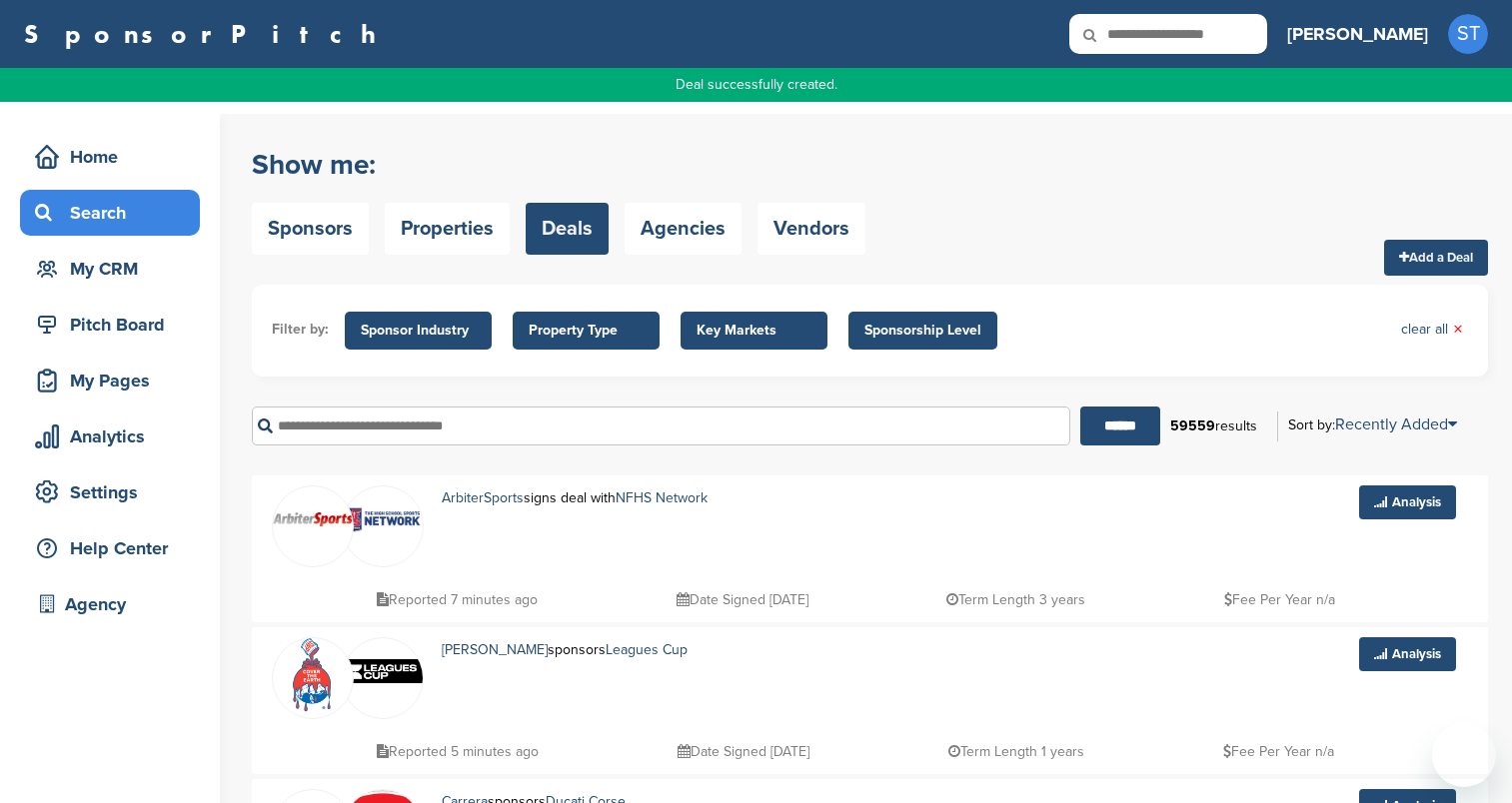 scroll, scrollTop: 0, scrollLeft: 0, axis: both 